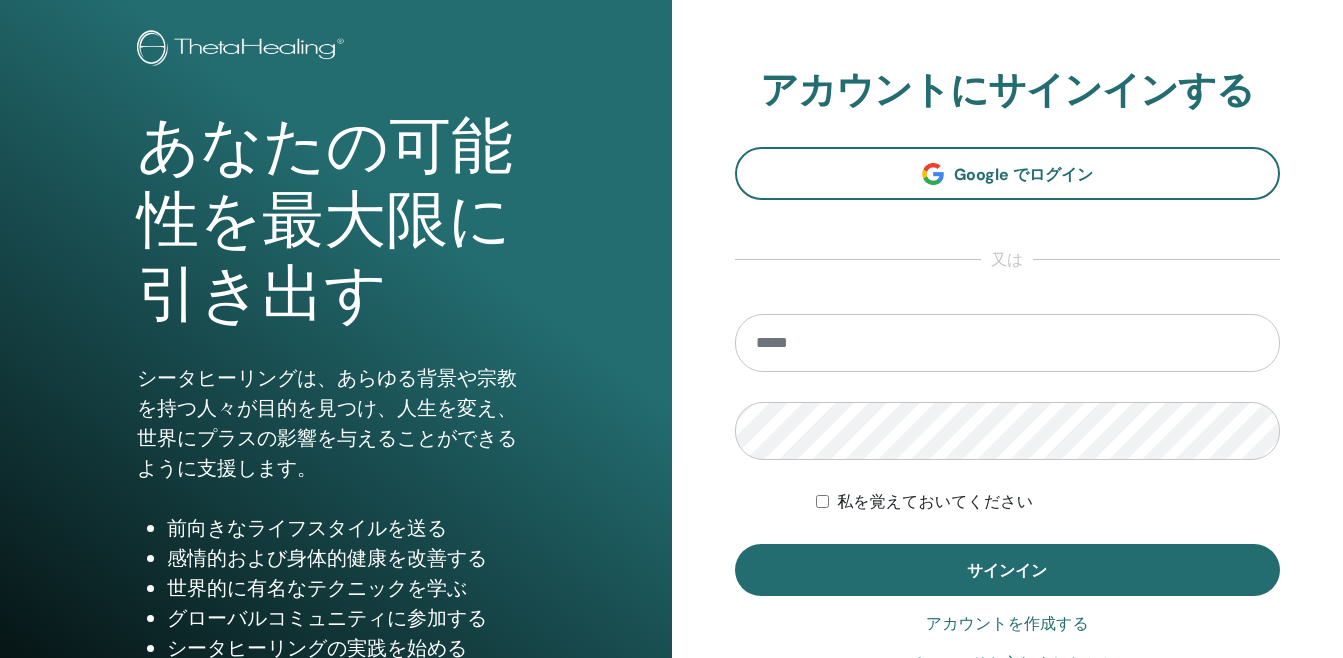 scroll, scrollTop: 200, scrollLeft: 0, axis: vertical 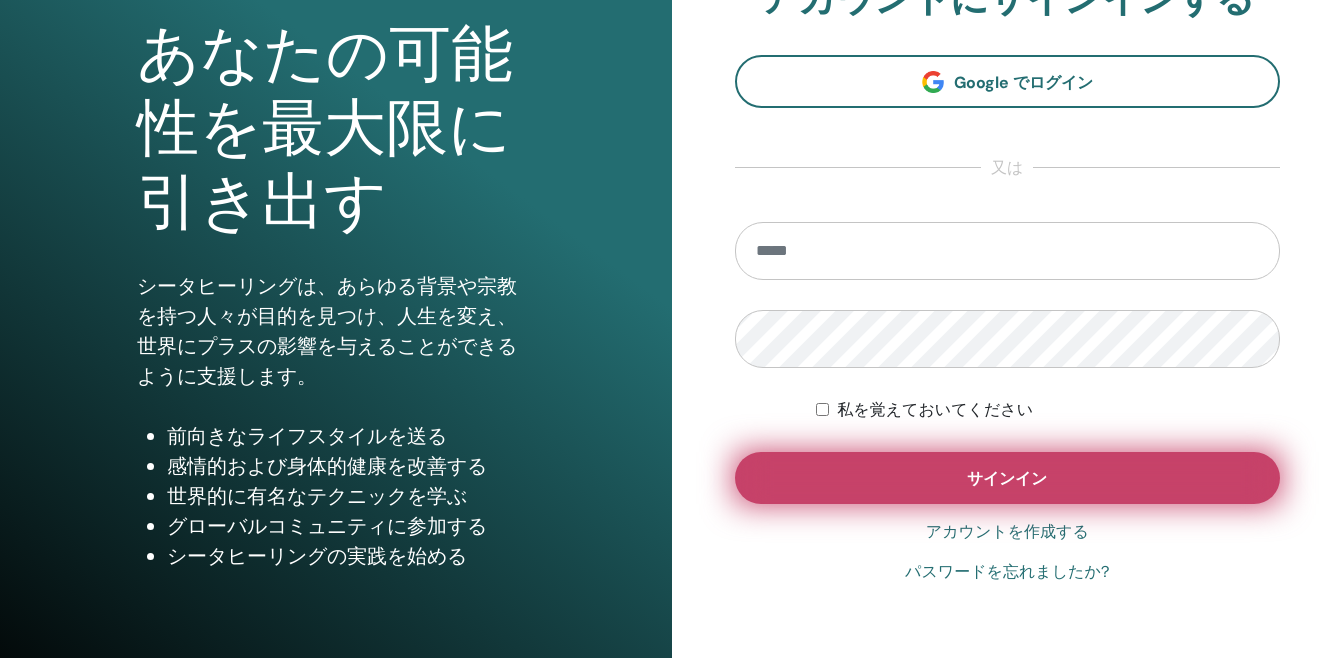 type on "**********" 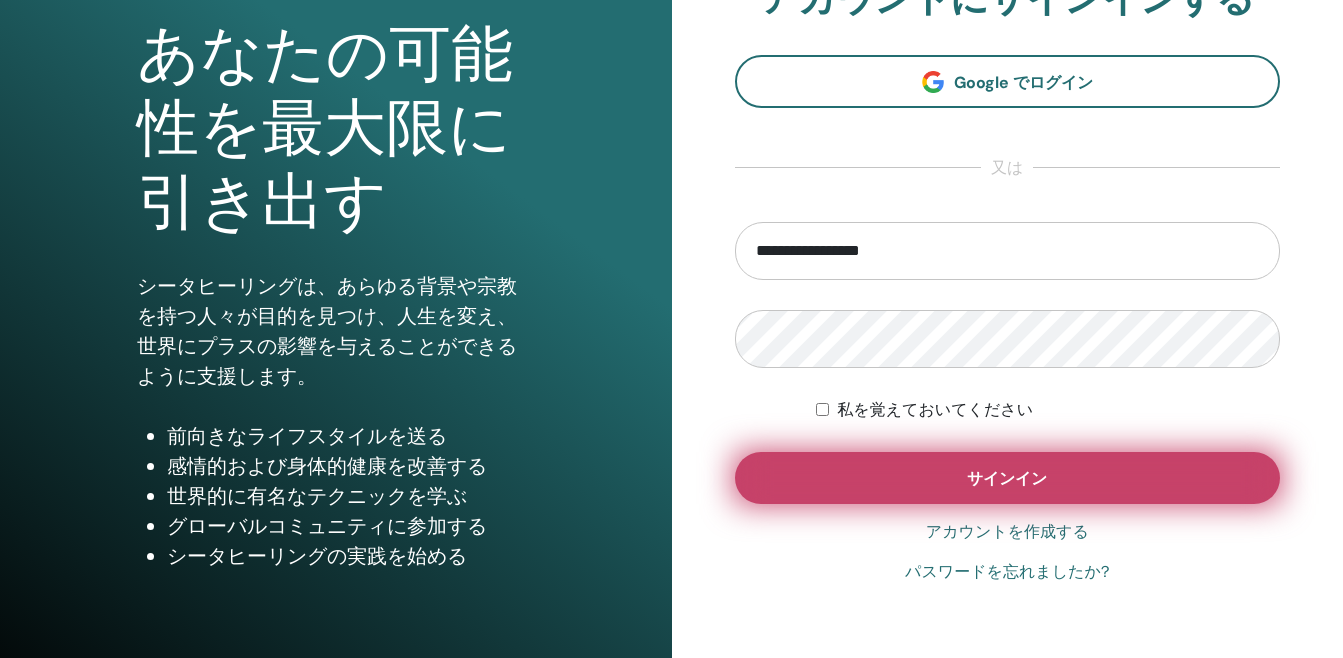 click on "サインイン" at bounding box center (1008, 478) 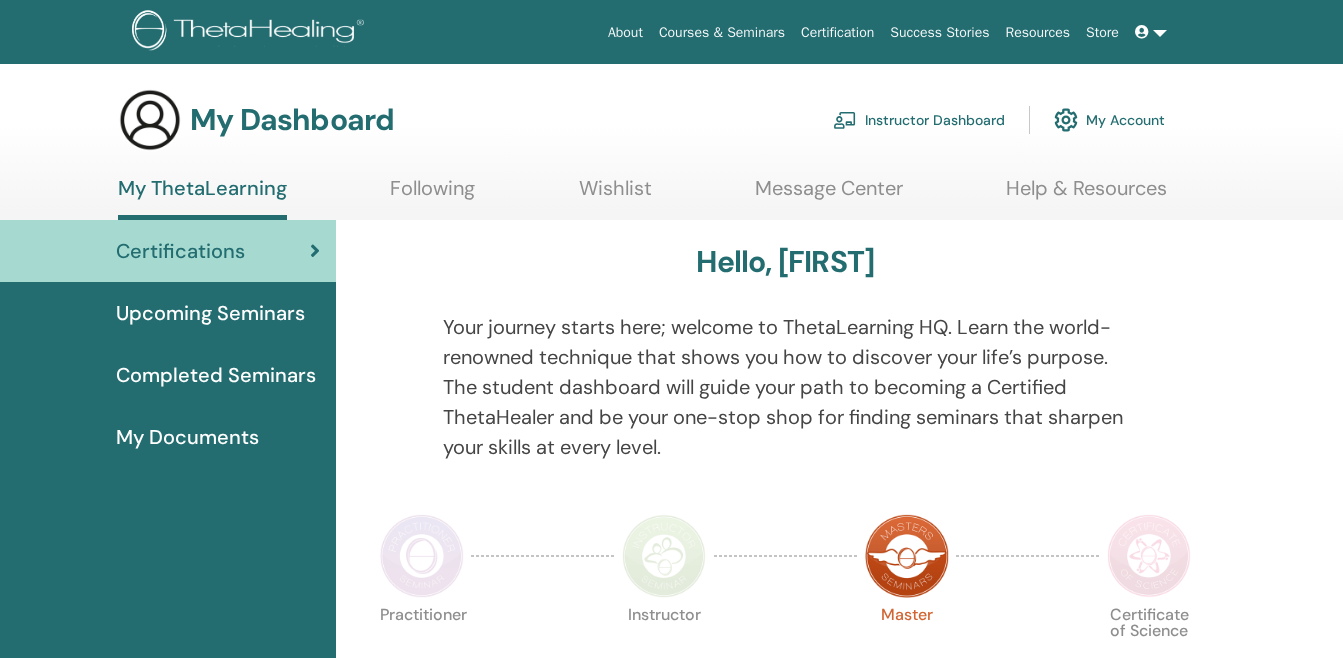 scroll, scrollTop: 0, scrollLeft: 0, axis: both 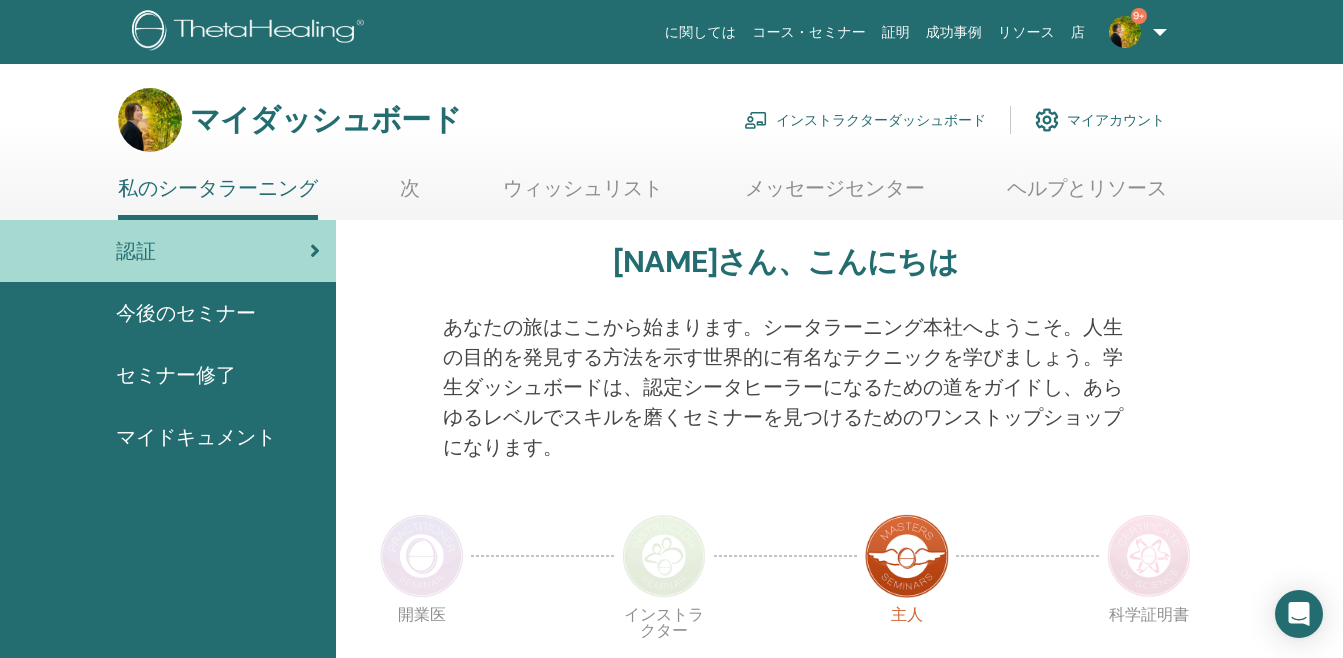 click on "インストラクターダッシュボード" at bounding box center [865, 120] 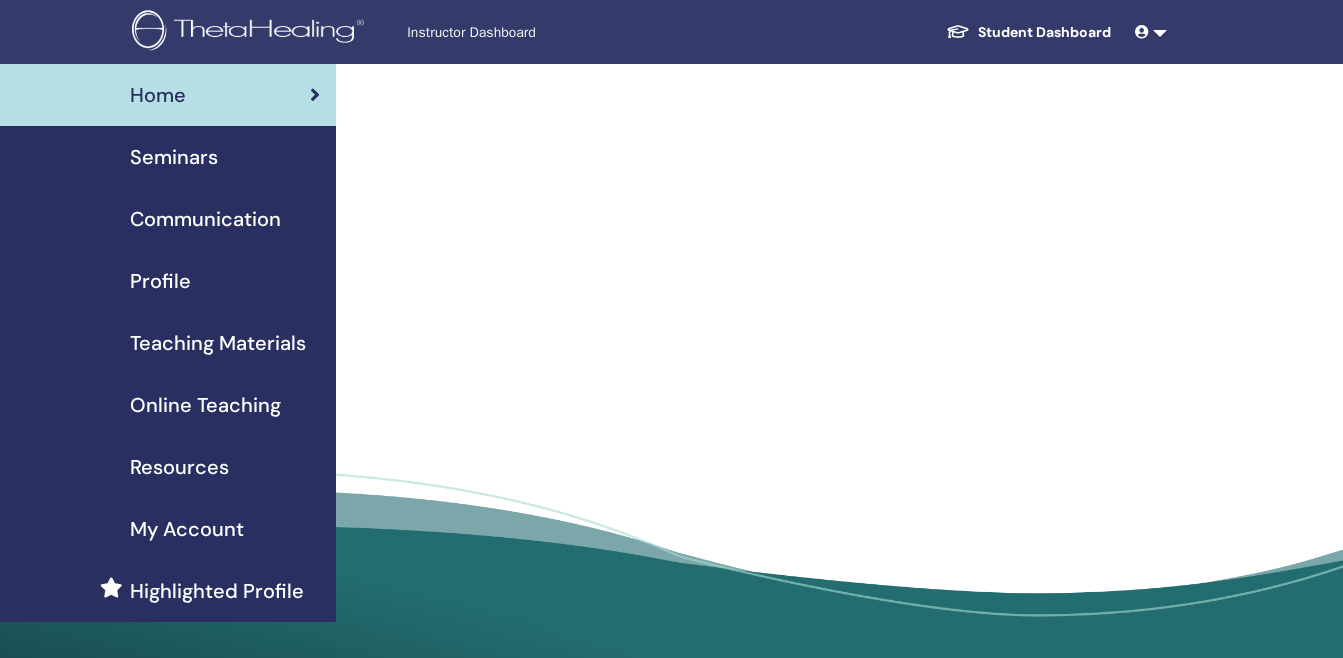 scroll, scrollTop: 0, scrollLeft: 0, axis: both 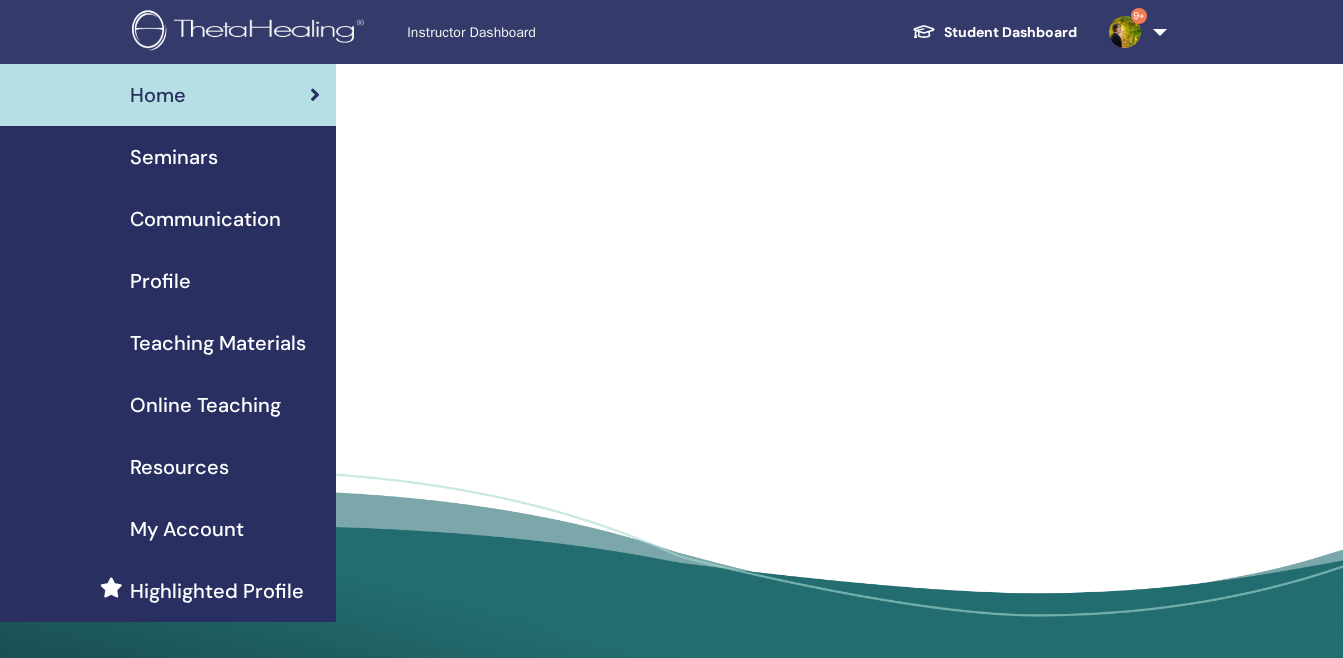 click on "Seminars" at bounding box center (168, 157) 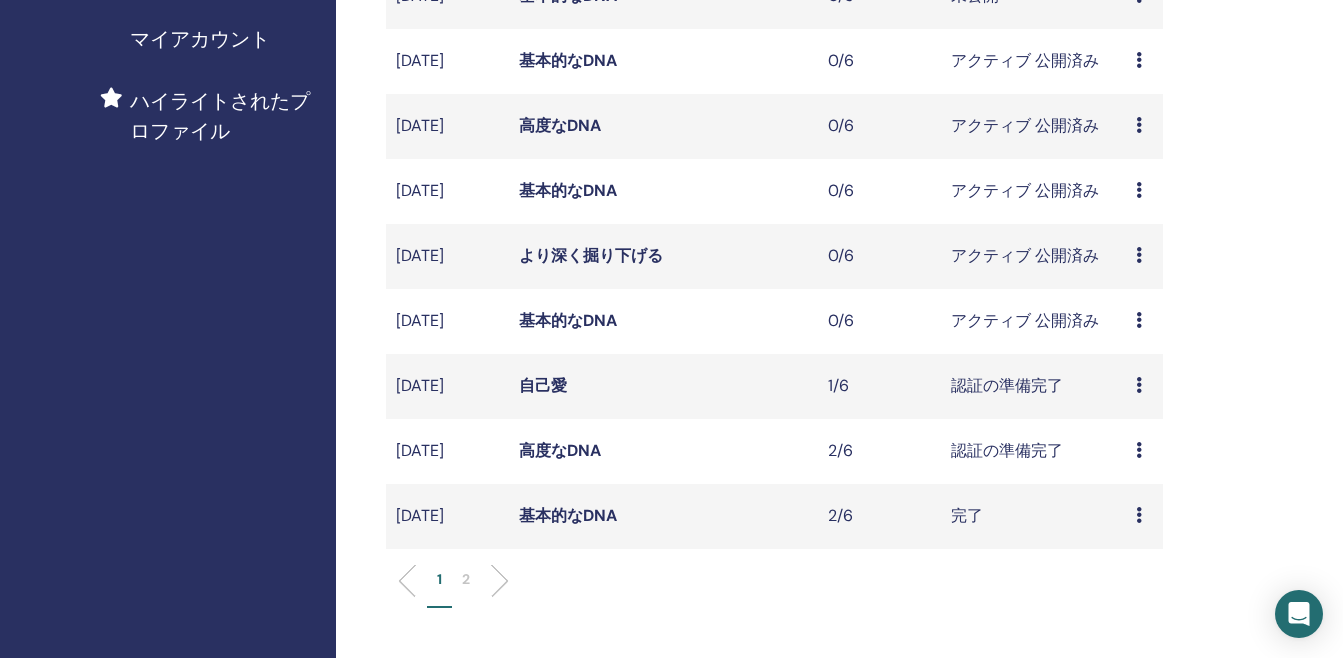 scroll, scrollTop: 600, scrollLeft: 0, axis: vertical 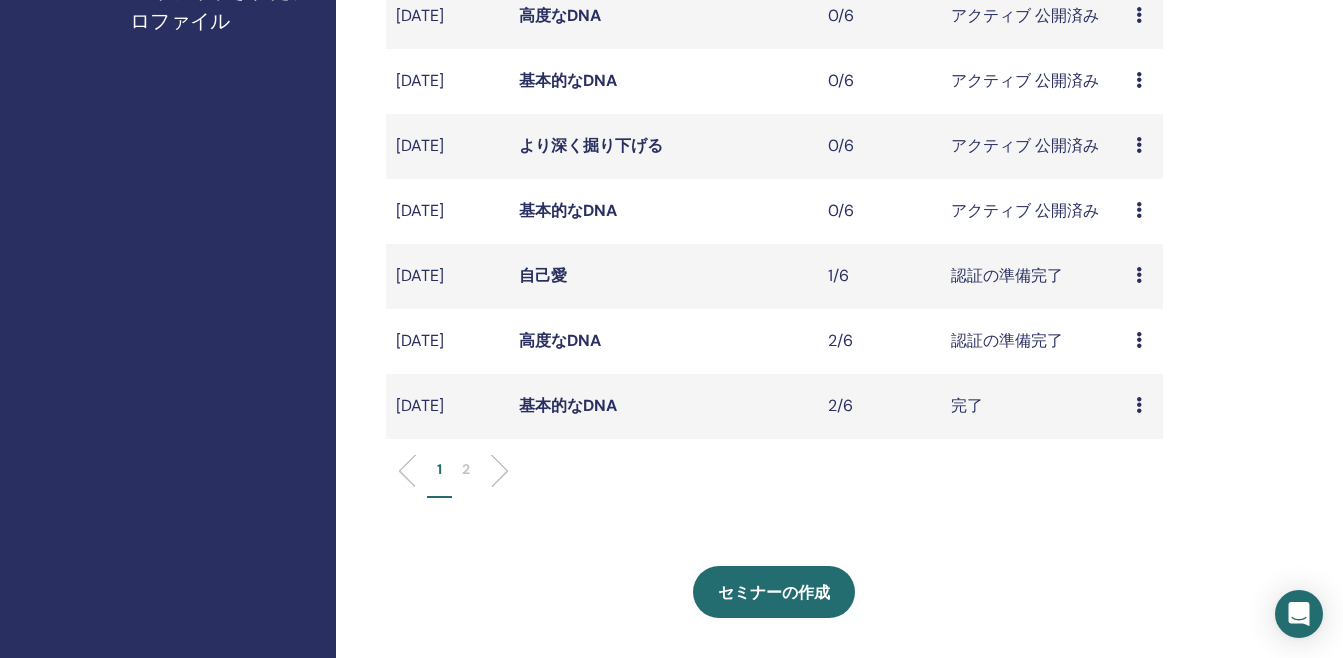 click on "2" at bounding box center [466, 478] 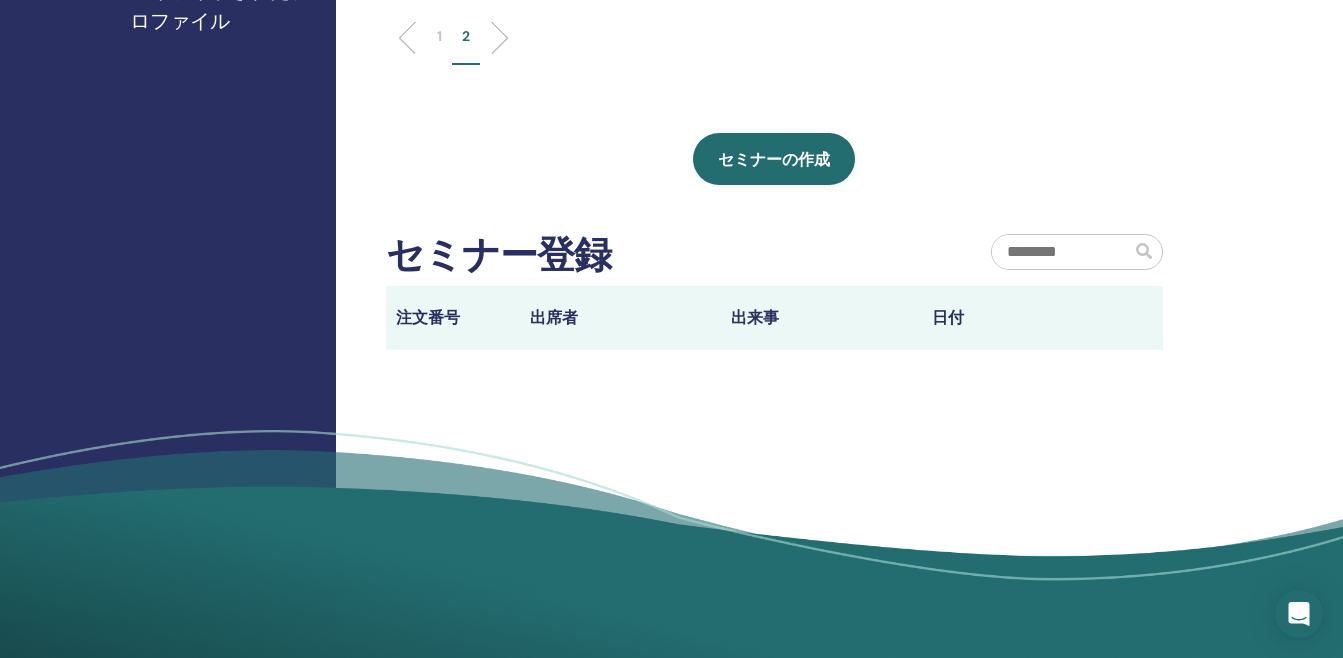 click on "1" at bounding box center (439, 45) 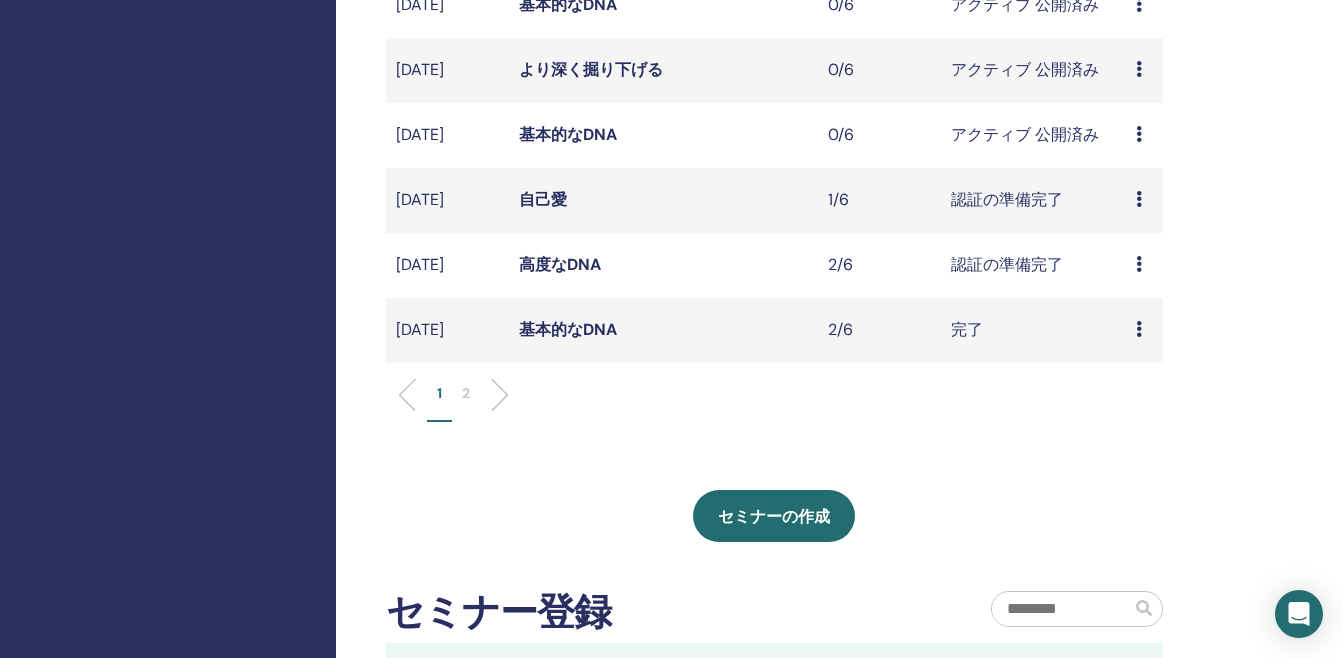scroll, scrollTop: 700, scrollLeft: 0, axis: vertical 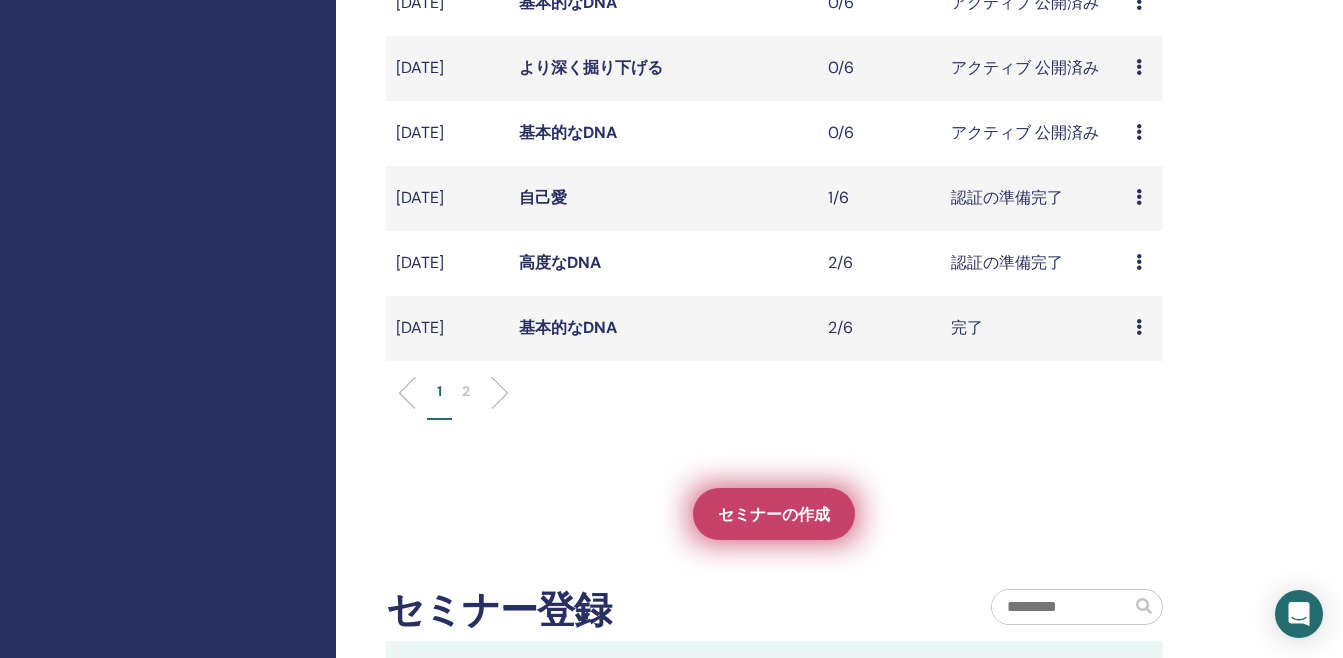 click on "セミナーの作成" at bounding box center [774, 514] 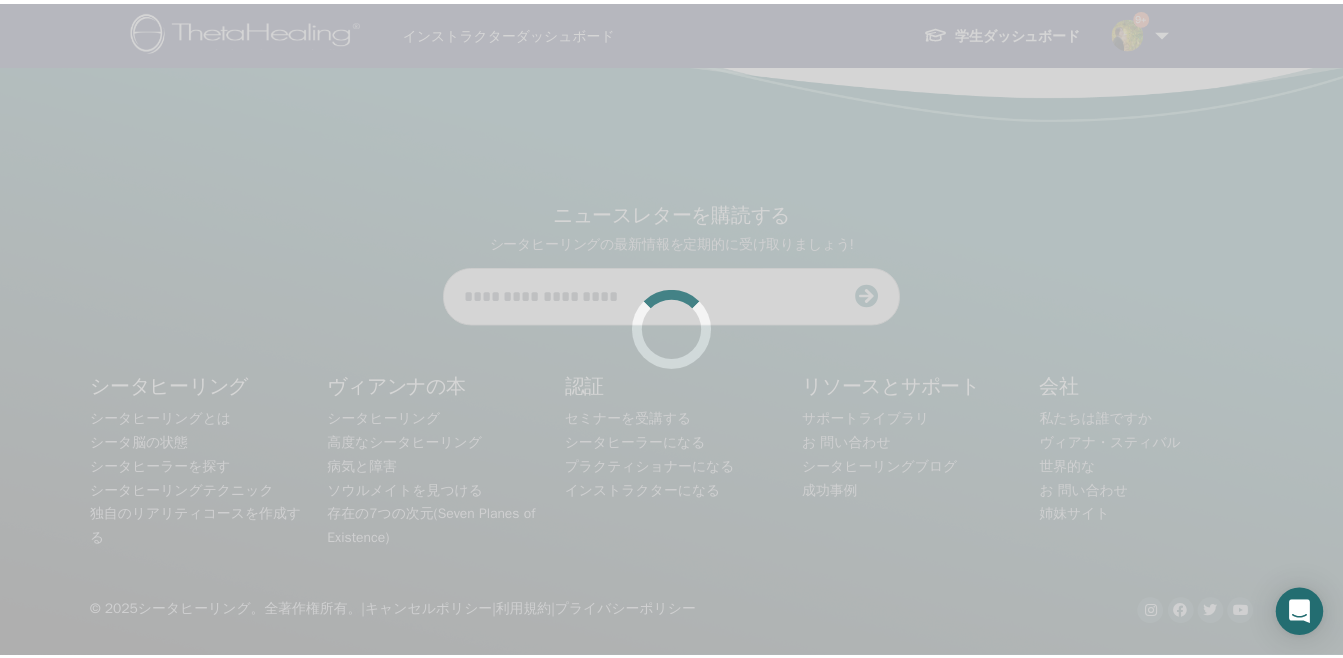 scroll, scrollTop: 0, scrollLeft: 0, axis: both 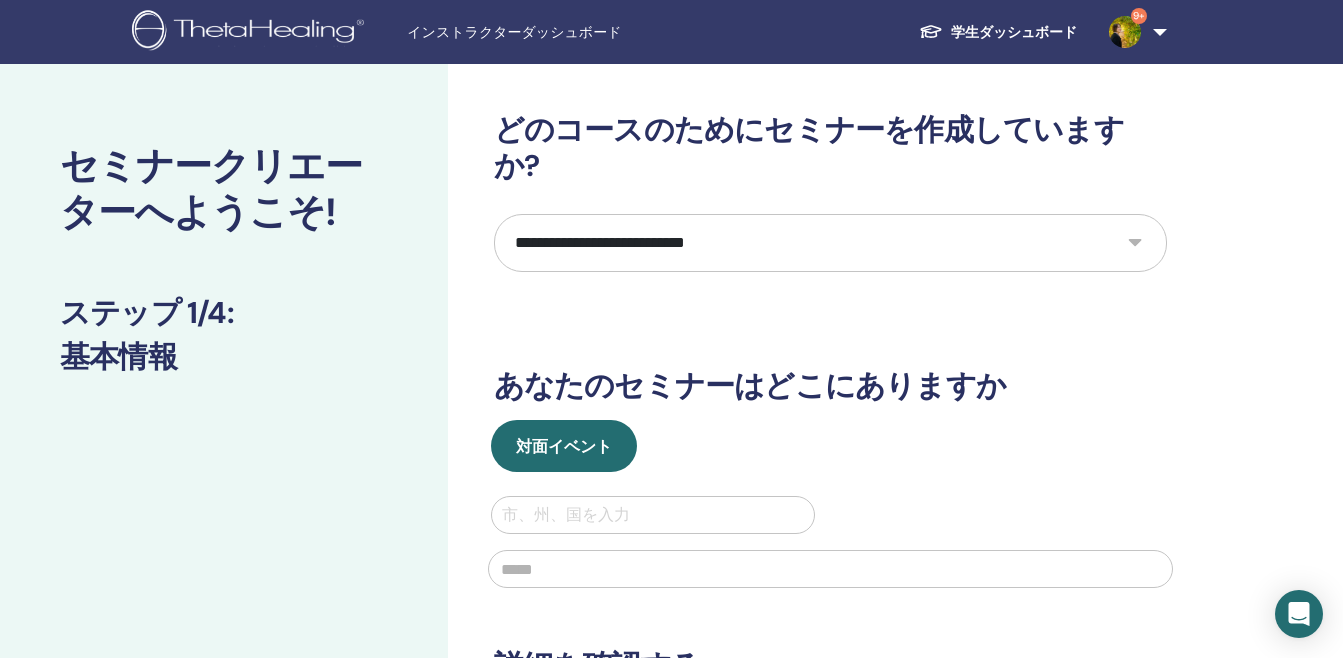 click on "**********" at bounding box center [830, 243] 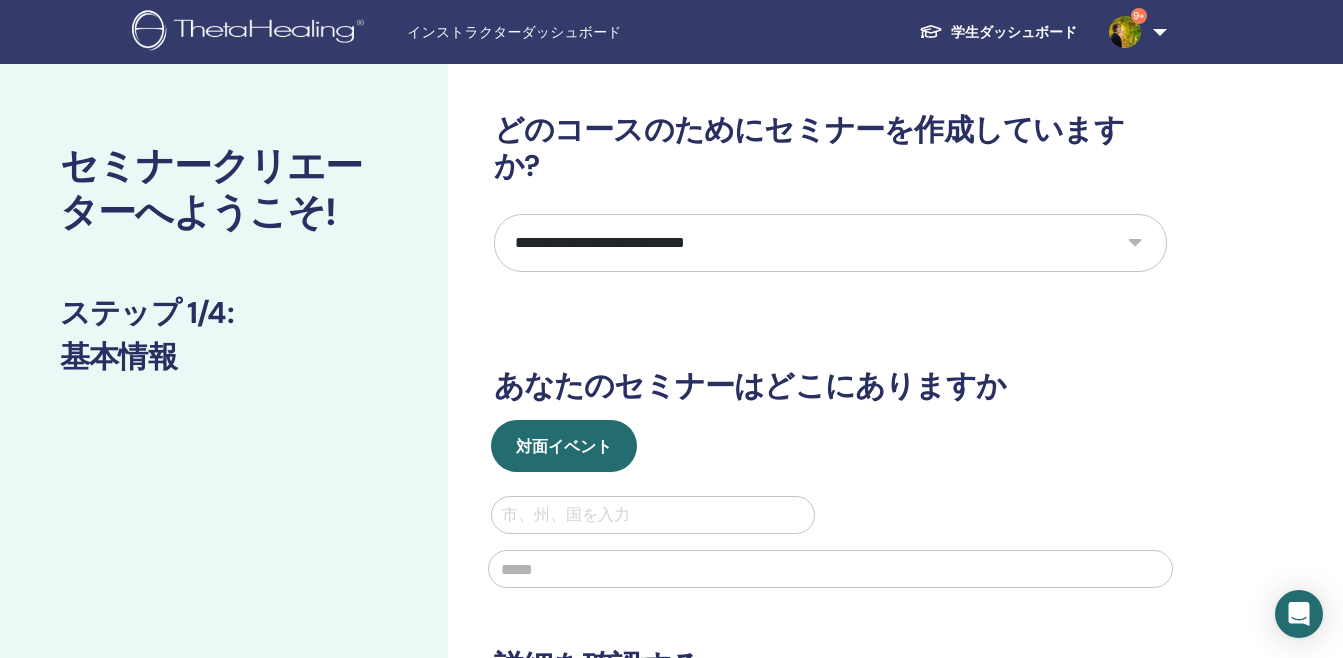 select on "*" 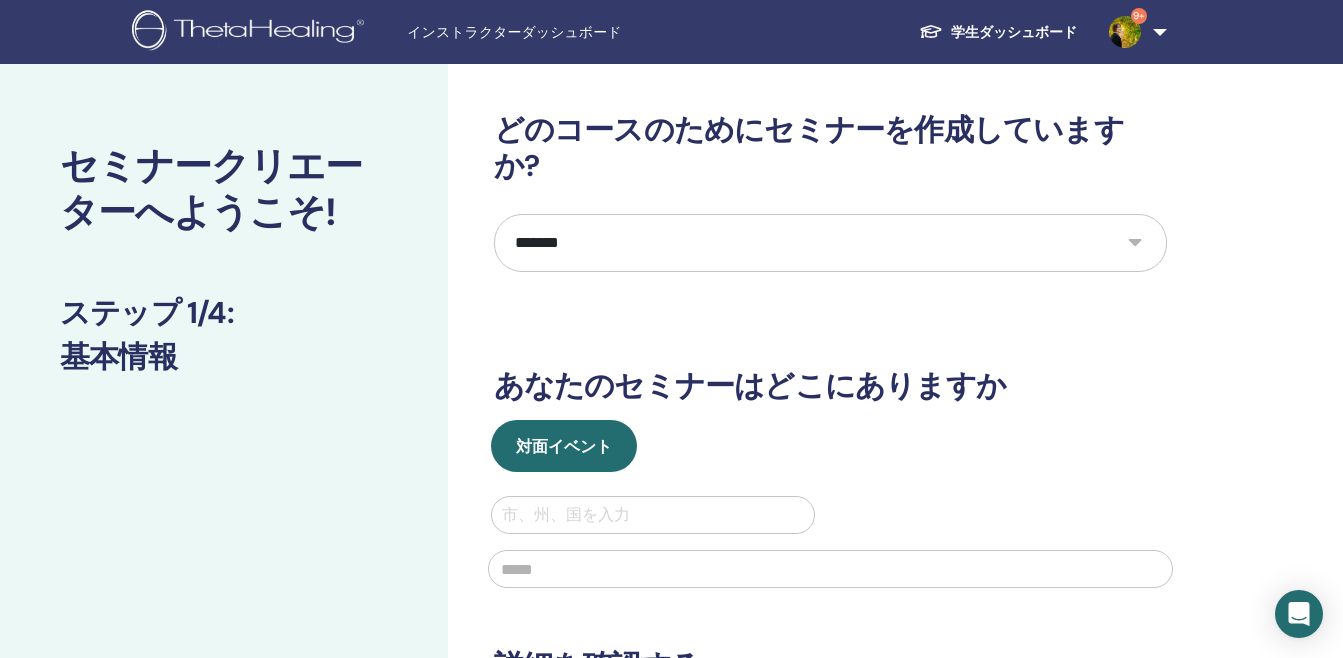 click on "**********" at bounding box center [830, 243] 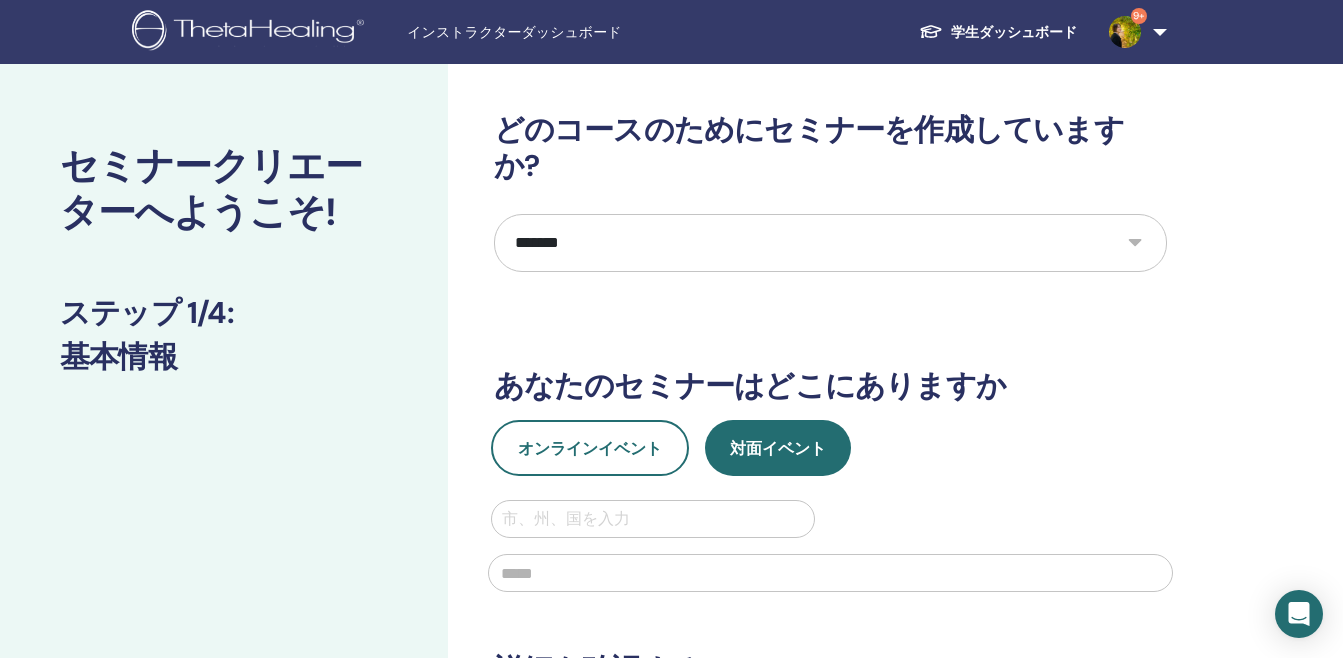 click on "**********" at bounding box center (830, 486) 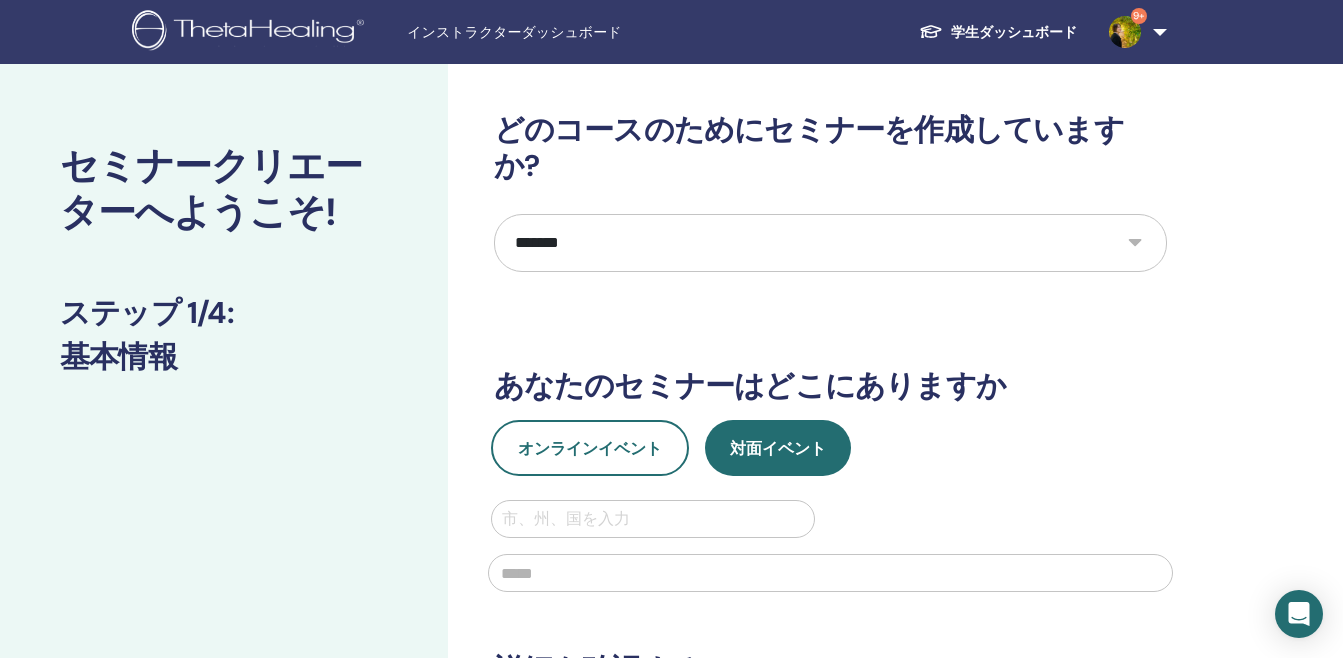 drag, startPoint x: 750, startPoint y: 415, endPoint x: 716, endPoint y: 472, distance: 66.37017 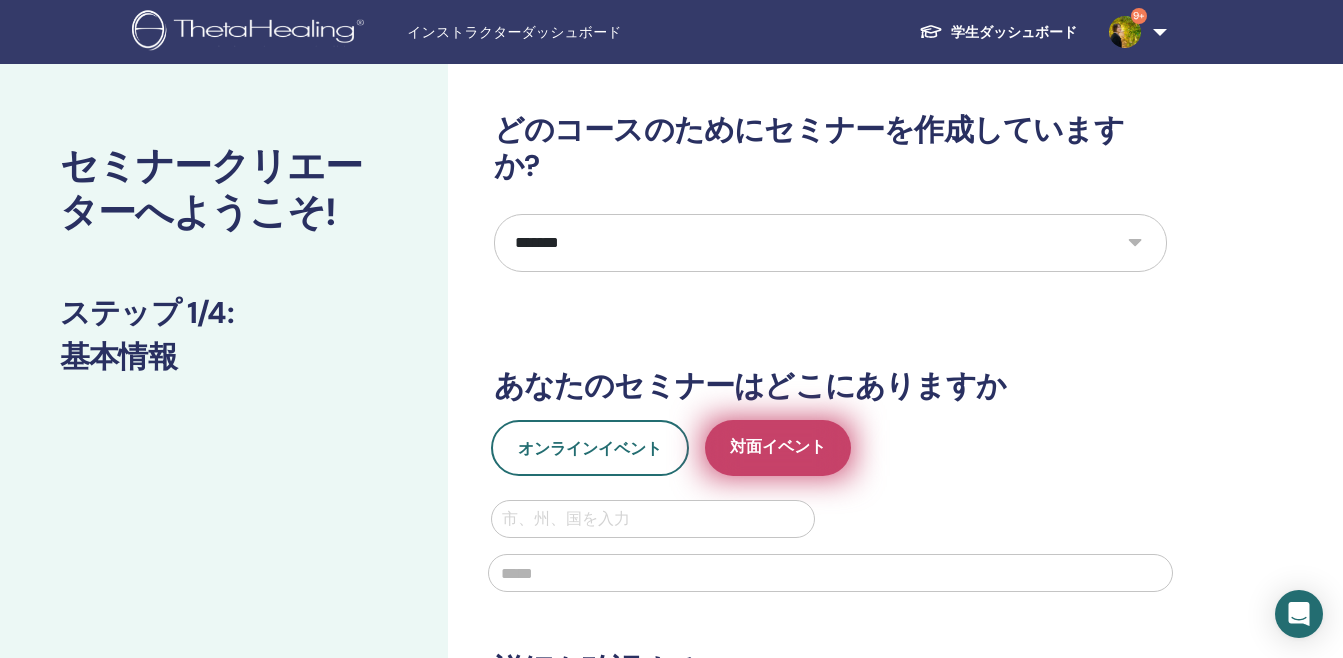 click on "対面イベント" at bounding box center (778, 448) 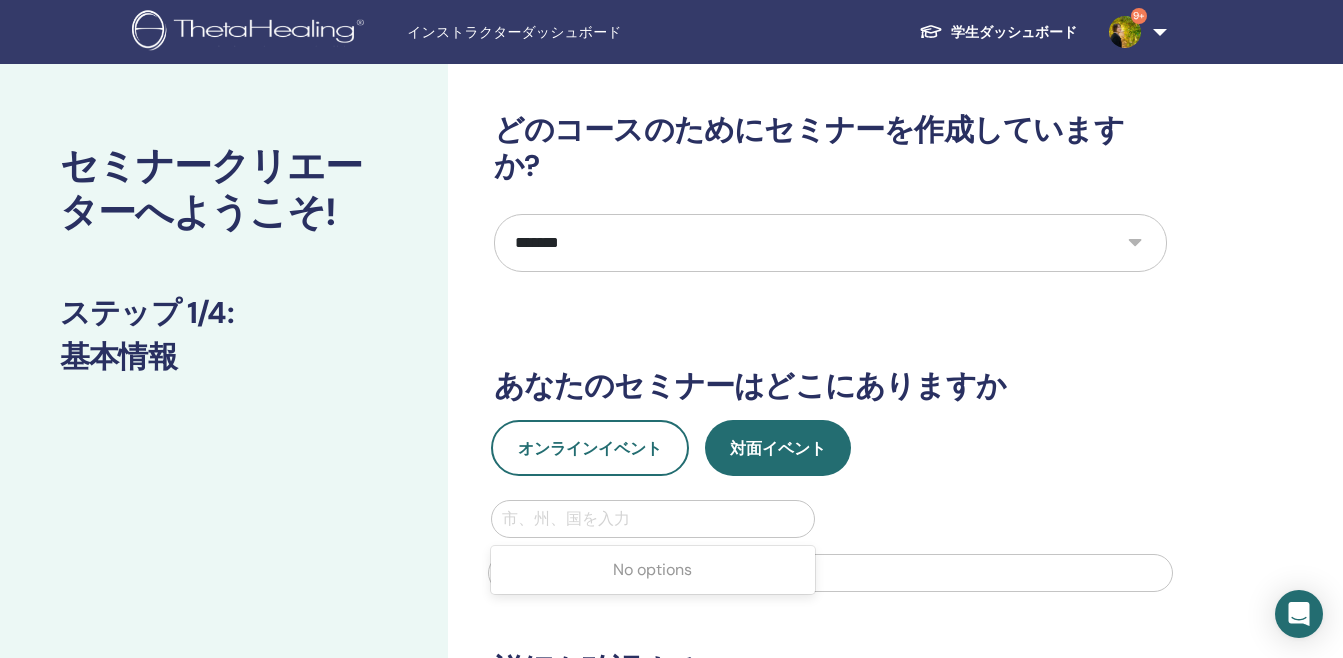 click at bounding box center [653, 519] 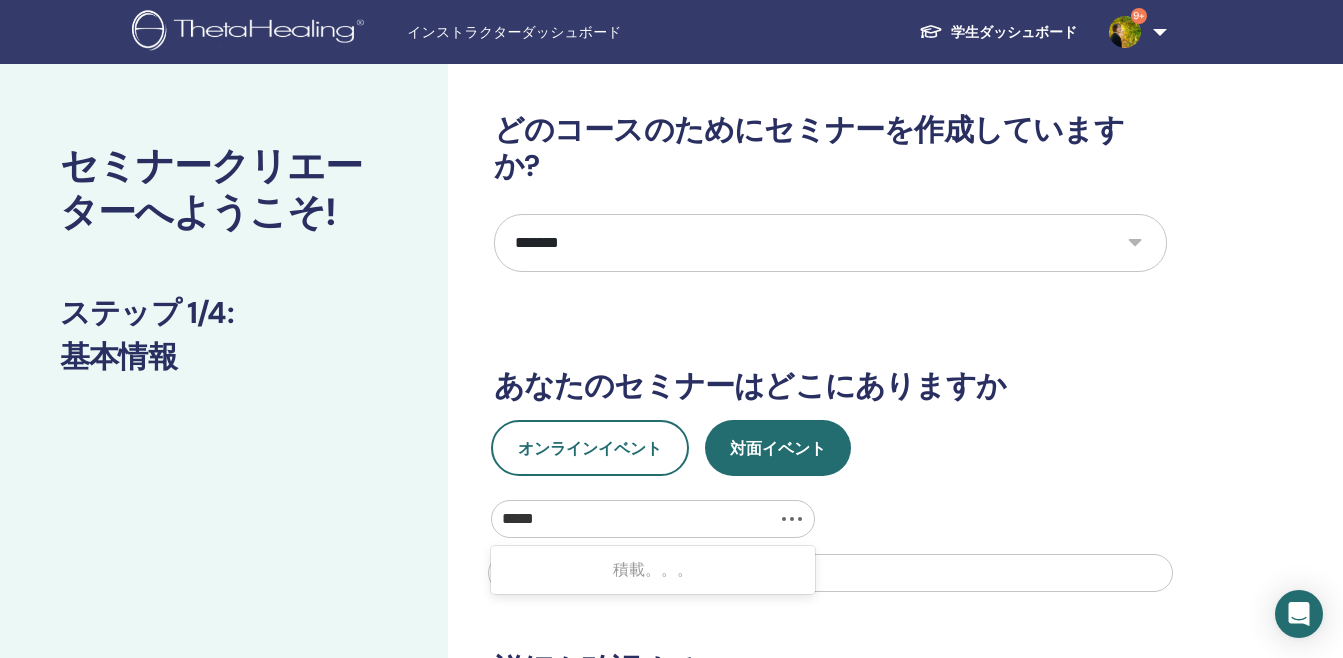 type on "*****" 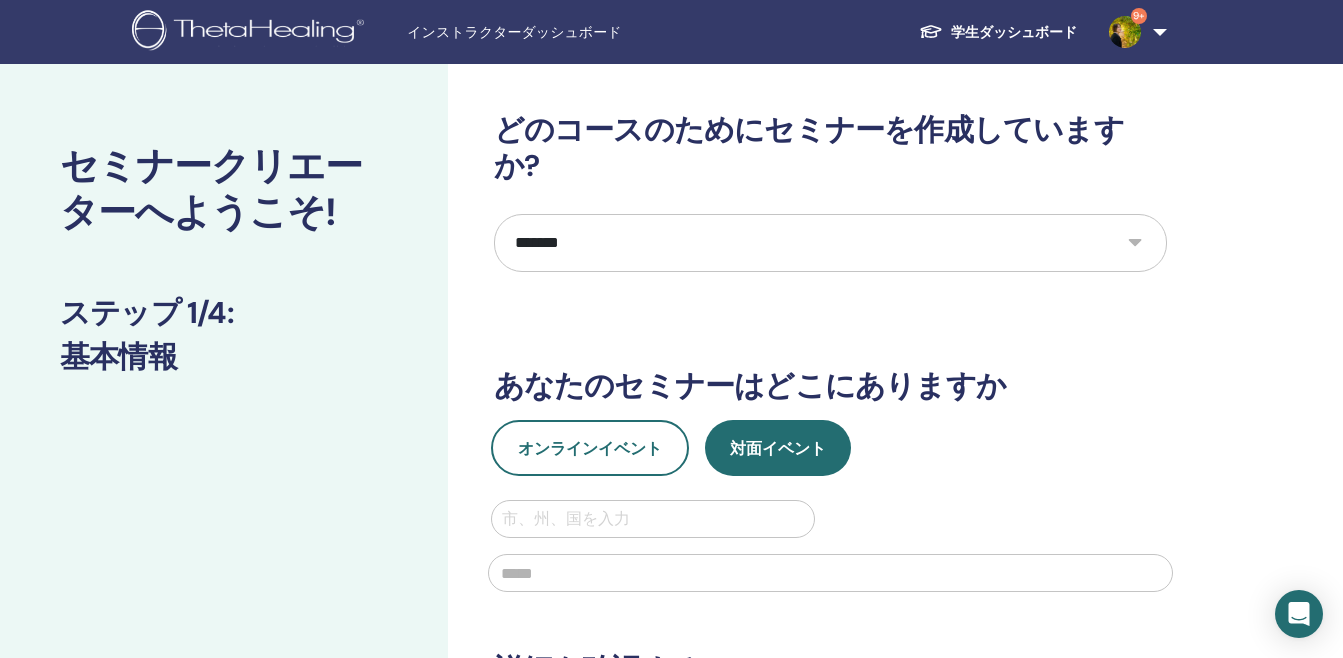 click on "オンラインイベント 対面イベント" at bounding box center [830, 448] 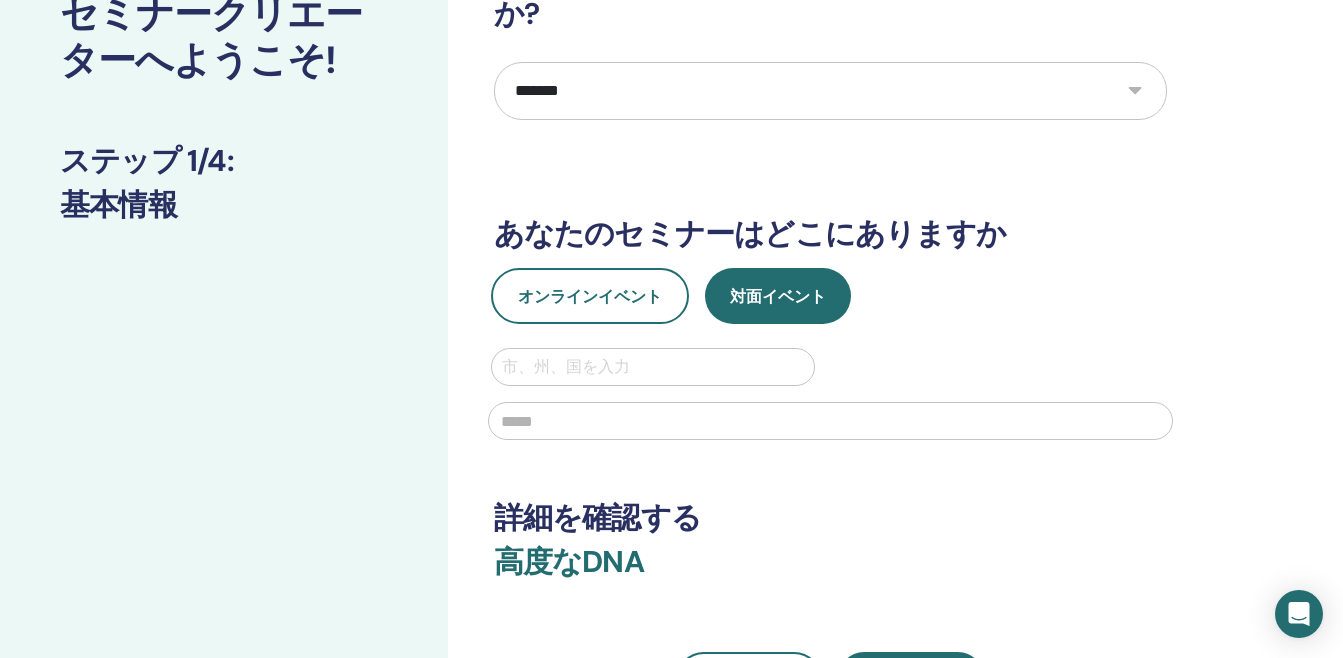 scroll, scrollTop: 200, scrollLeft: 0, axis: vertical 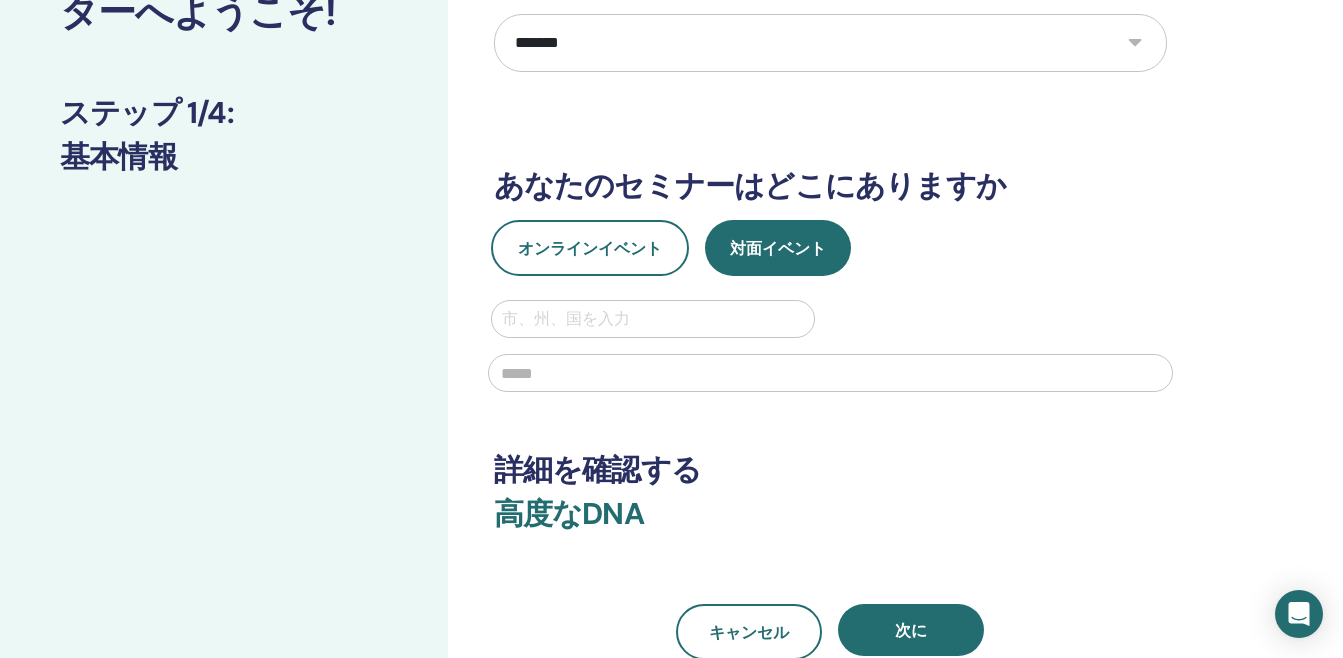 click at bounding box center [653, 319] 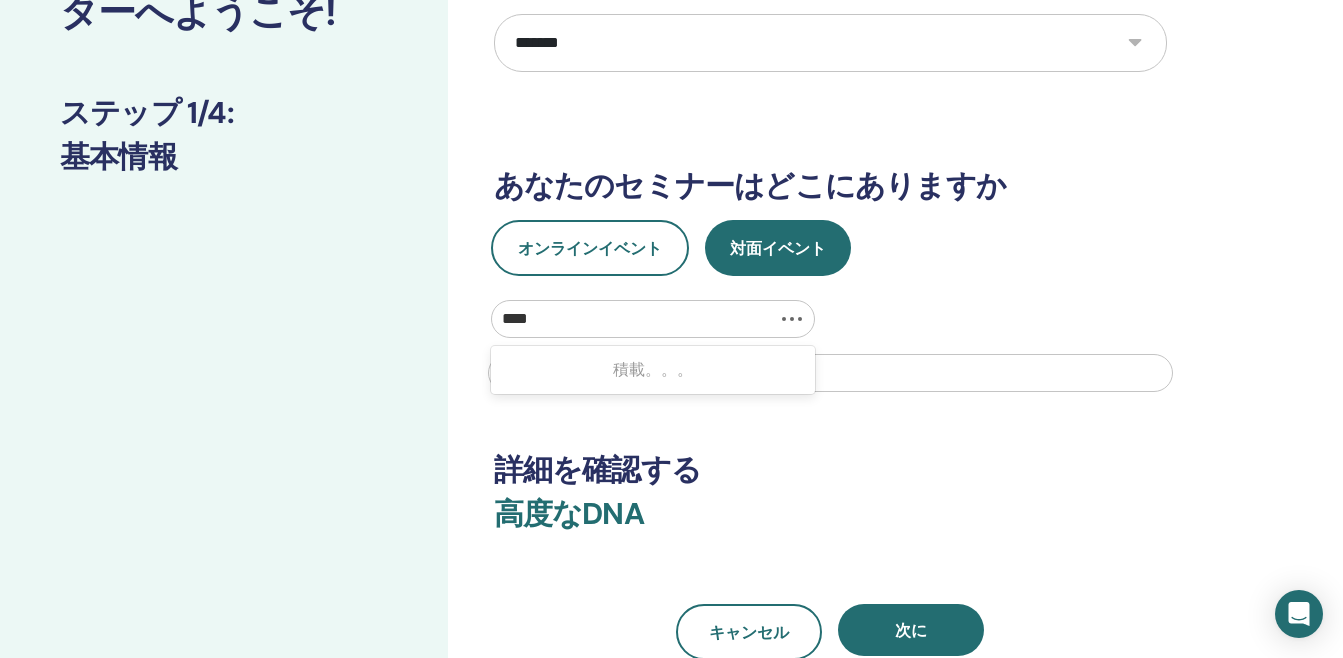 type on "*****" 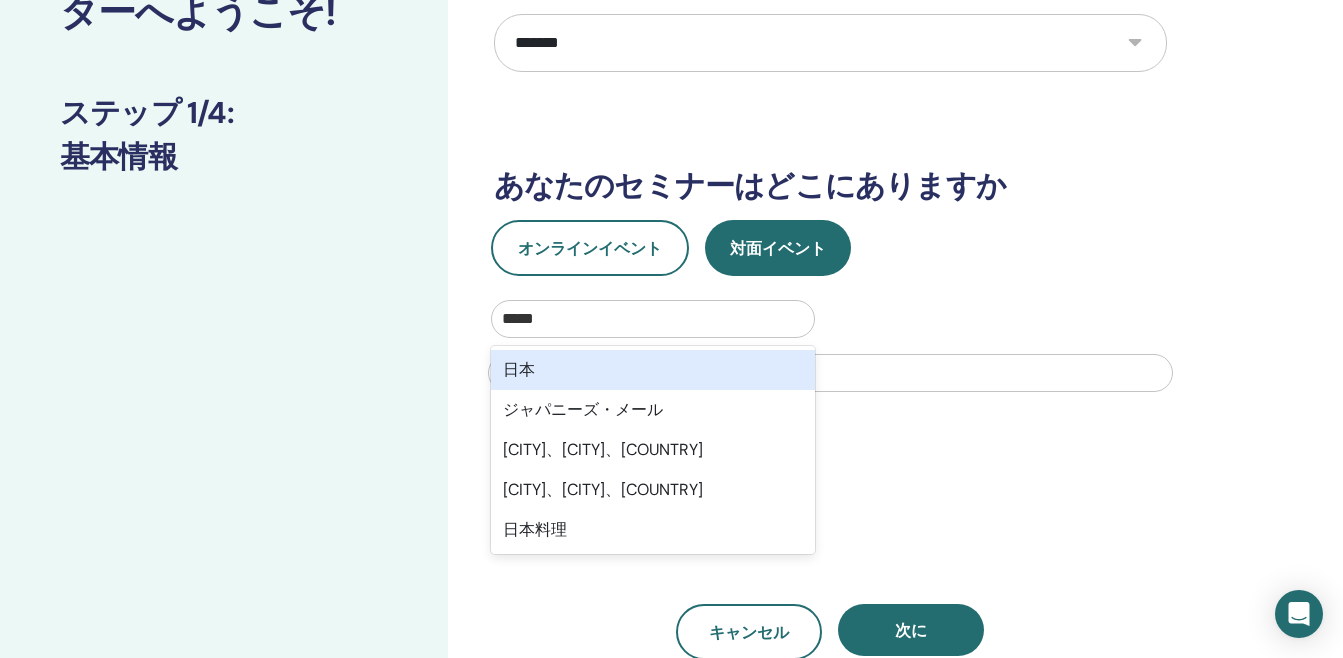 click on "日本" at bounding box center (653, 370) 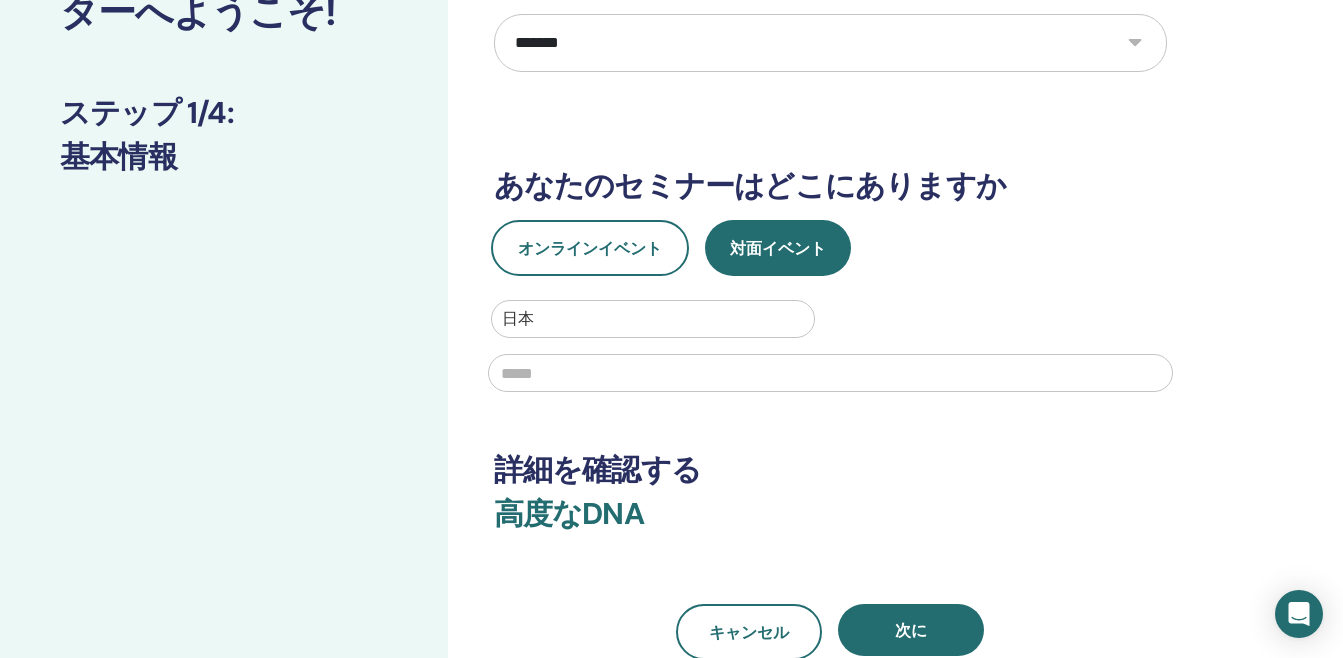 click at bounding box center (830, 373) 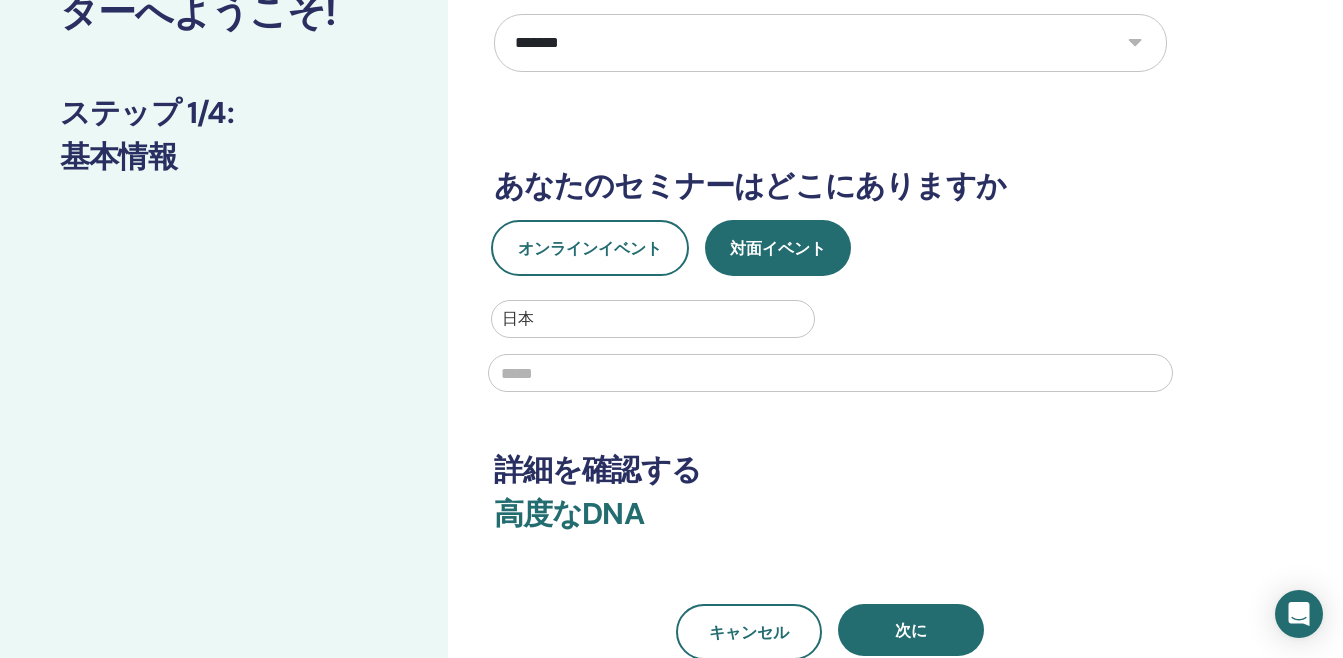 type on "*" 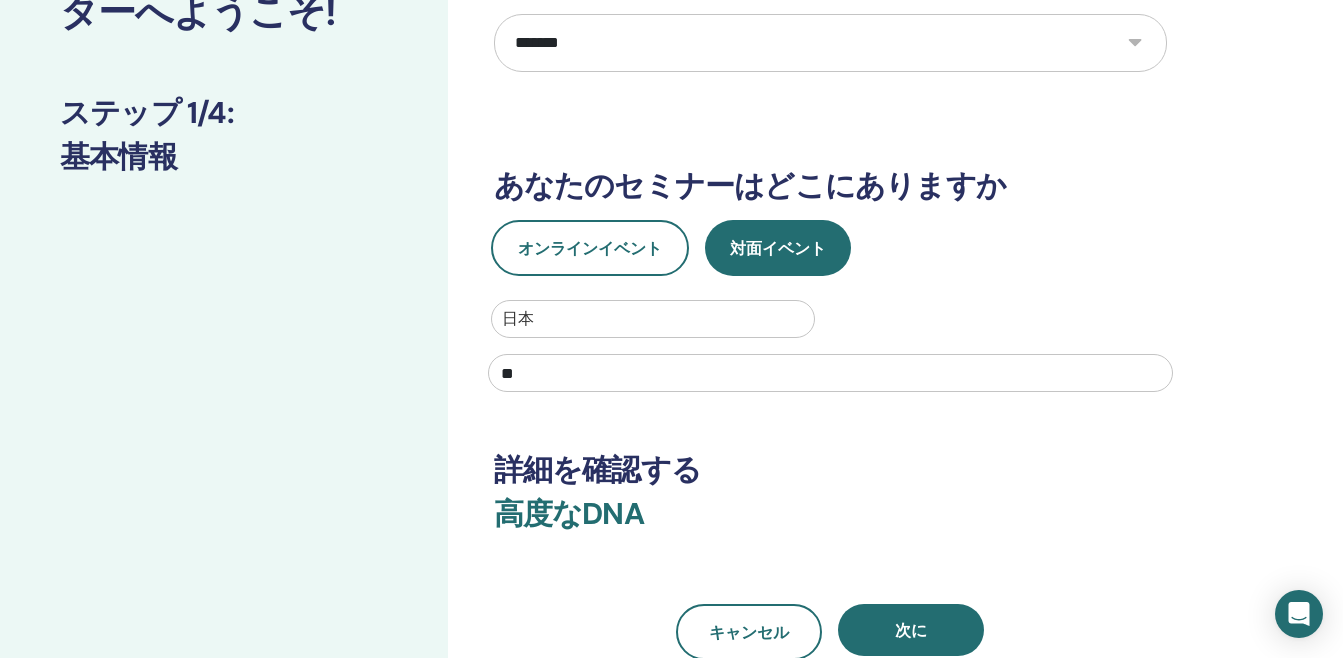 type on "*" 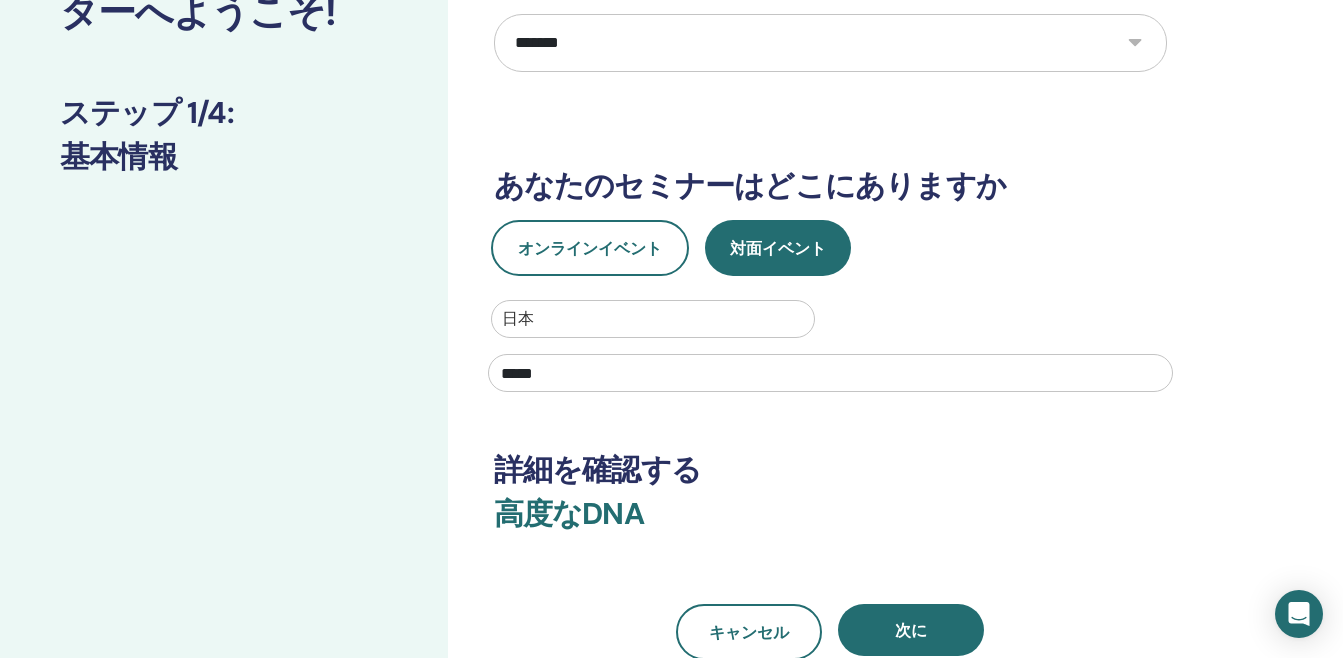 type on "*****" 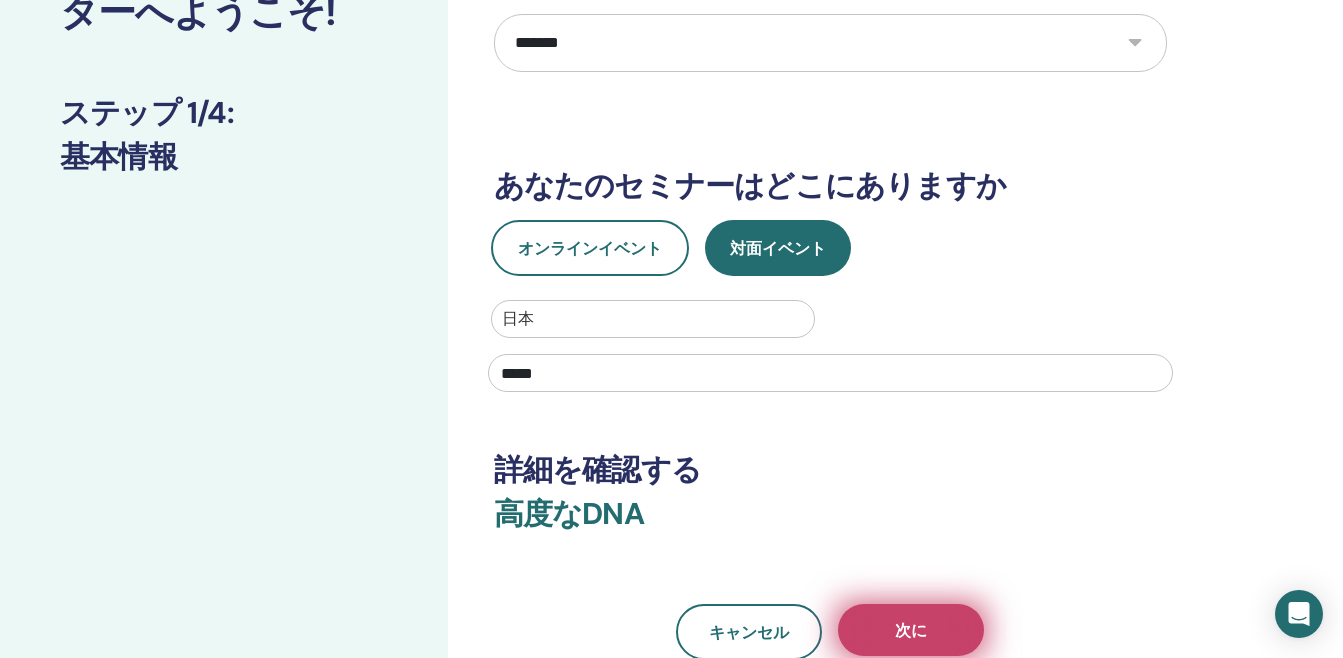 click on "次に" at bounding box center [911, 630] 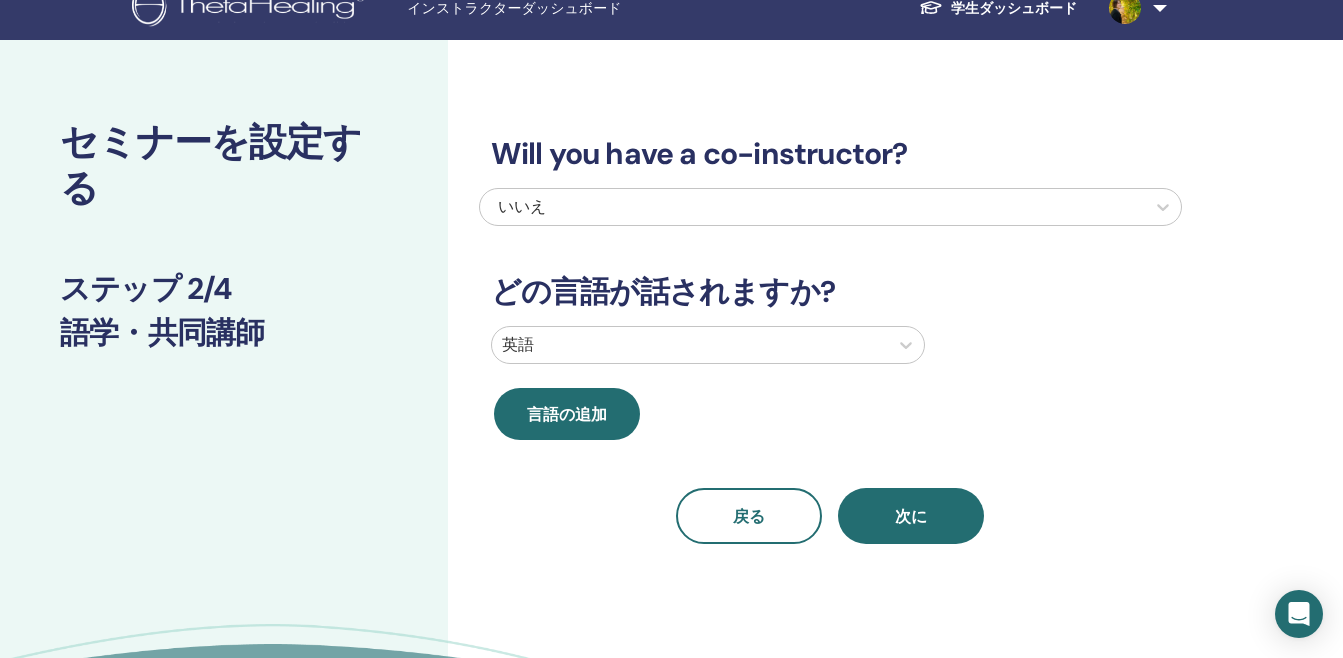 scroll, scrollTop: 0, scrollLeft: 0, axis: both 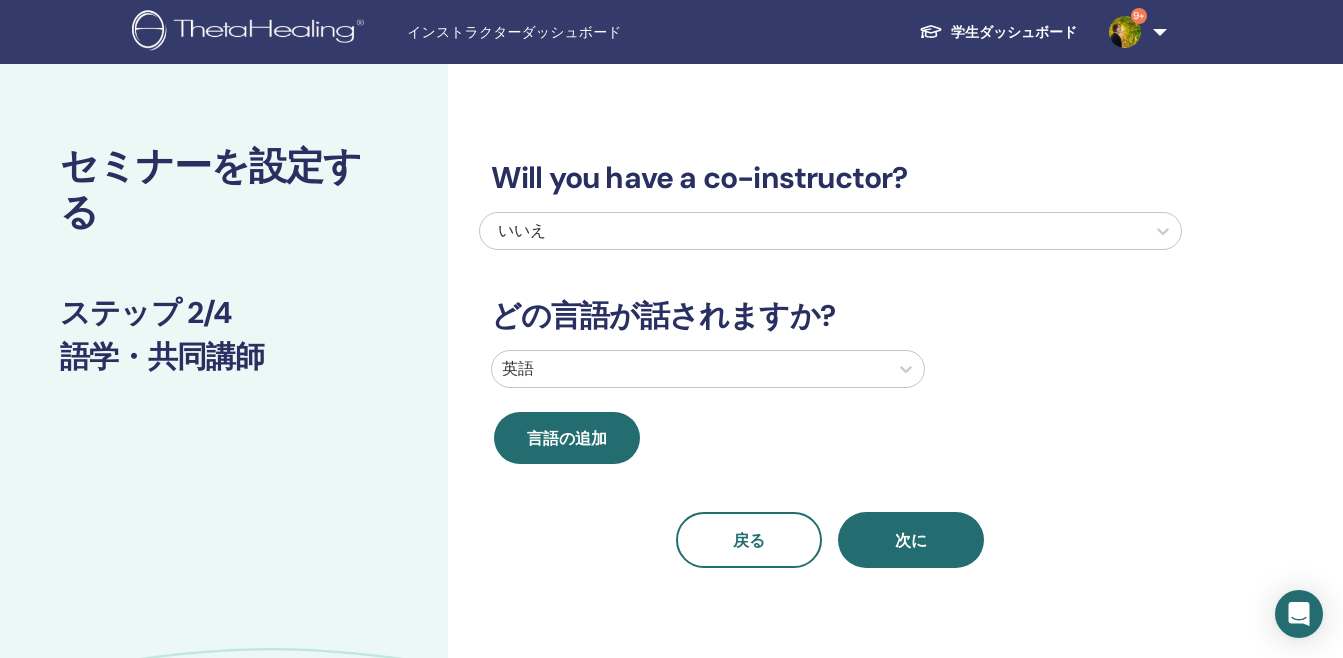 click on "いいえ" at bounding box center [763, 231] 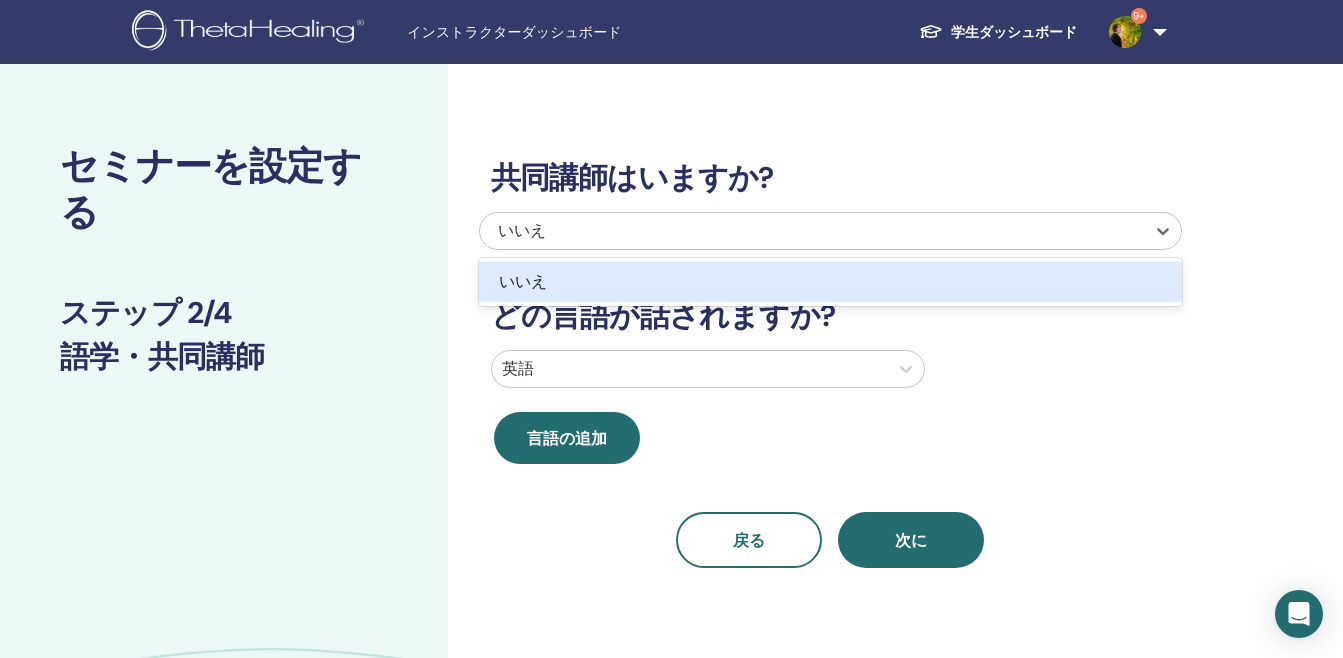 click at bounding box center (690, 369) 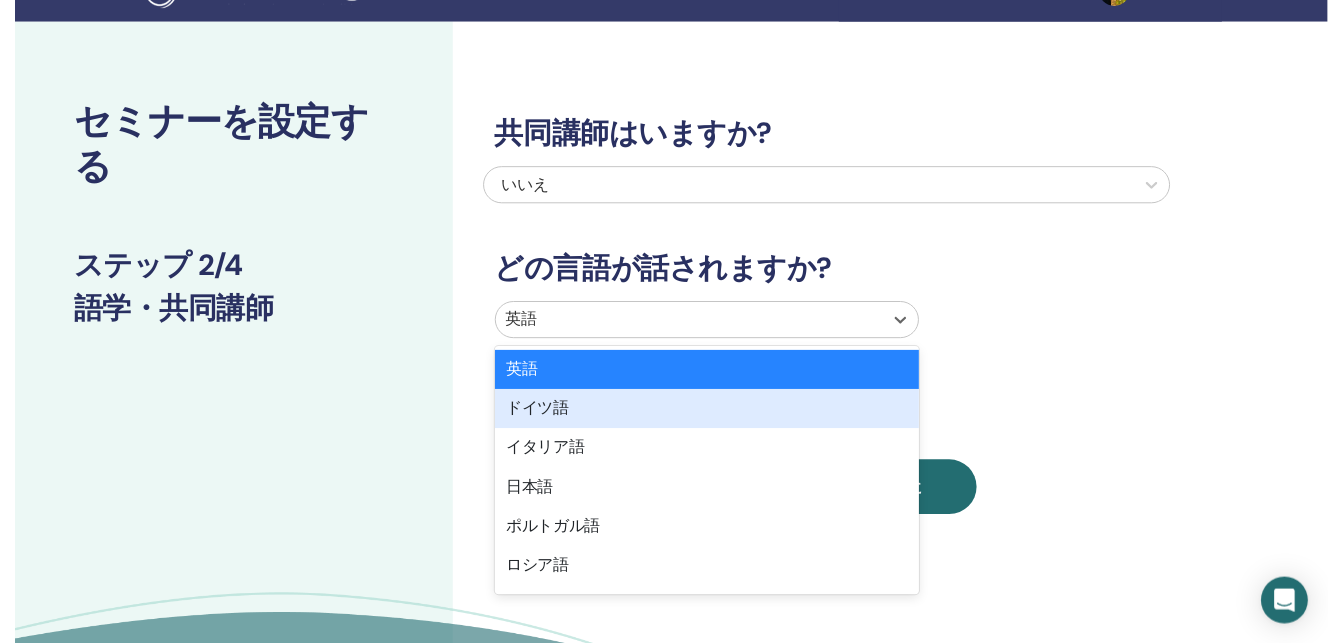 scroll, scrollTop: 46, scrollLeft: 0, axis: vertical 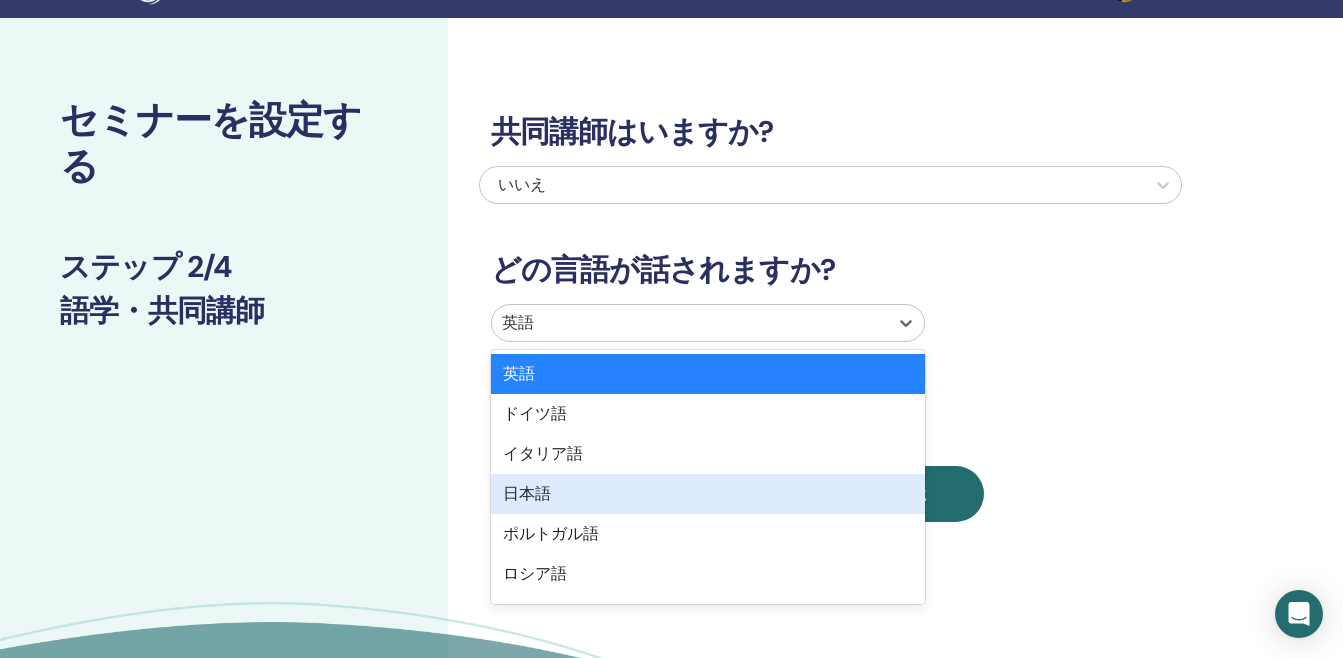 click on "日本語" at bounding box center [708, 494] 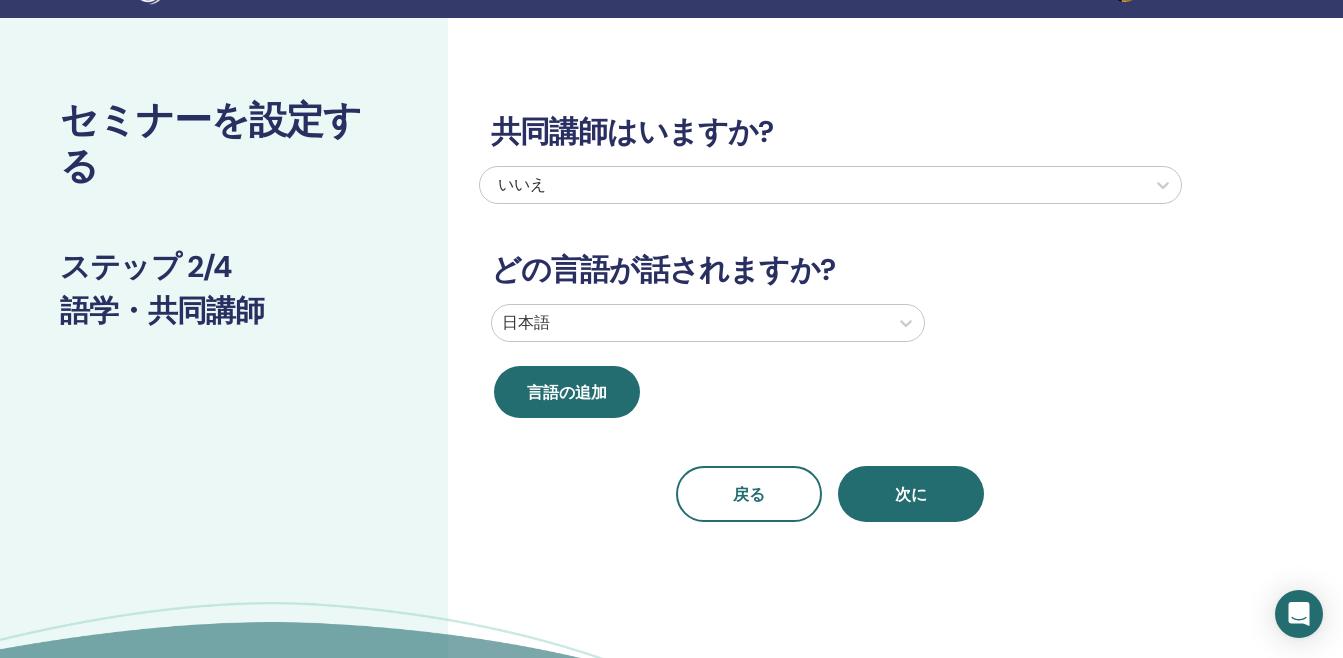 click on "共同講師はいますか? いいえ どの言語が話されますか? 日本語 言語の追加 戻る 次に" at bounding box center [830, 294] 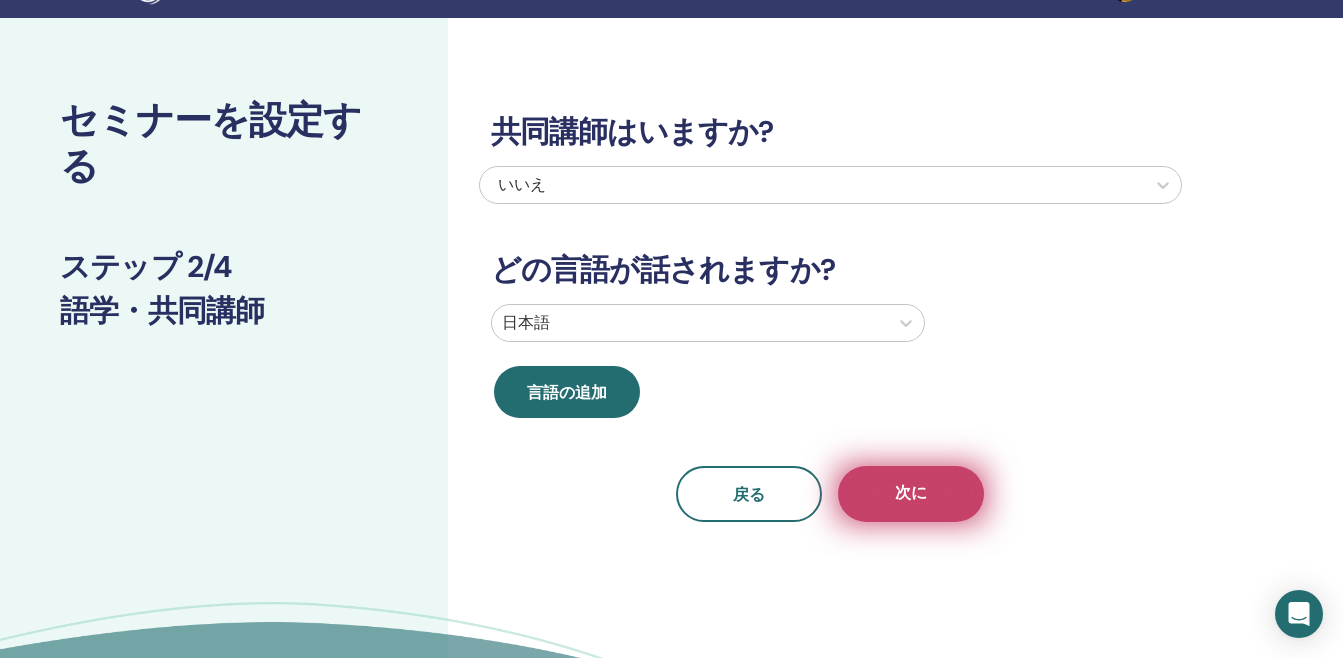click on "次に" at bounding box center (911, 494) 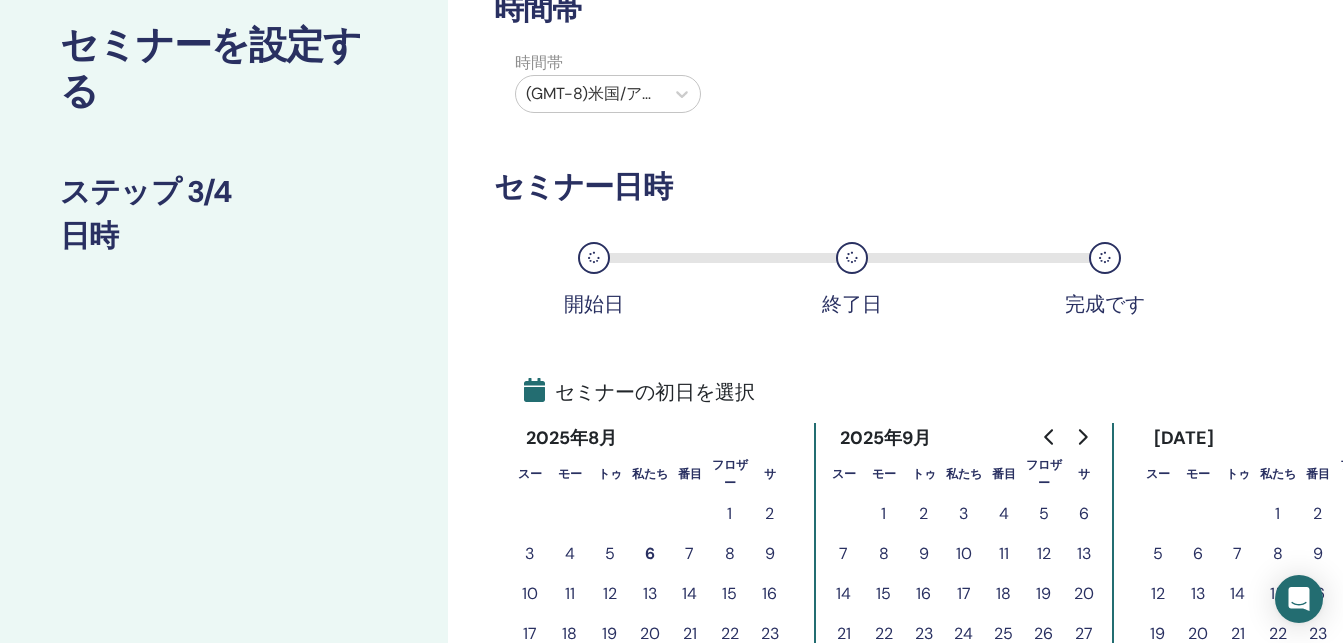 scroll, scrollTop: 246, scrollLeft: 0, axis: vertical 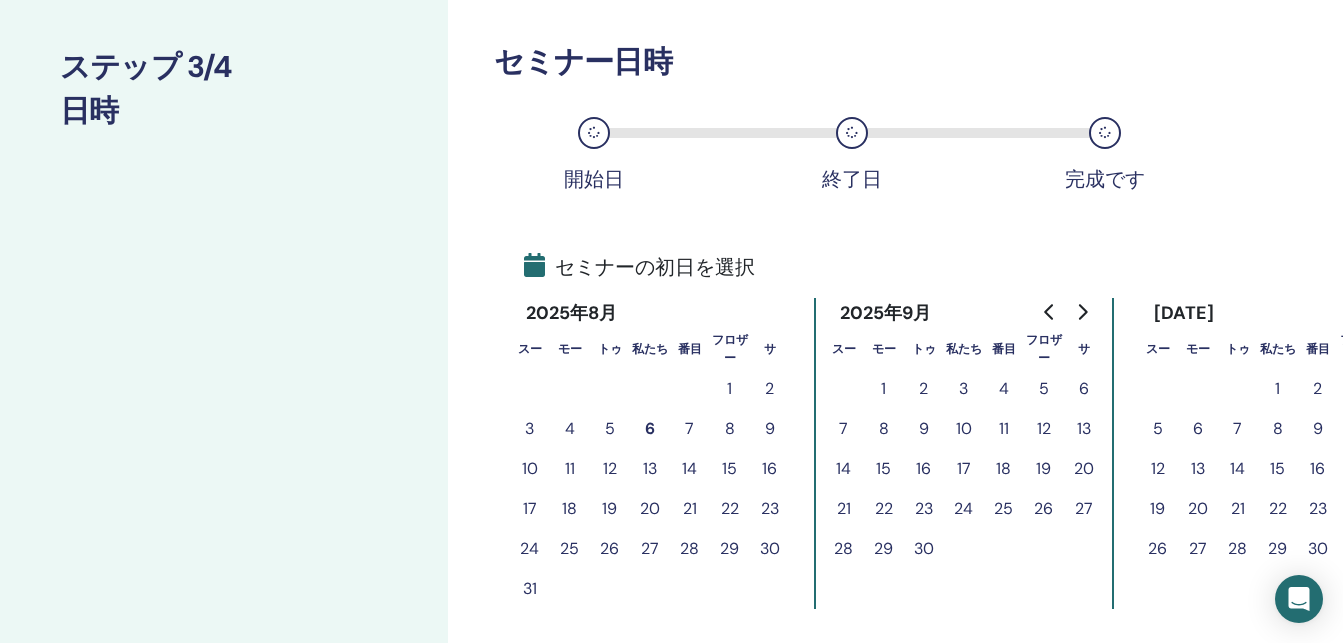 click on "9" at bounding box center (770, 429) 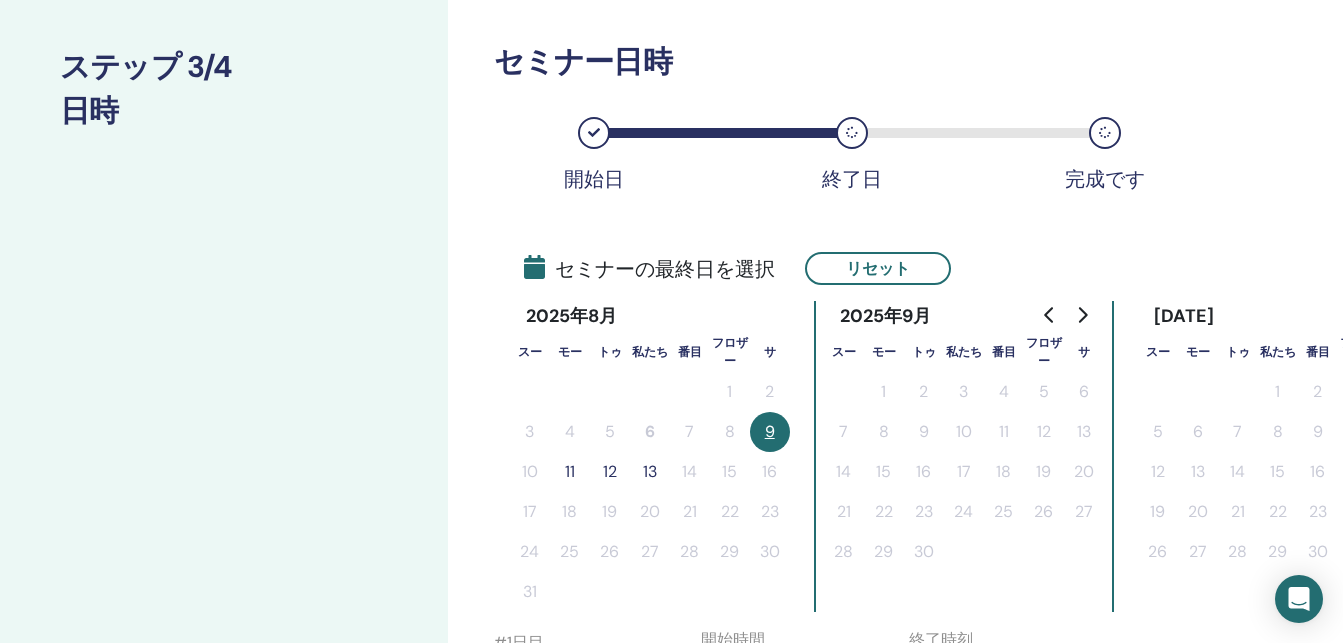 click on "11" at bounding box center [570, 472] 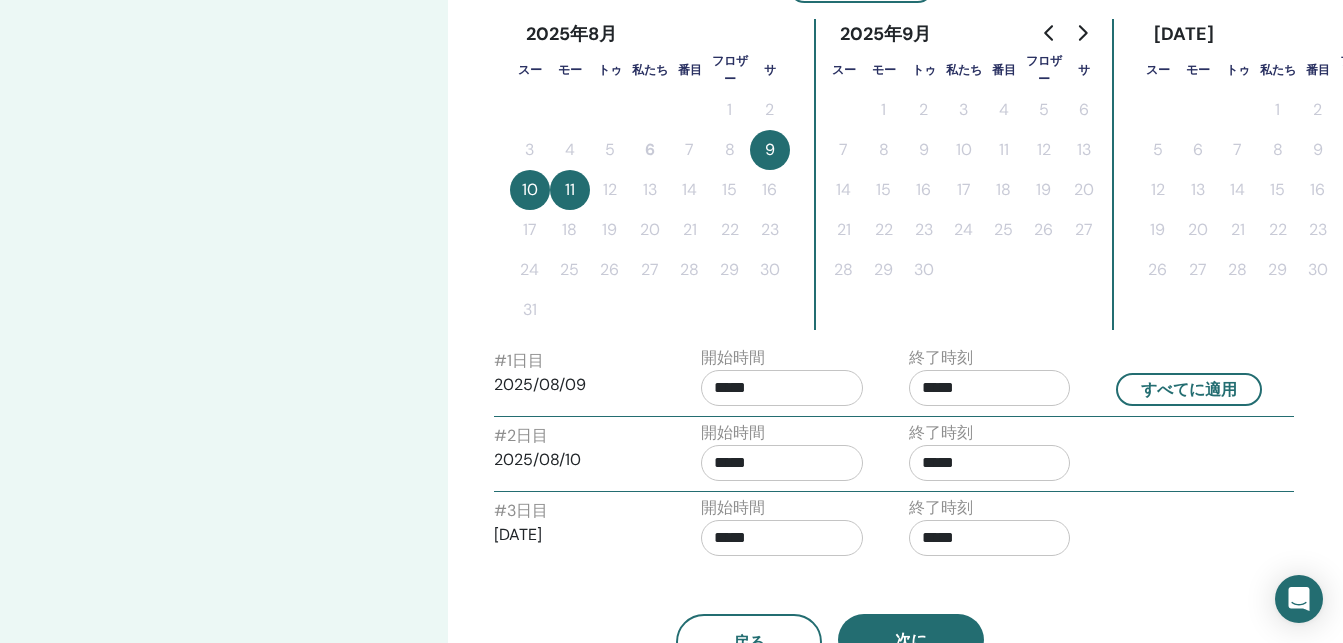 scroll, scrollTop: 546, scrollLeft: 0, axis: vertical 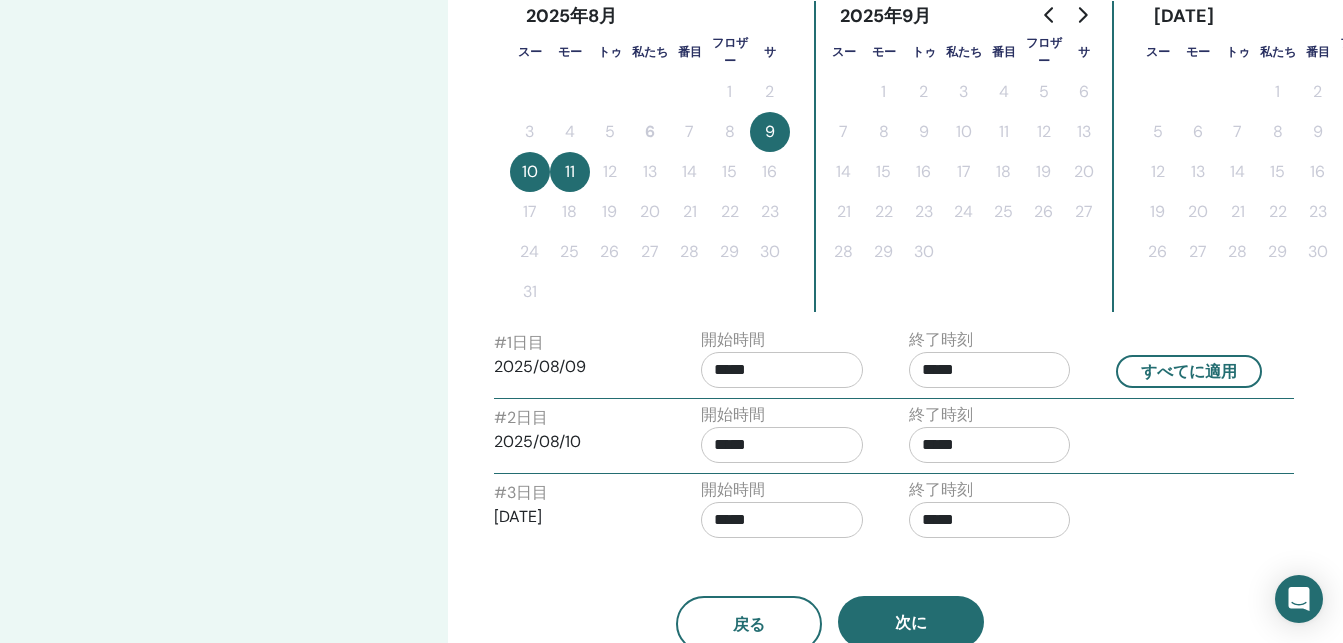 click on "*****" at bounding box center (782, 370) 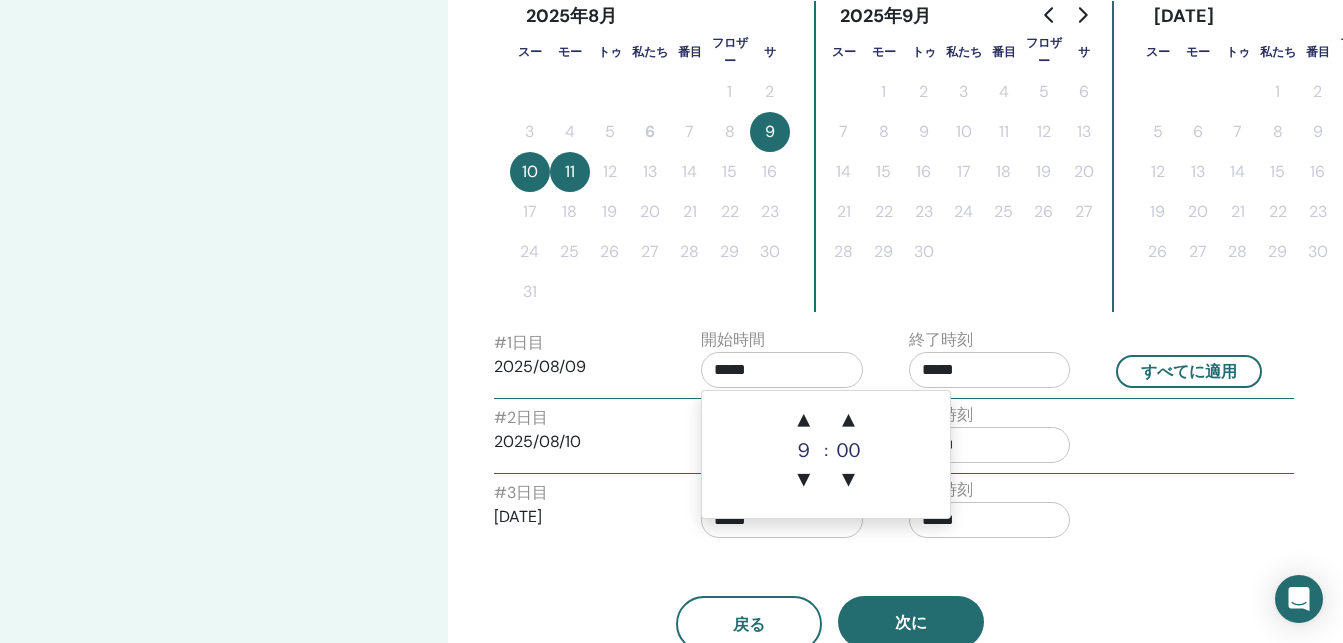 click on "*****" at bounding box center (782, 370) 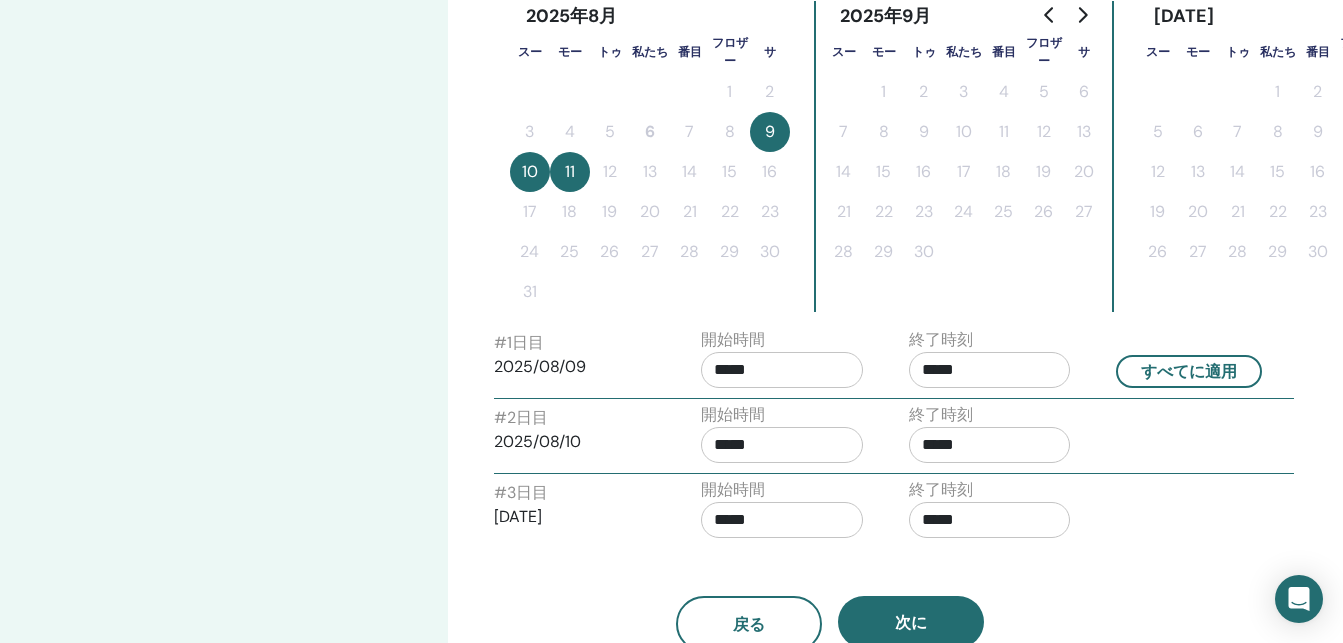 drag, startPoint x: 691, startPoint y: 368, endPoint x: 816, endPoint y: 369, distance: 125.004 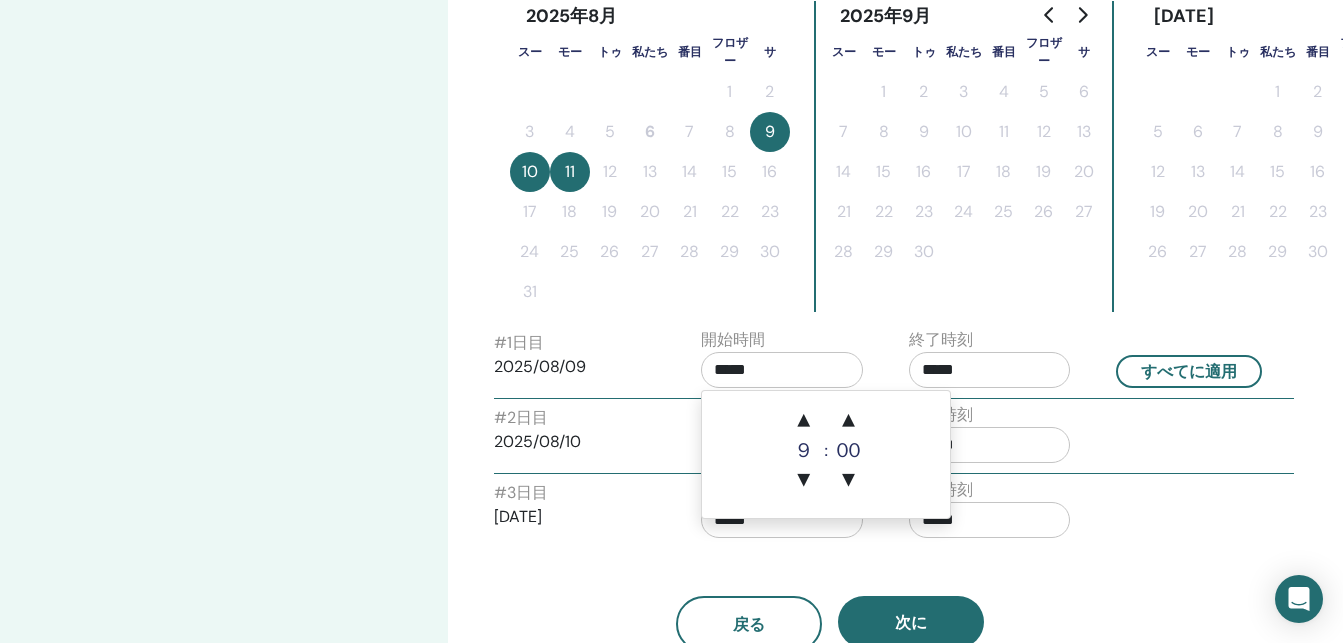 drag, startPoint x: 744, startPoint y: 369, endPoint x: 679, endPoint y: 362, distance: 65.37584 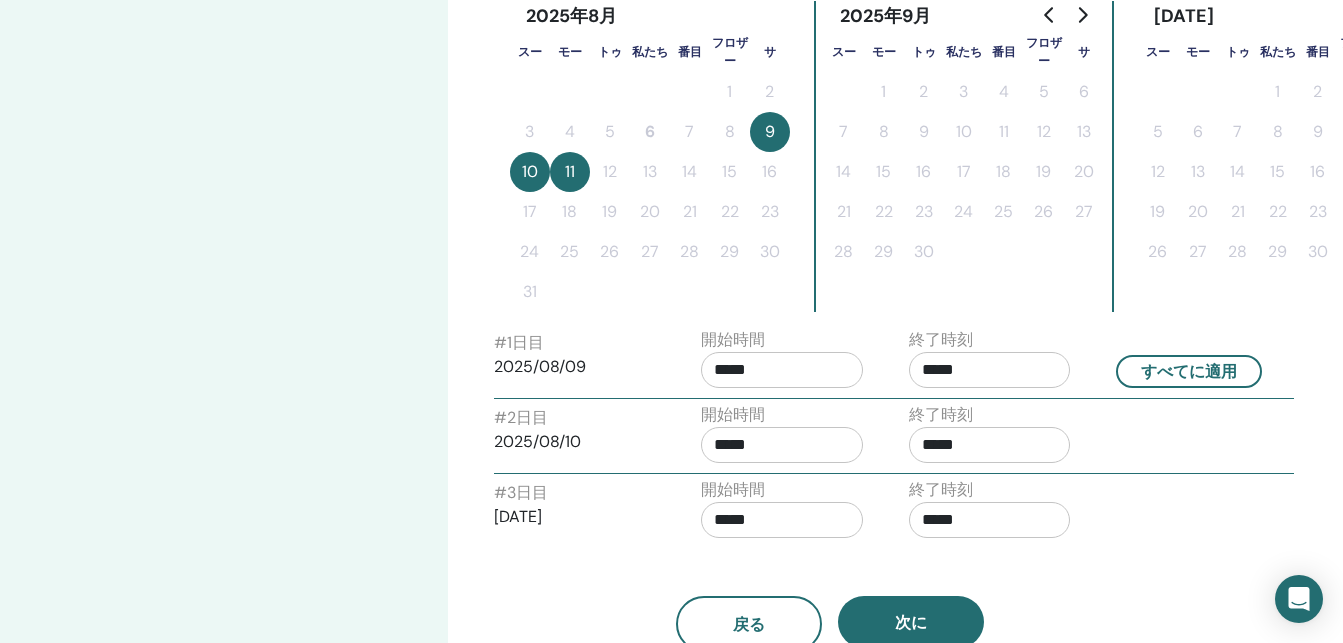 click on "終了時刻 *****" at bounding box center [998, 363] 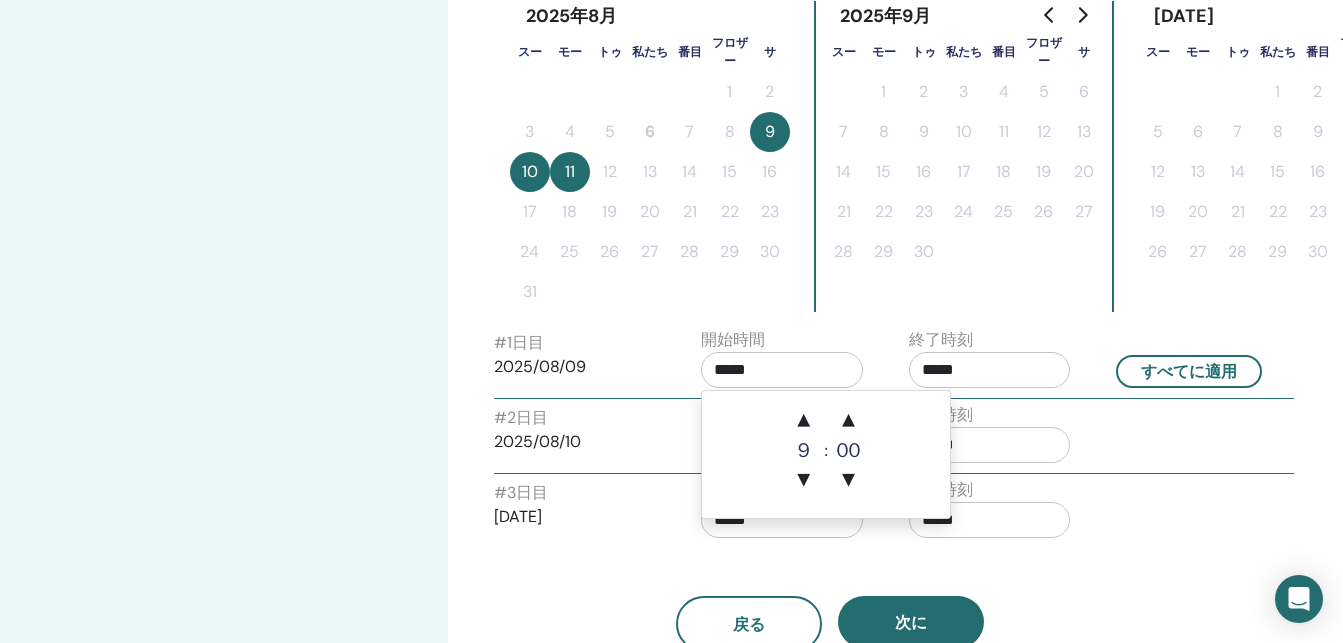 click on "*****" at bounding box center (782, 370) 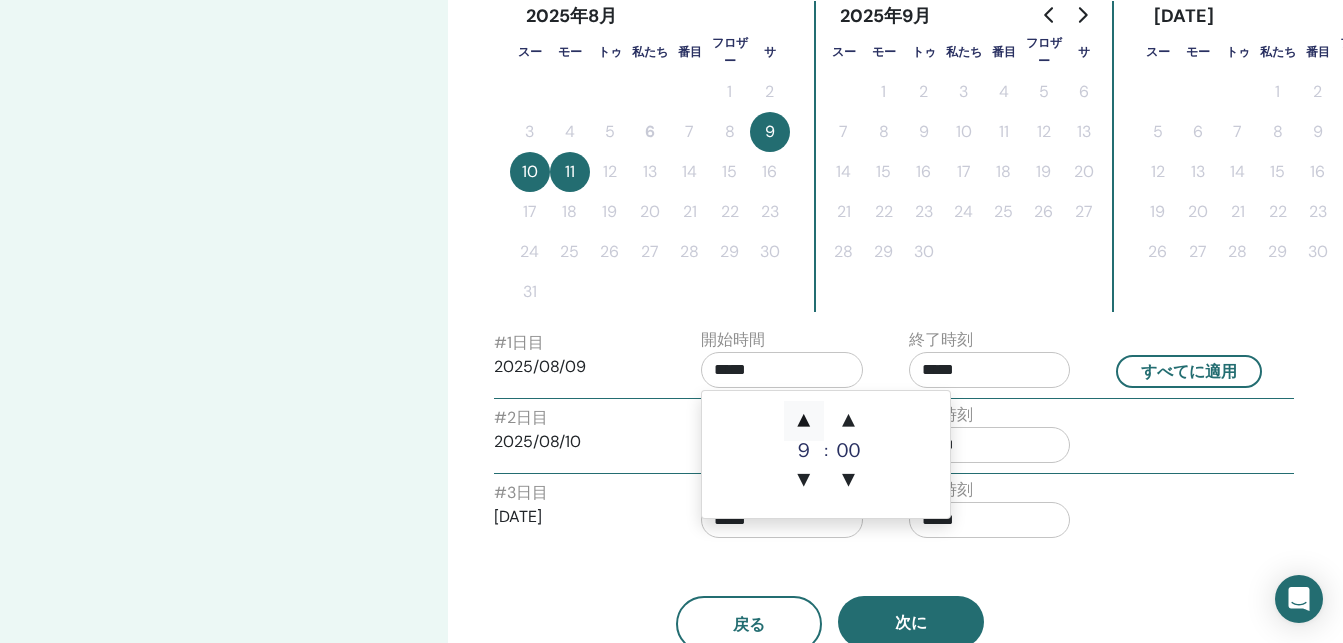 click on "▲" at bounding box center [804, 421] 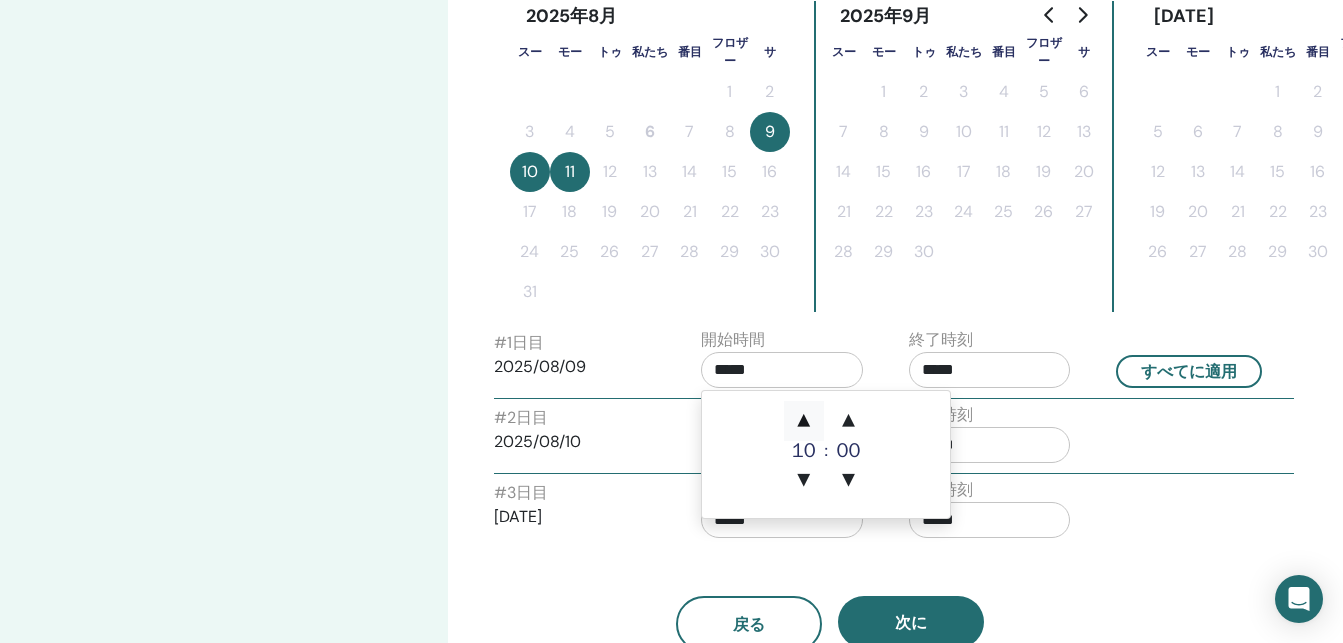 click on "▲" at bounding box center [804, 421] 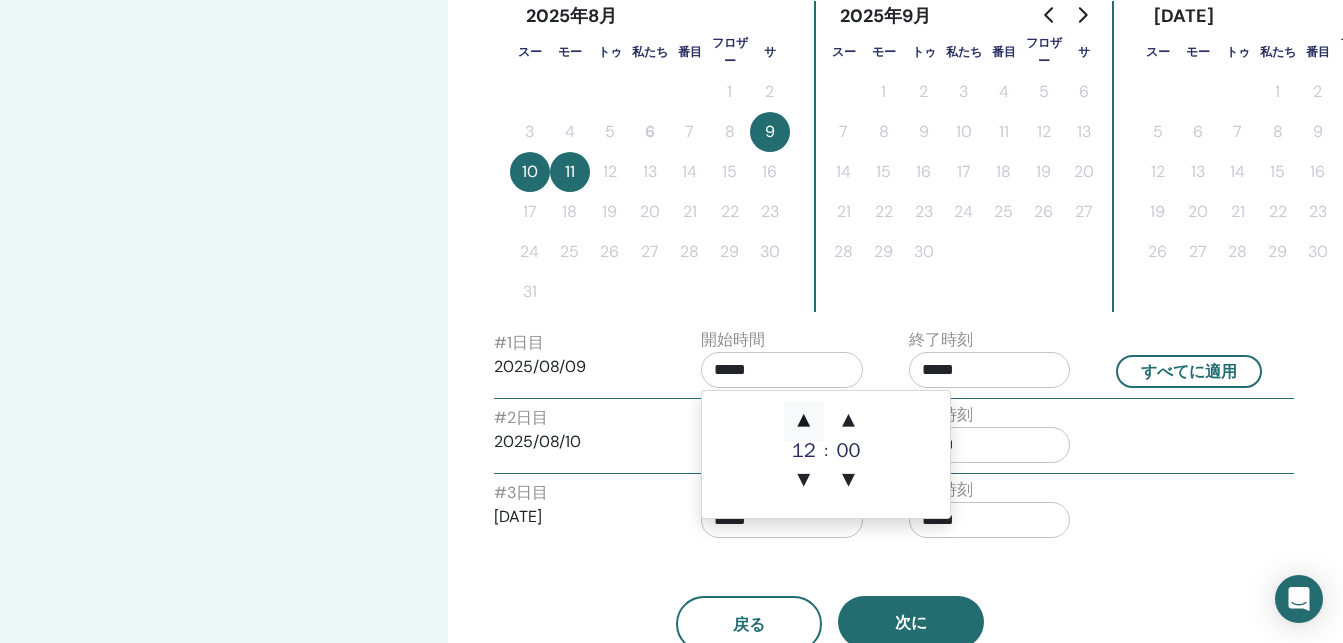click on "▲" at bounding box center (804, 421) 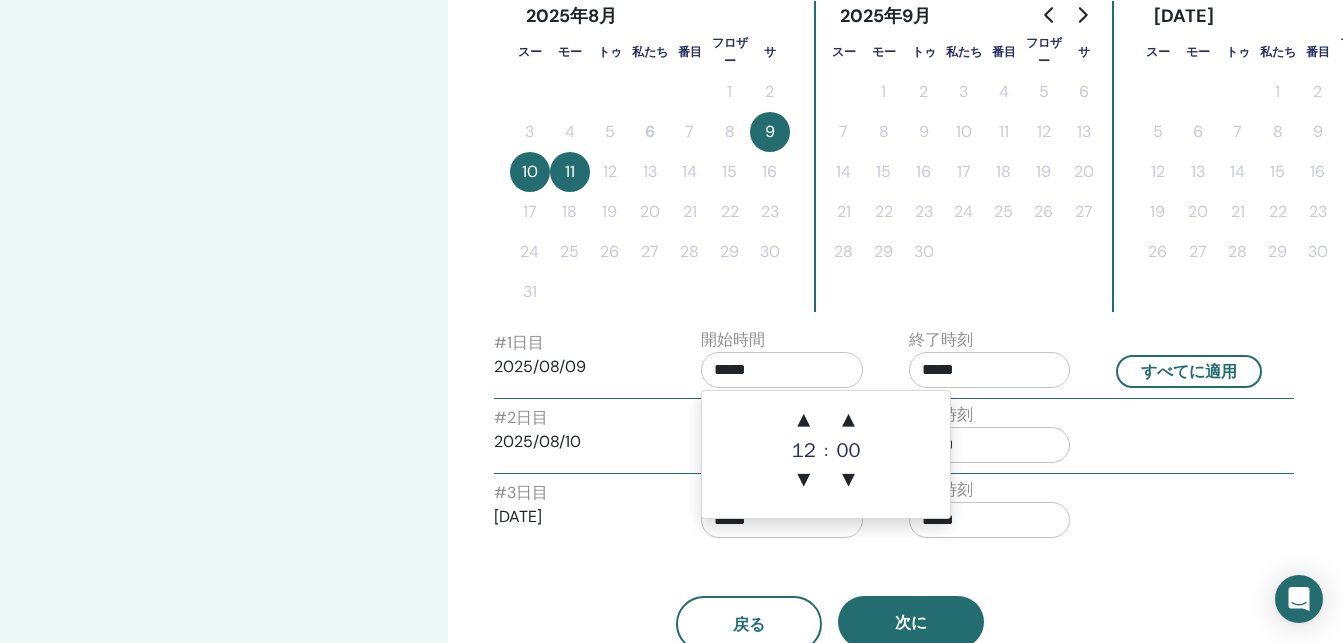 click on "終了時刻 *****" at bounding box center [990, 363] 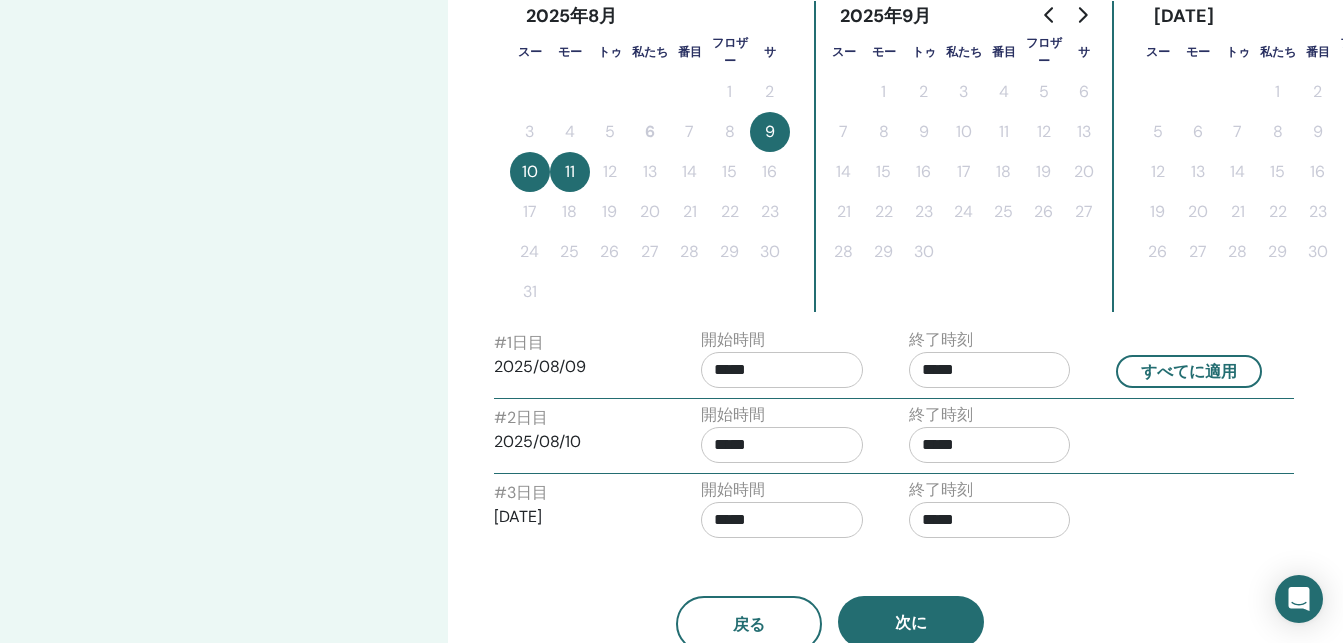 click on "*****" at bounding box center [990, 370] 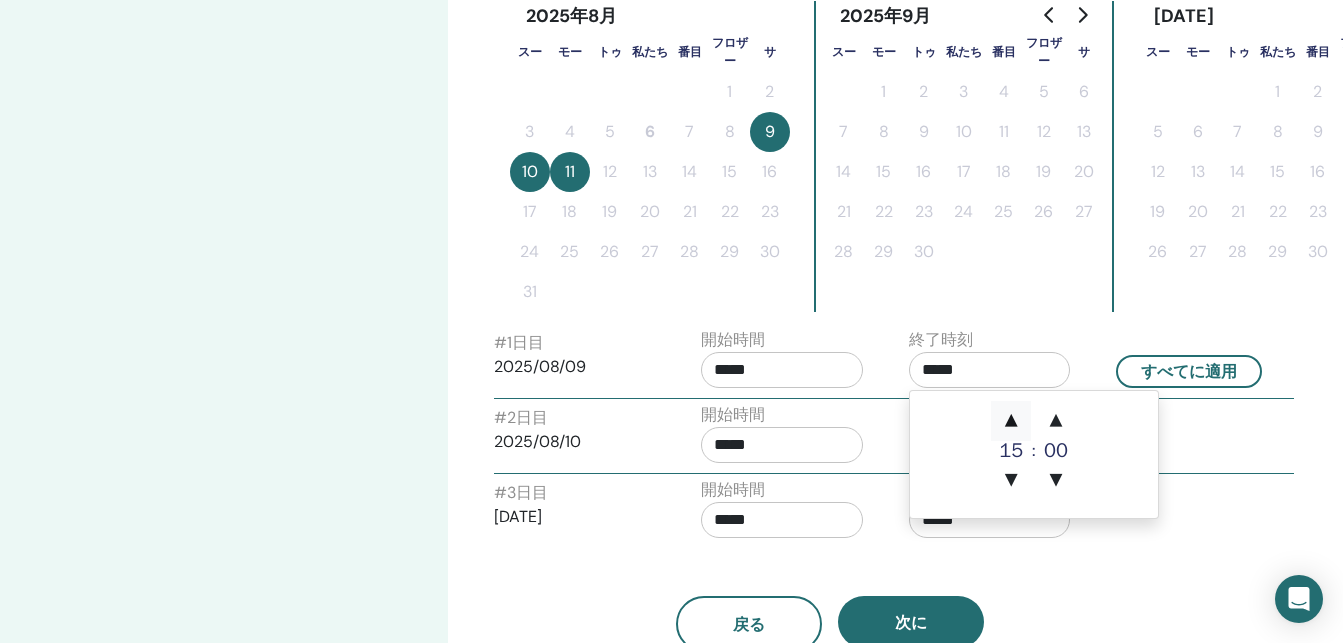 click on "▲" at bounding box center (1011, 421) 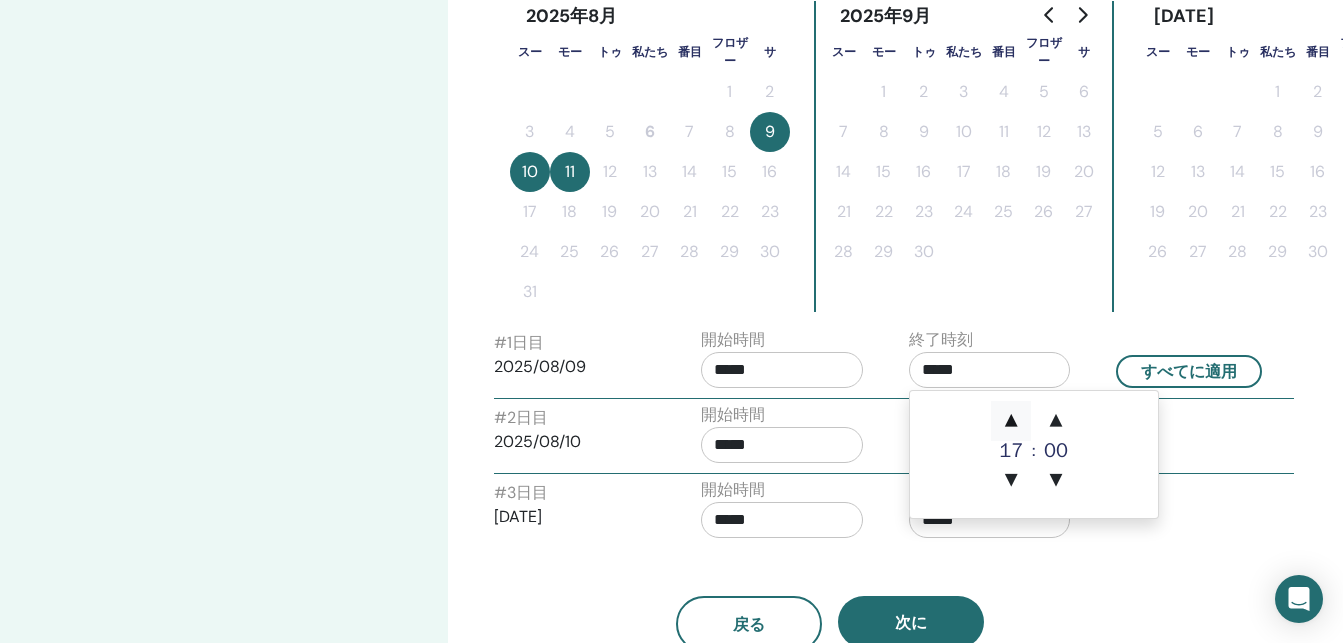 click on "▲" at bounding box center [1011, 421] 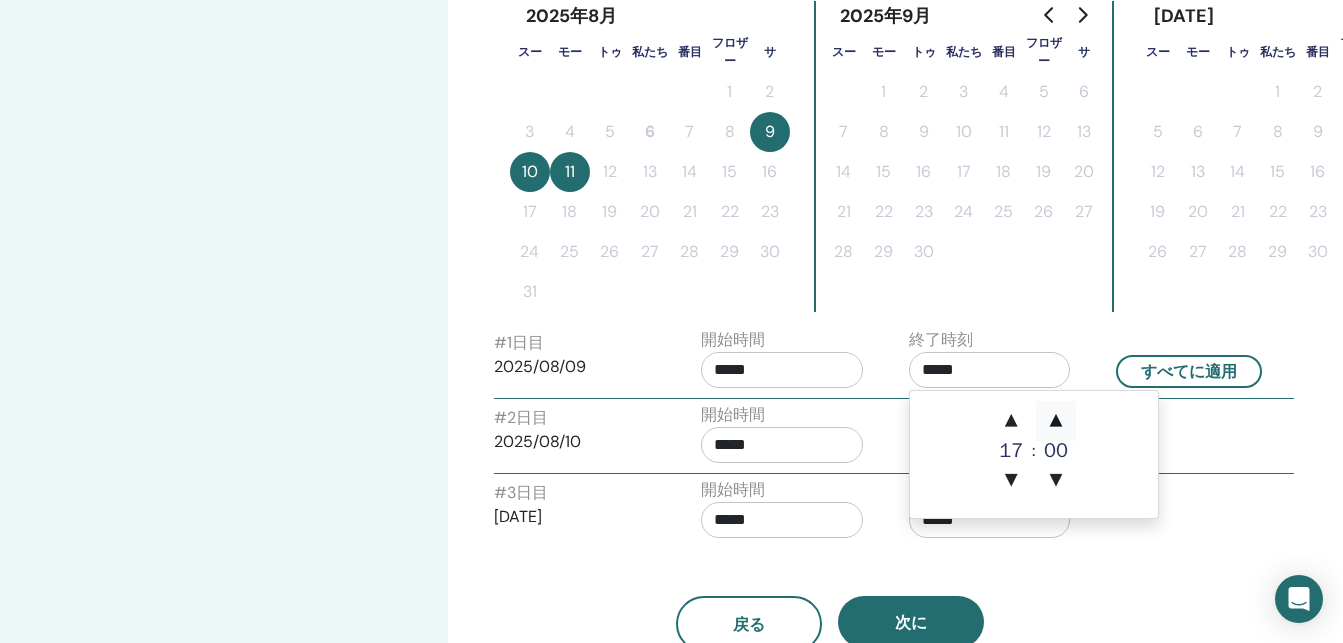 click on "▲" at bounding box center (1056, 421) 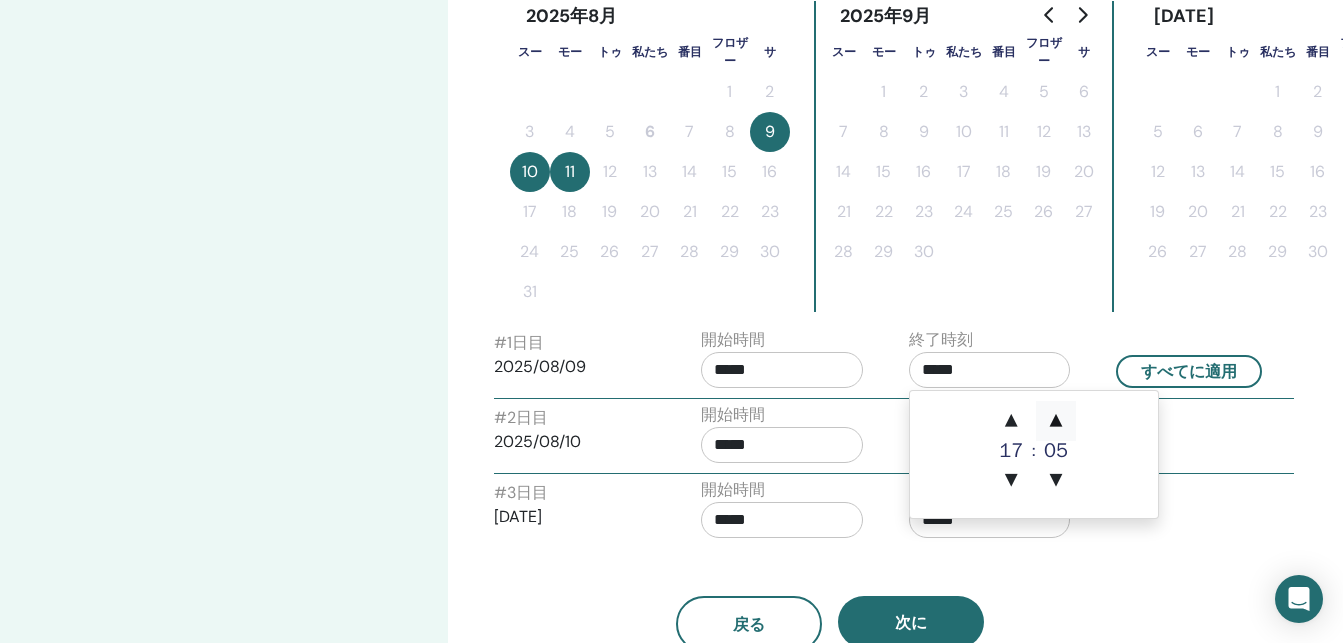 click on "▲" at bounding box center [1056, 421] 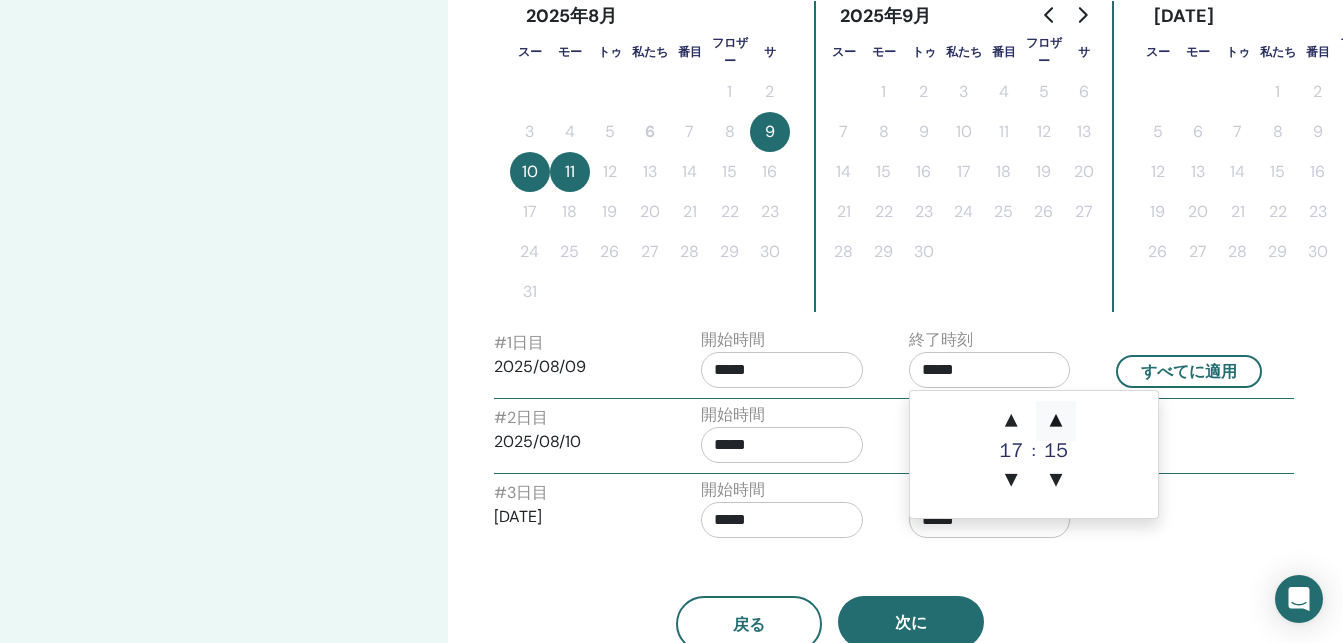 click on "▲" at bounding box center [1056, 421] 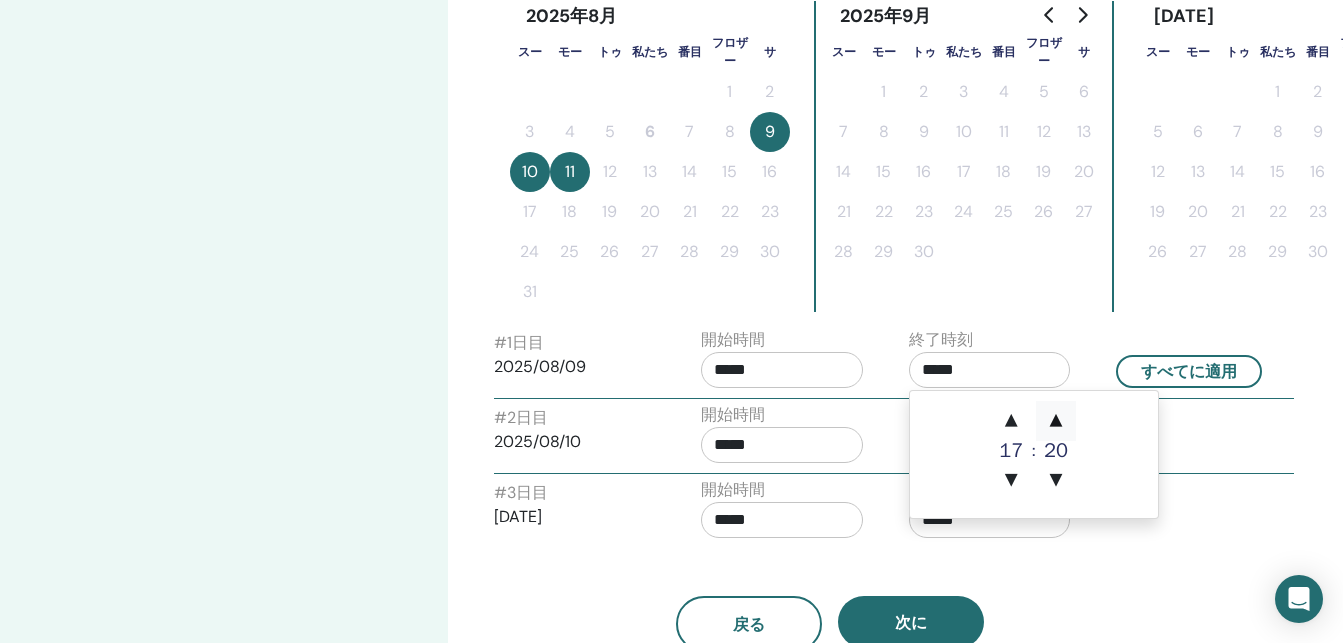 click on "▲" at bounding box center [1056, 421] 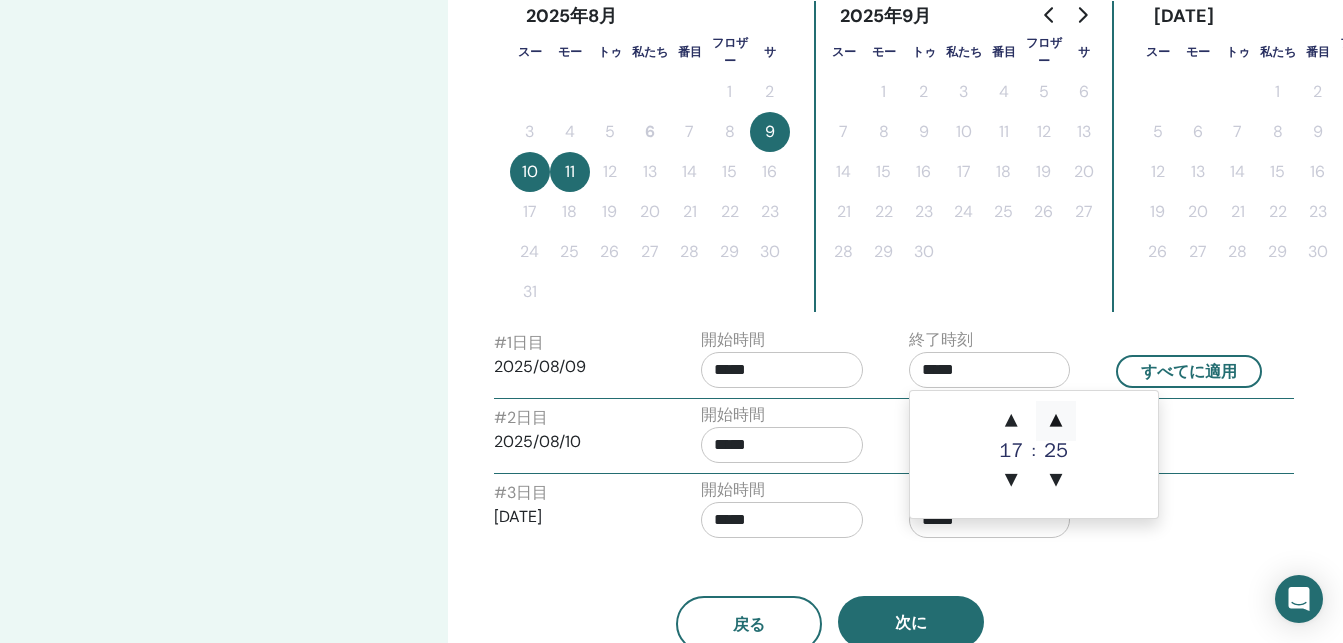 click on "▲" at bounding box center (1056, 421) 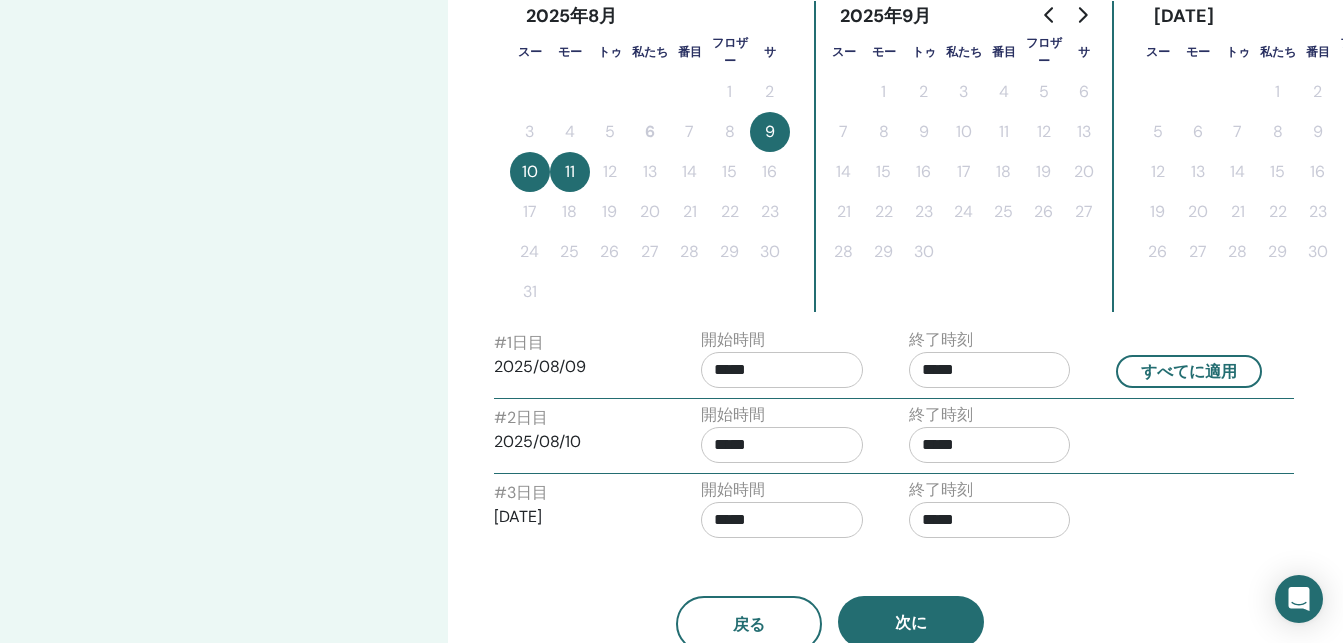 click at bounding box center [1004, 252] 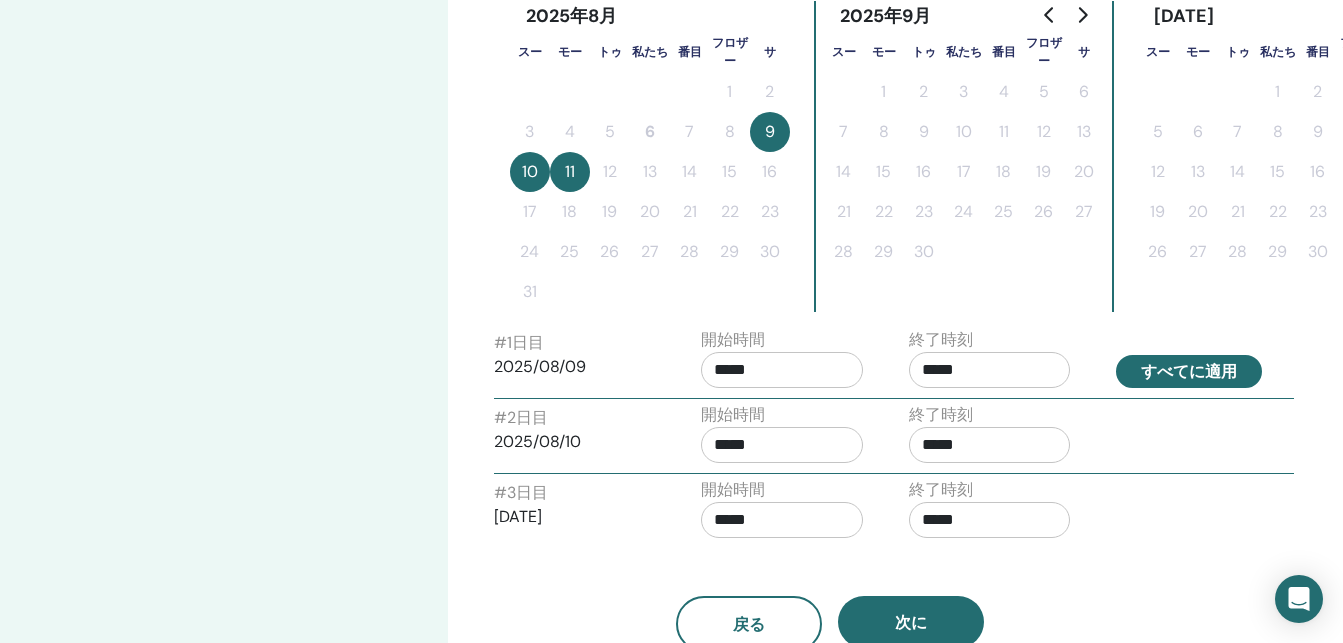 click on "すべてに適用" at bounding box center [1189, 371] 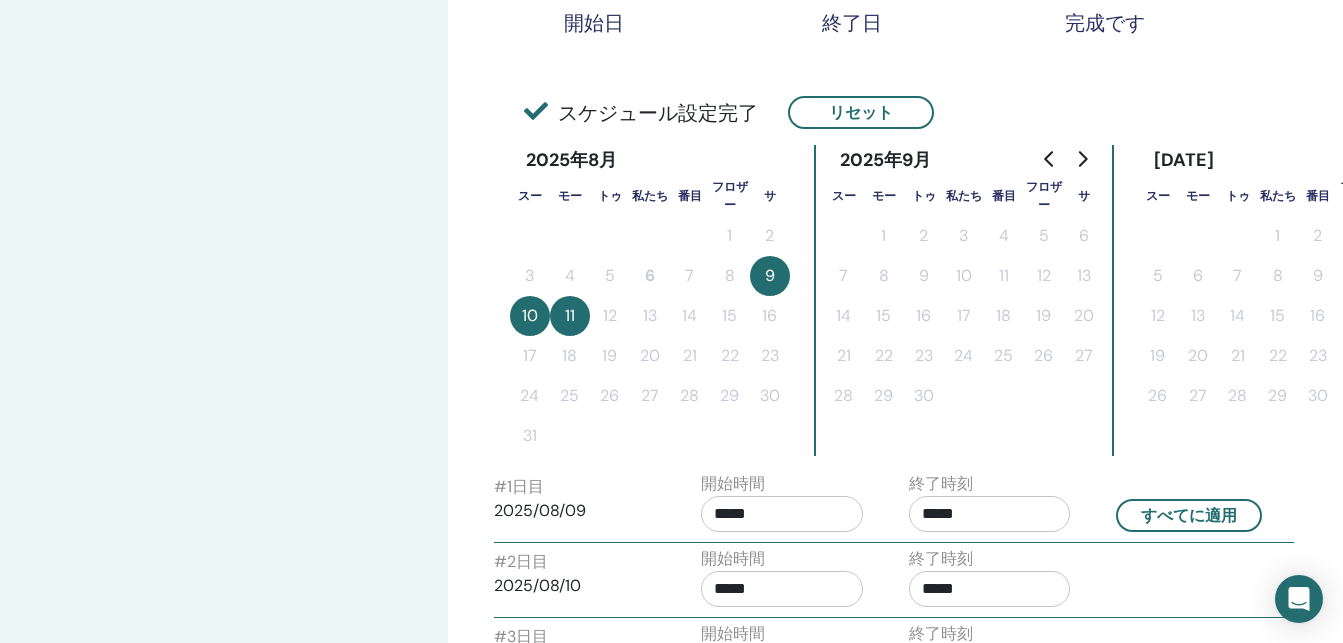 scroll, scrollTop: 346, scrollLeft: 0, axis: vertical 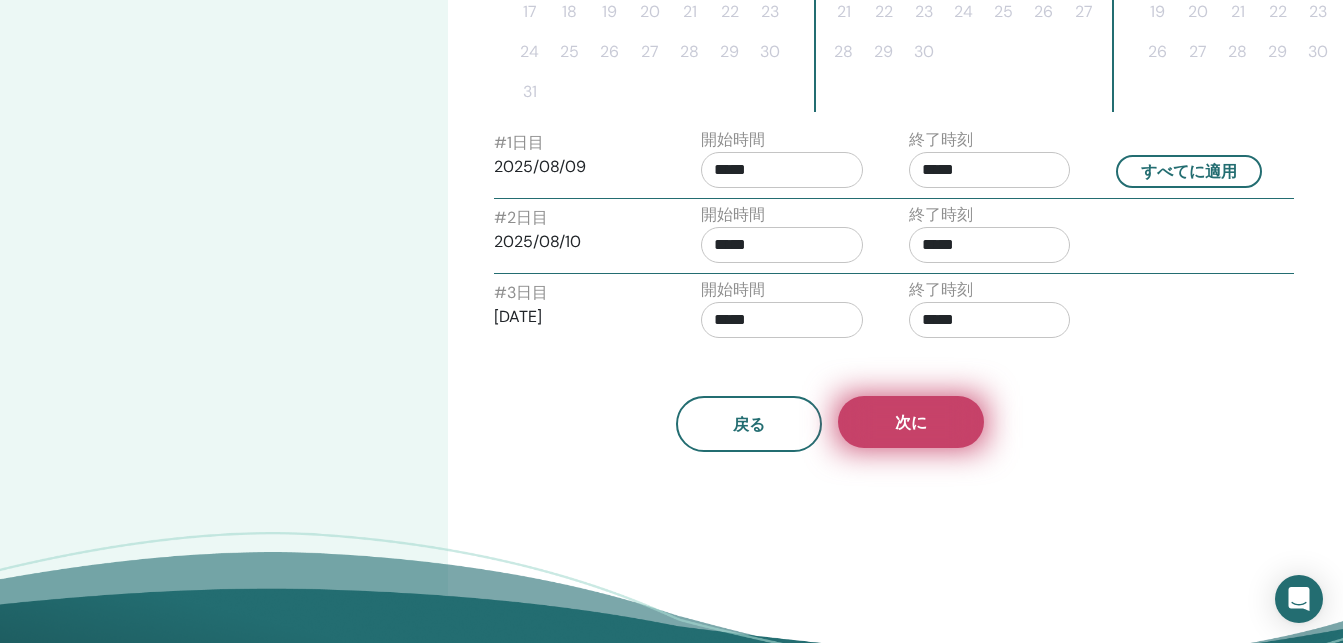 click on "次に" at bounding box center [911, 422] 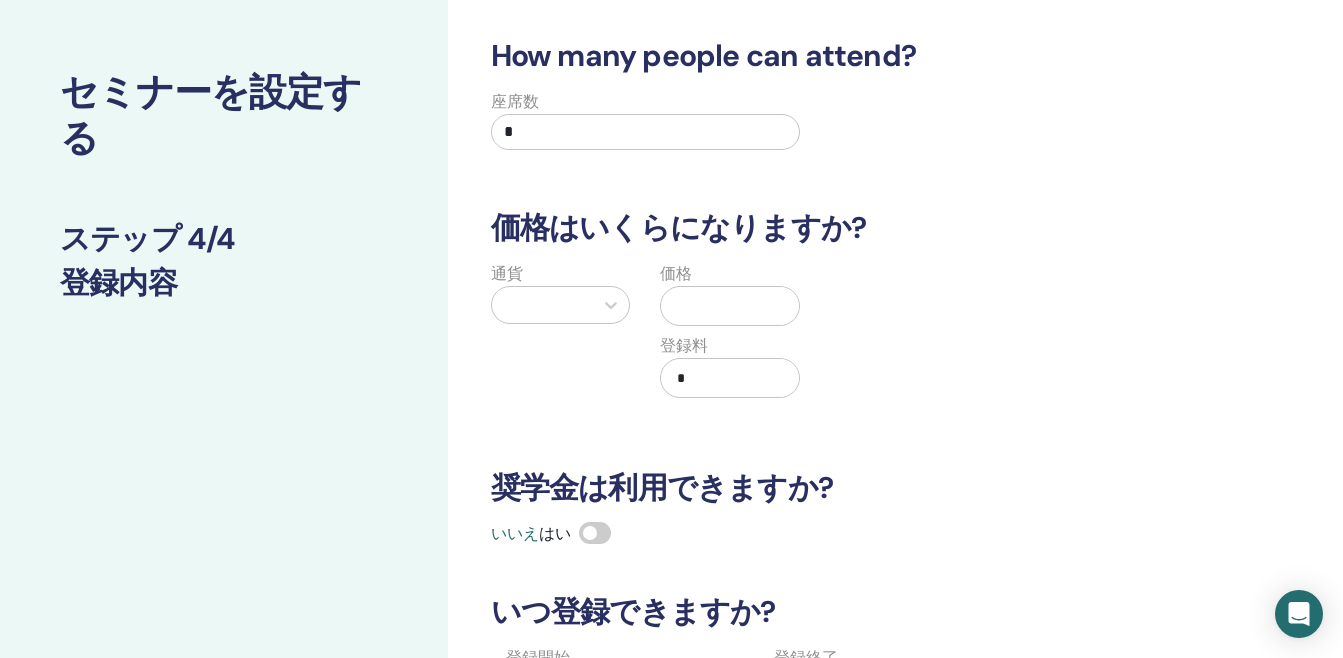 scroll, scrollTop: 0, scrollLeft: 0, axis: both 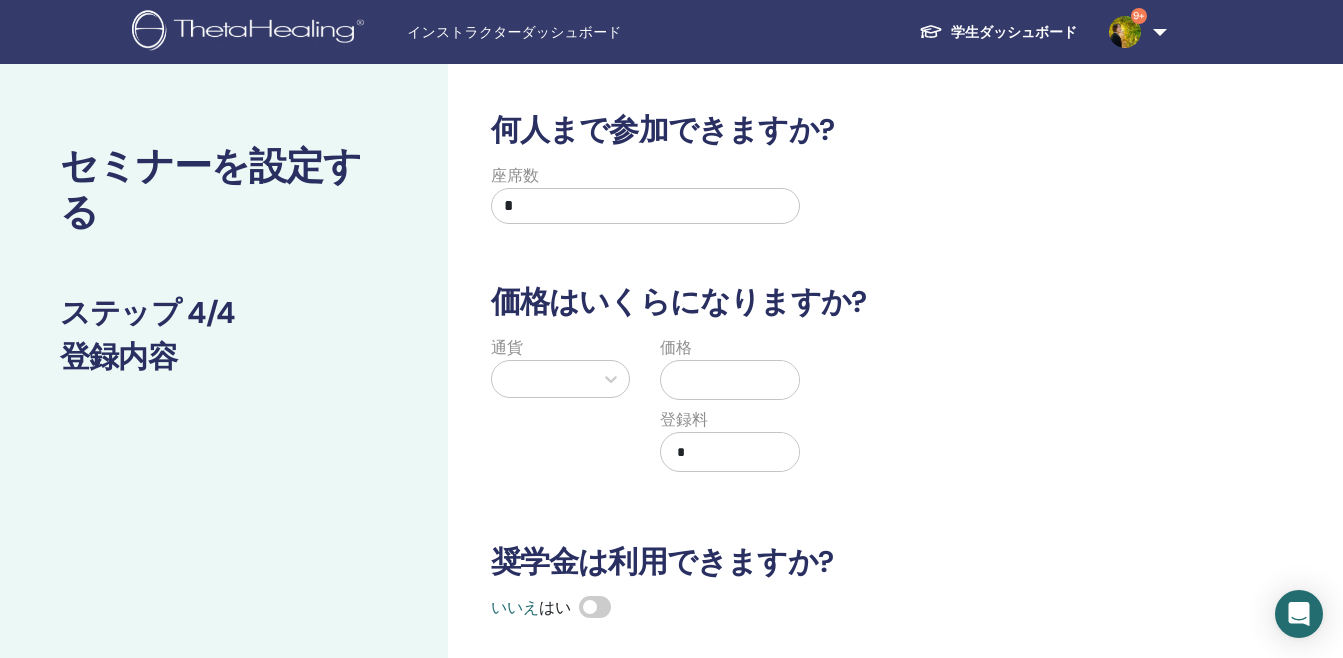 click on "座席数 *" at bounding box center [646, 200] 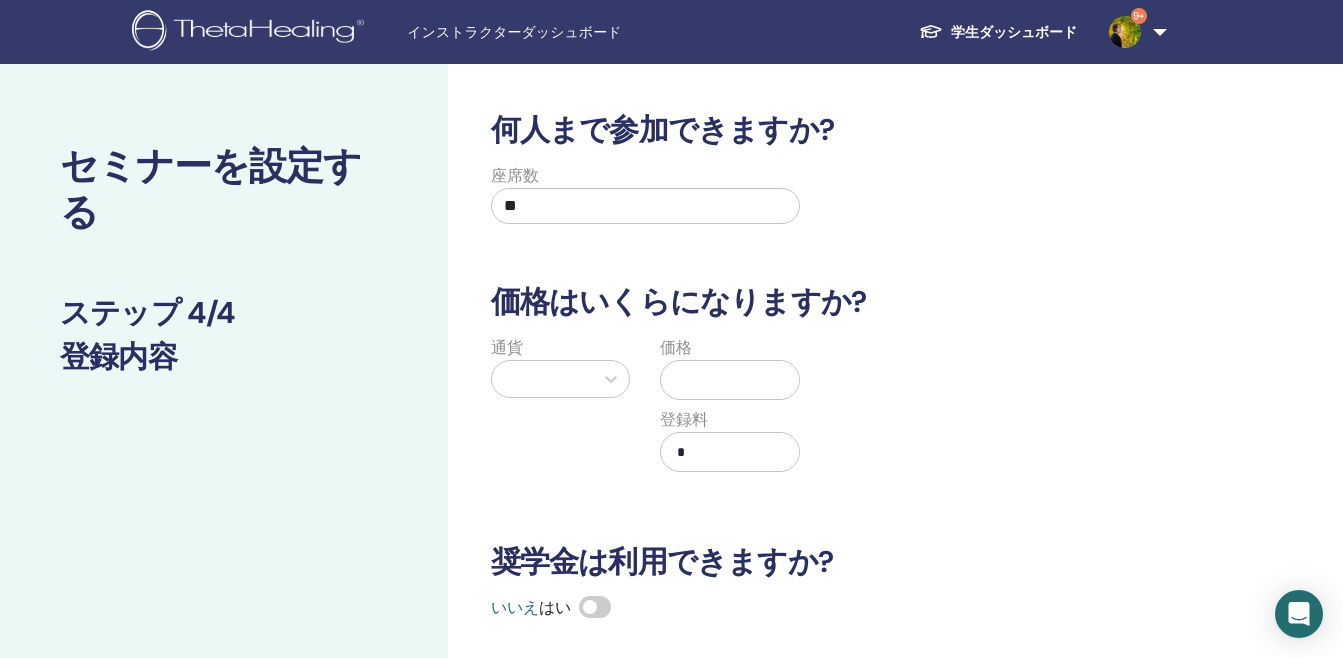 type on "*" 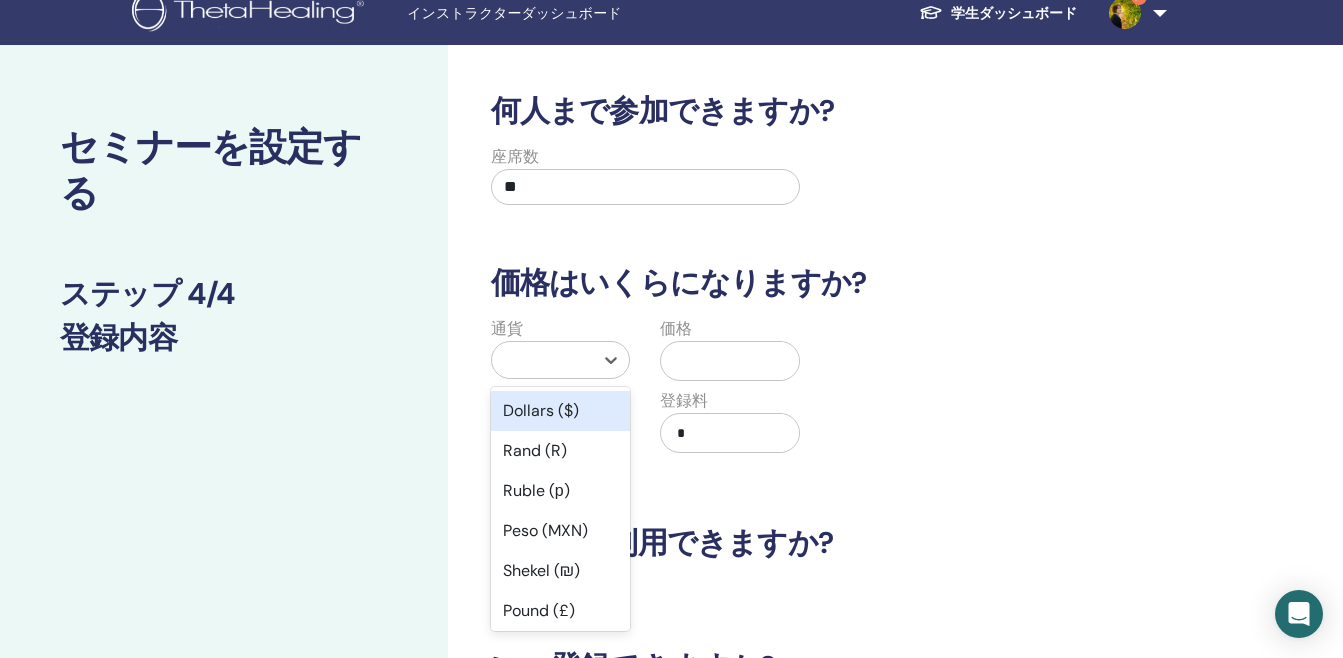 scroll, scrollTop: 56, scrollLeft: 0, axis: vertical 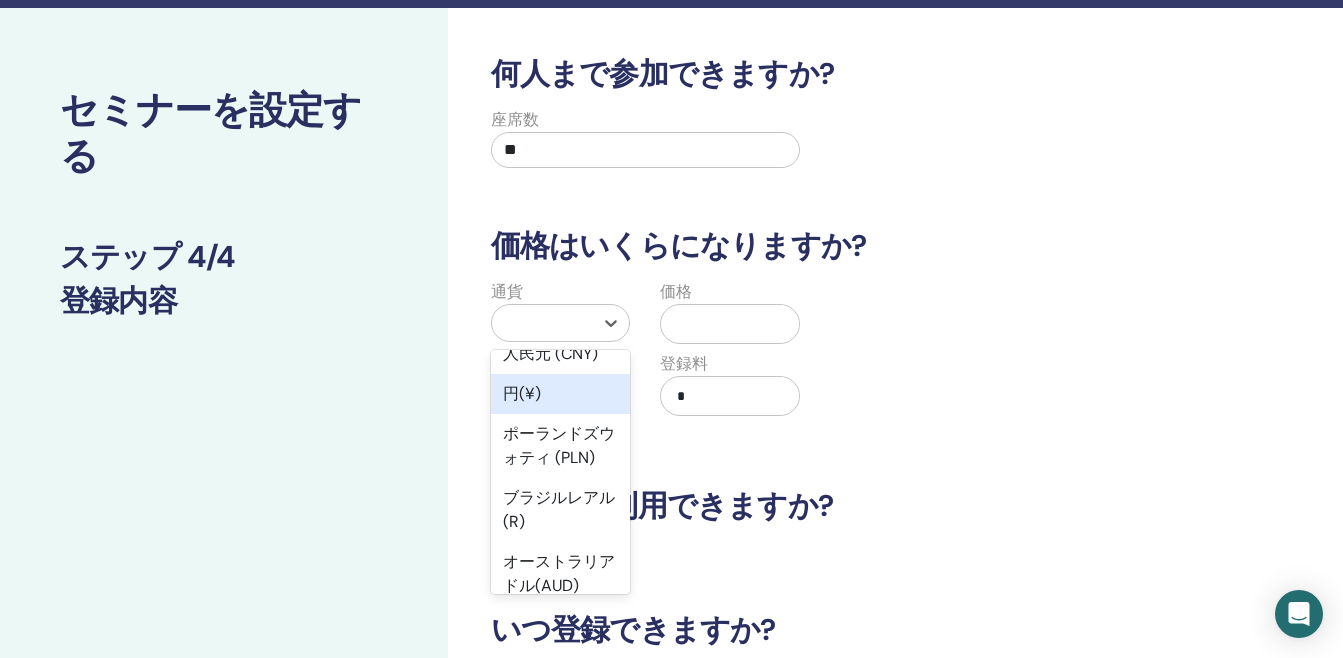 click on "円(¥)" at bounding box center [561, 394] 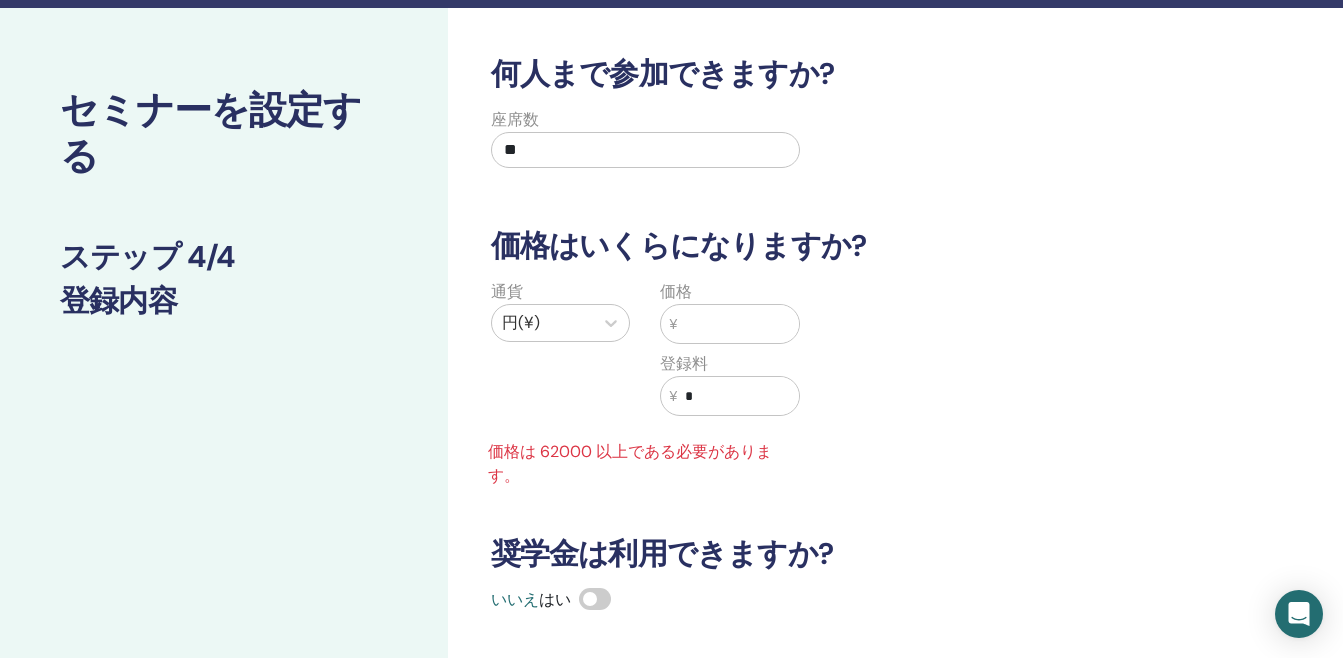 drag, startPoint x: 678, startPoint y: 329, endPoint x: 777, endPoint y: 314, distance: 100.12991 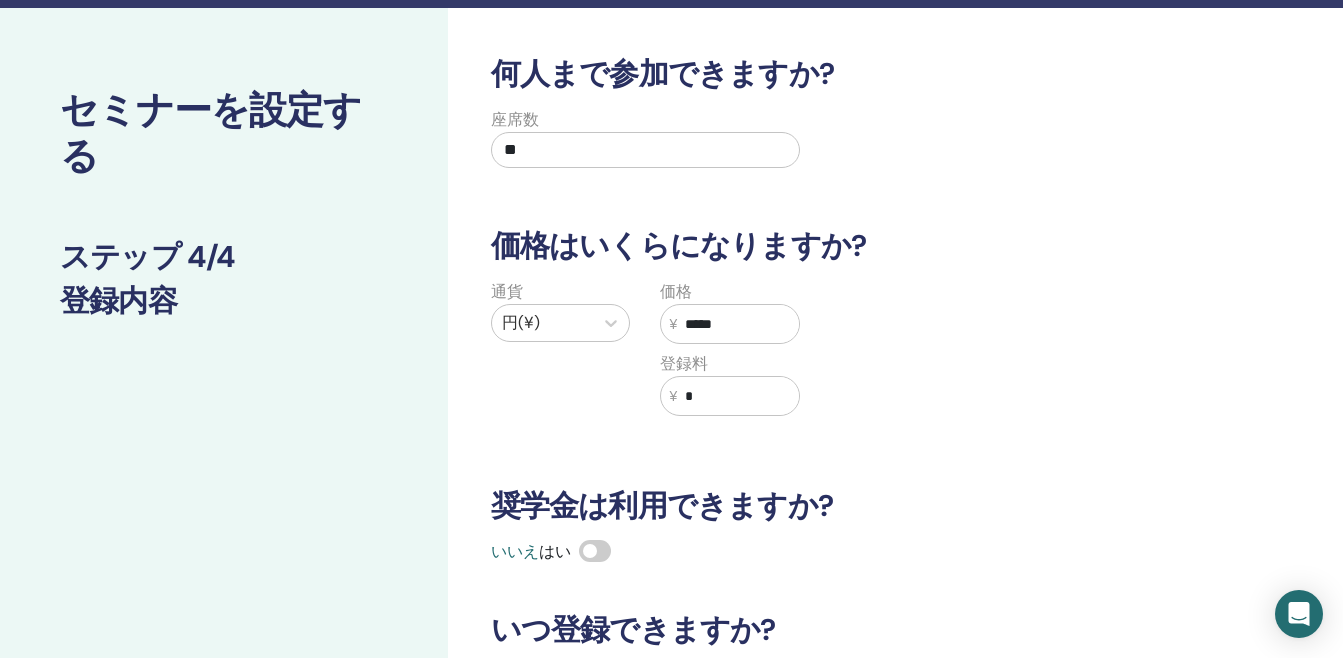 type on "*****" 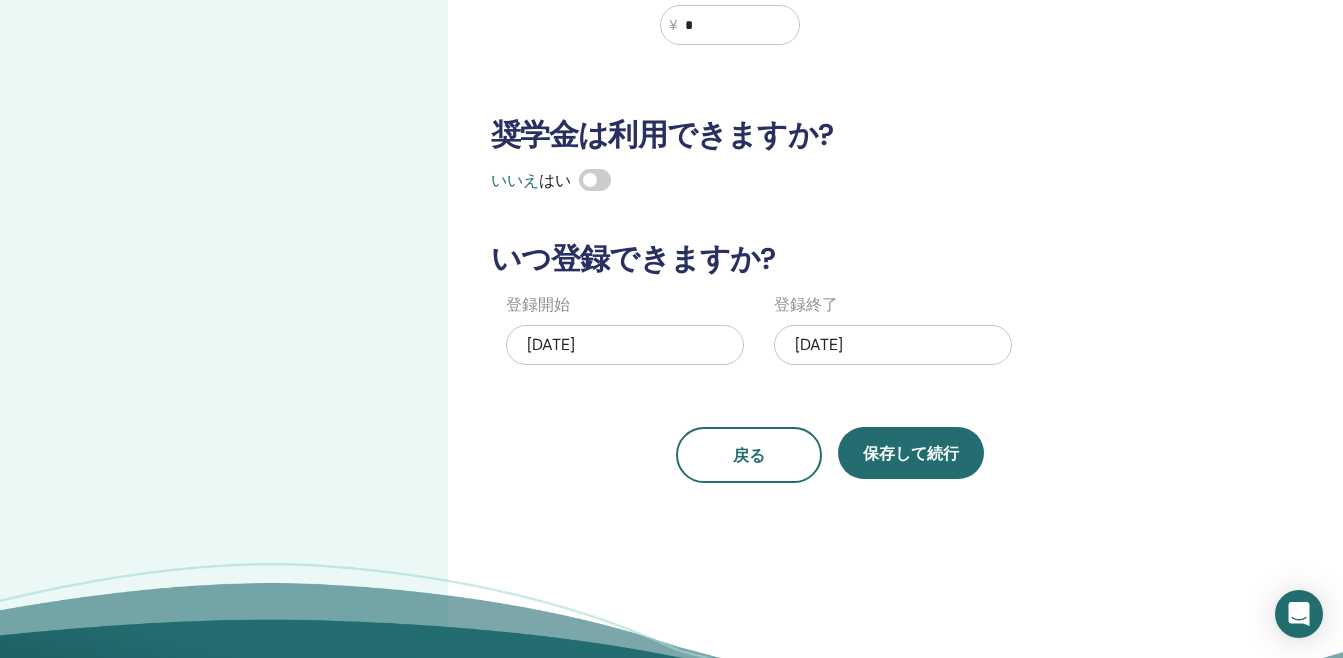 scroll, scrollTop: 456, scrollLeft: 0, axis: vertical 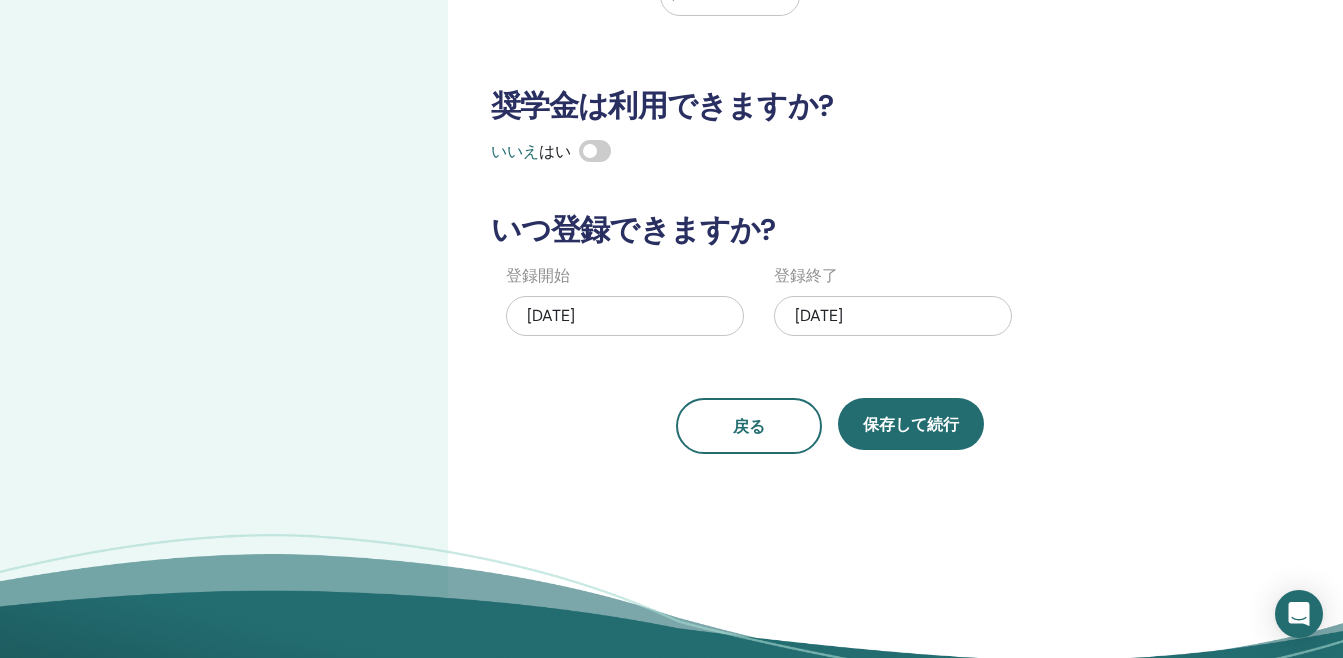 click on "08/06/2025" at bounding box center (625, 316) 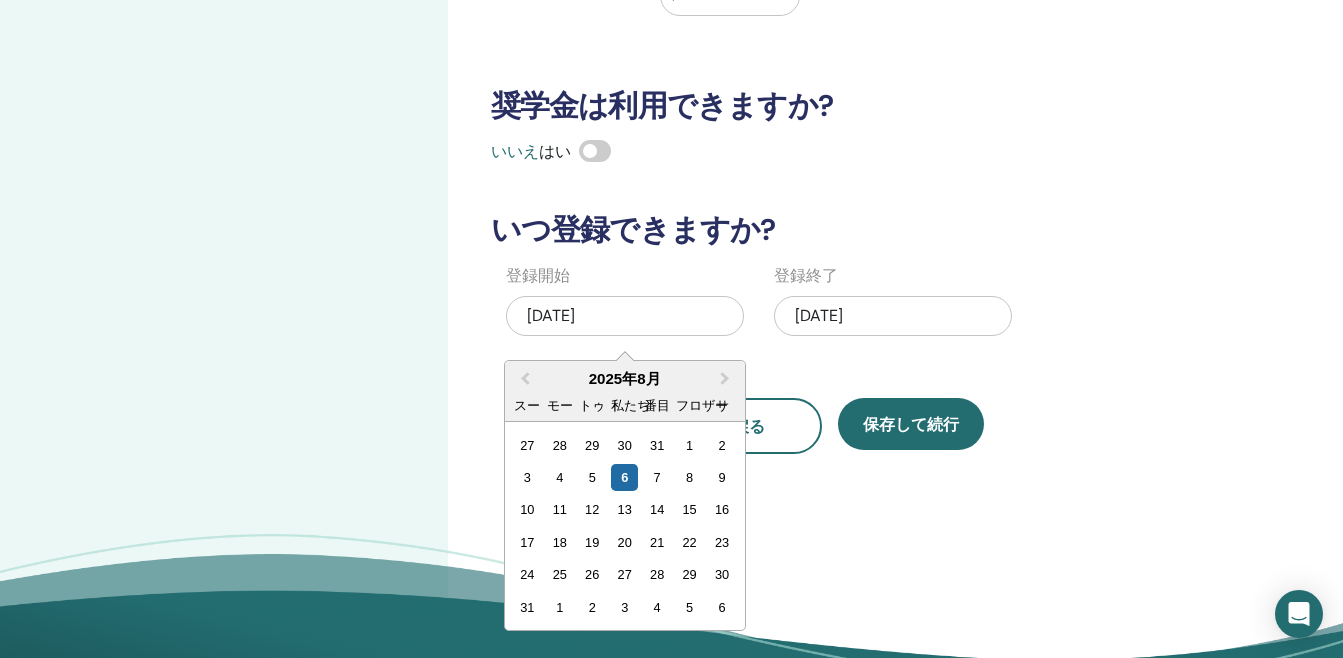 click on "いつ登録できますか?" at bounding box center (830, 230) 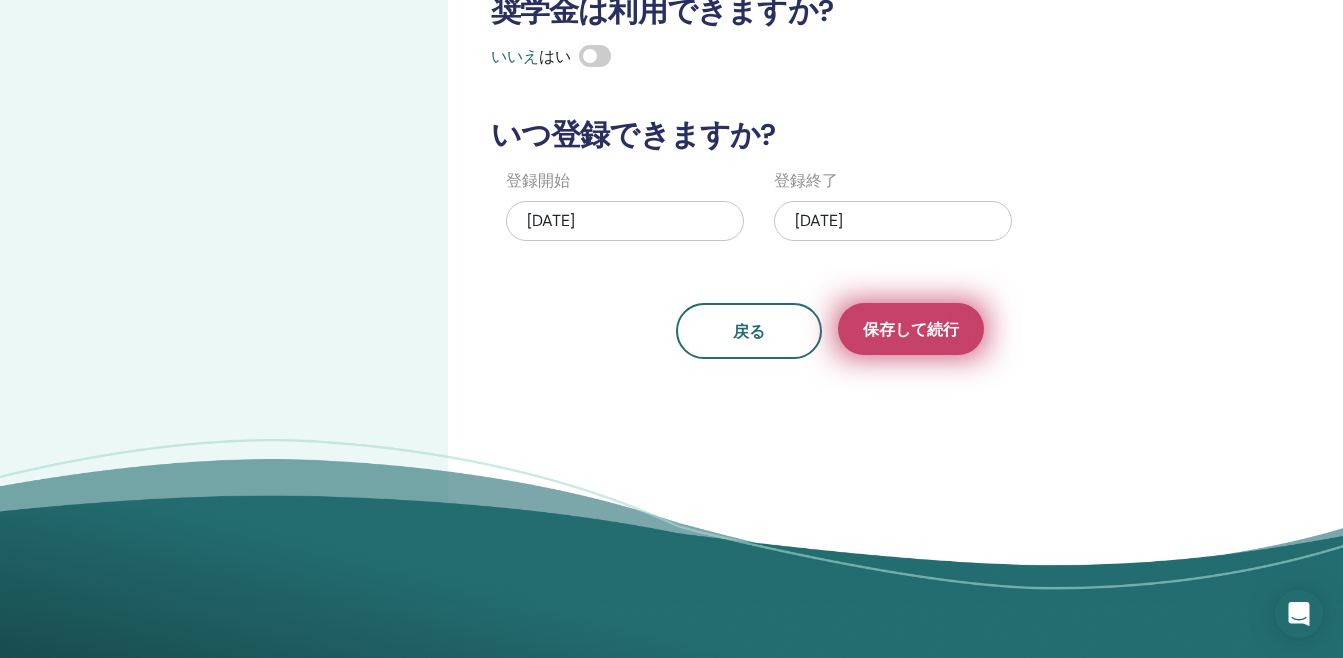 scroll, scrollTop: 556, scrollLeft: 0, axis: vertical 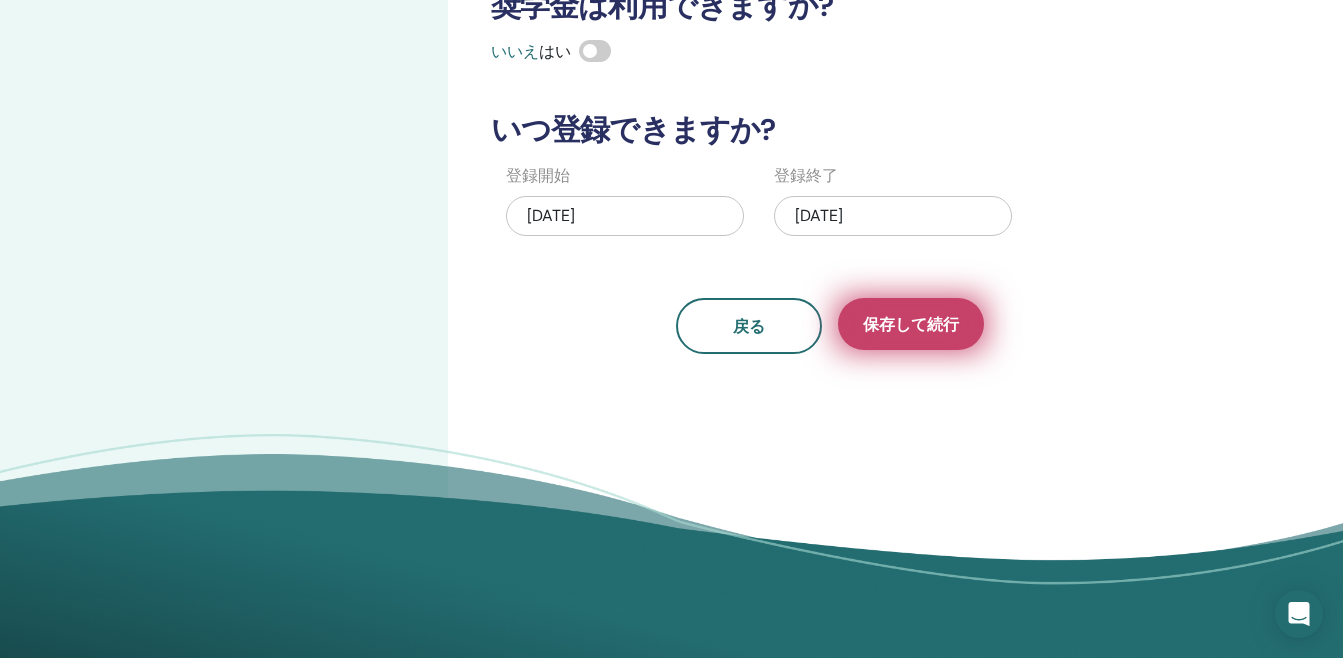 click on "保存して続行" at bounding box center [911, 324] 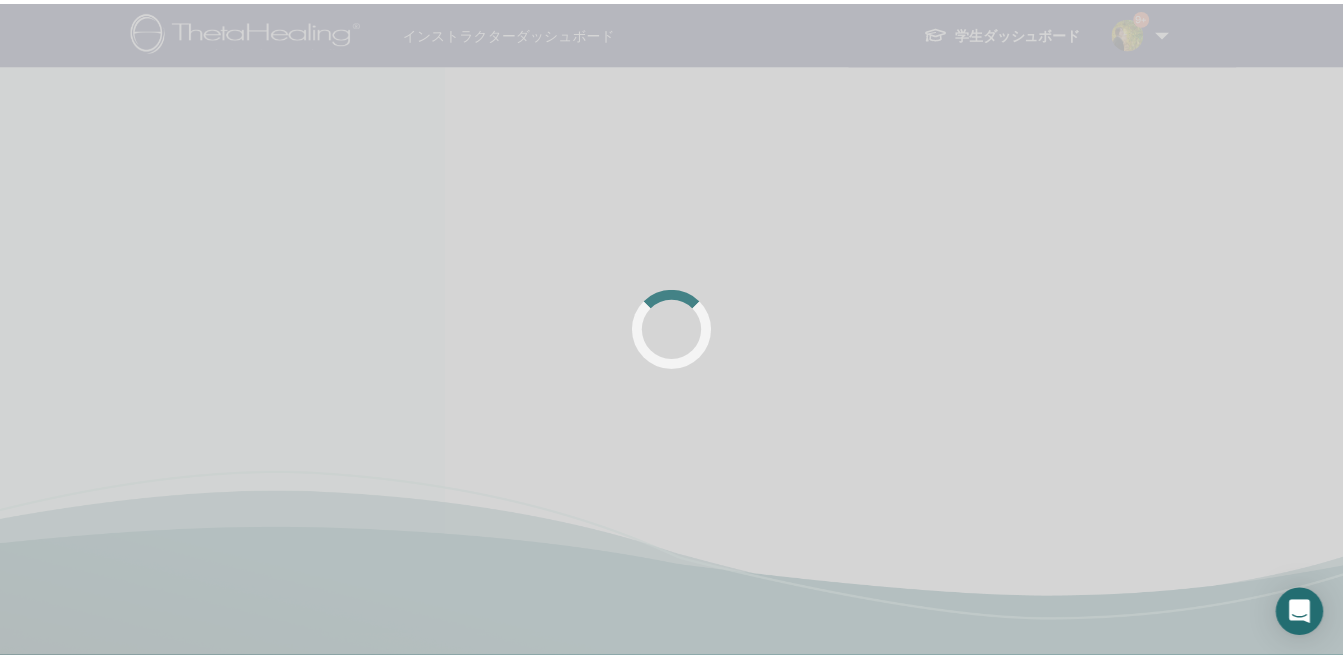 scroll, scrollTop: 0, scrollLeft: 0, axis: both 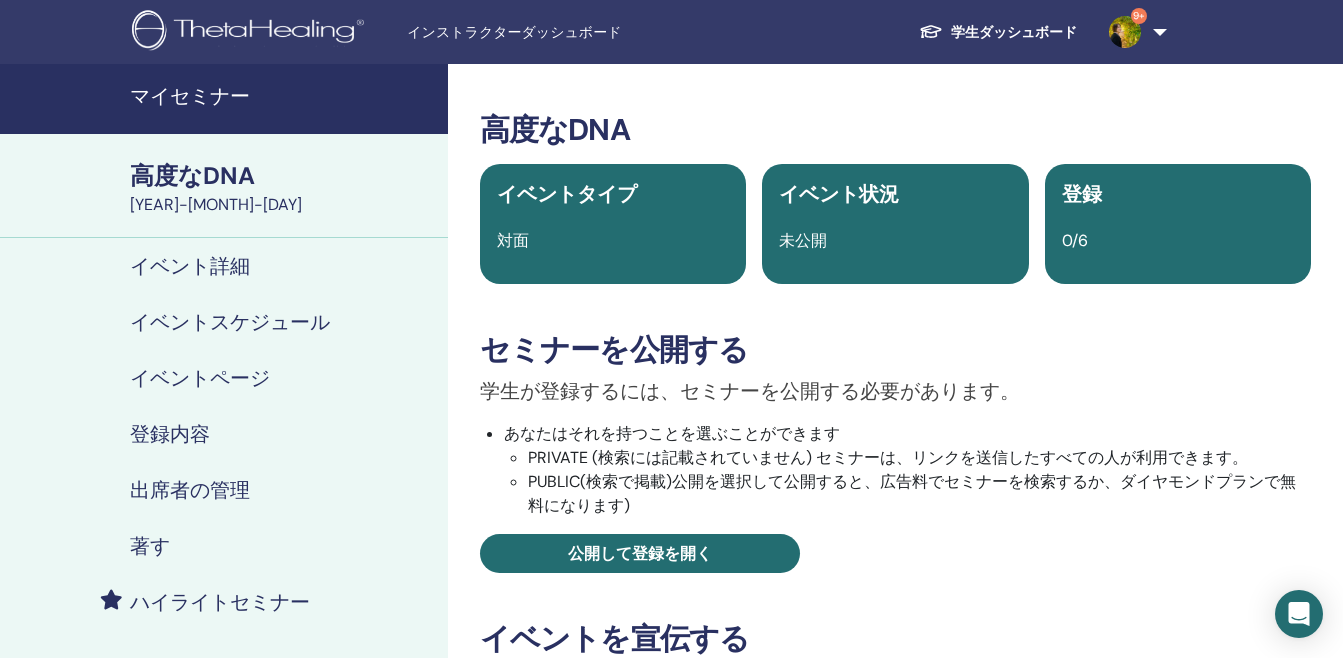 click at bounding box center (1125, 32) 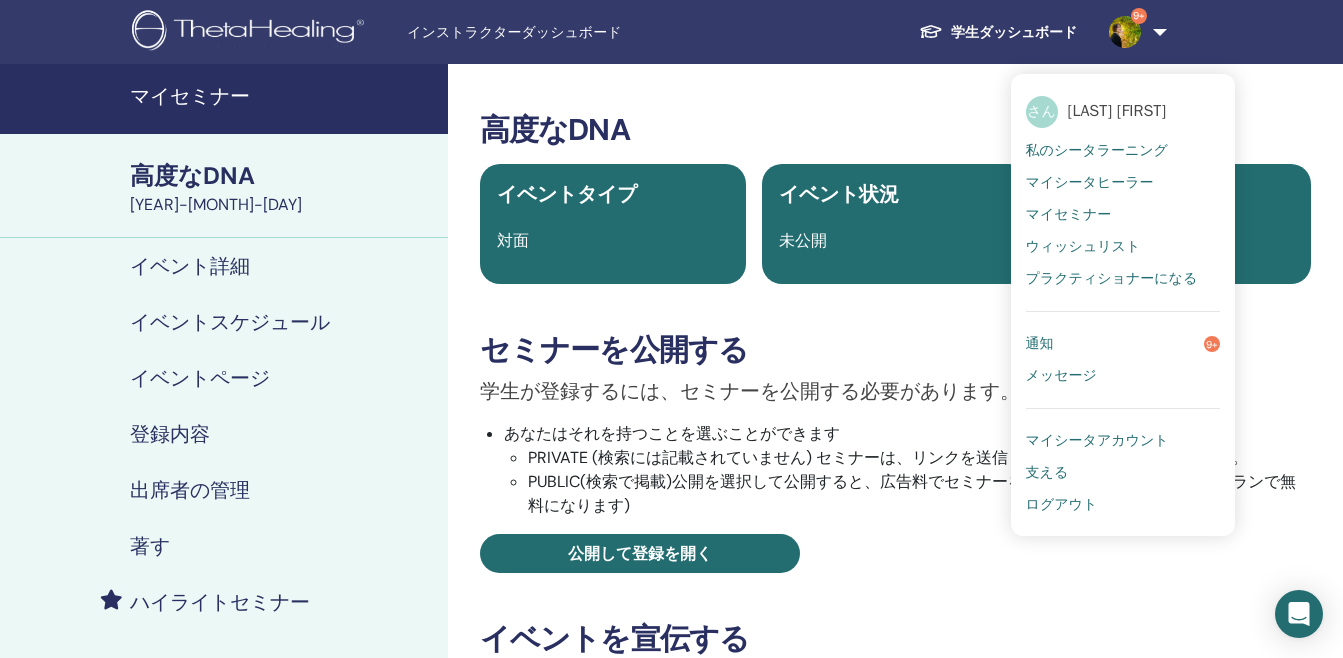 click on "高度なDNA イベントタイプ 対面 イベント状況 未公開 登録 0/6 セミナーを公開する 学生が登録するには、セミナーを公開する必要があります。 あなたはそれを持つことを選ぶことができます PRIVATE (検索には記載されていません) セミナーは、リンクを送信したすべての人が利用できます。 PUBLIC(検索で掲載)公開を選択して公開すると、広告料でセミナーを検索するか、ダイヤモンドプランで無料になります) 公開して登録を開く イベントを宣伝する 当社のツールを使用して、セミナーについての情報を広め、より多くの人にリーチしてください。 Facebook でイベントを公開して宣伝する メッセージセンター からフォロワーにプロモーションメールを送信する プロモーションで ThetaHealingブランドリソース を使用する あなたのリンク イベント URL" at bounding box center (895, 679) 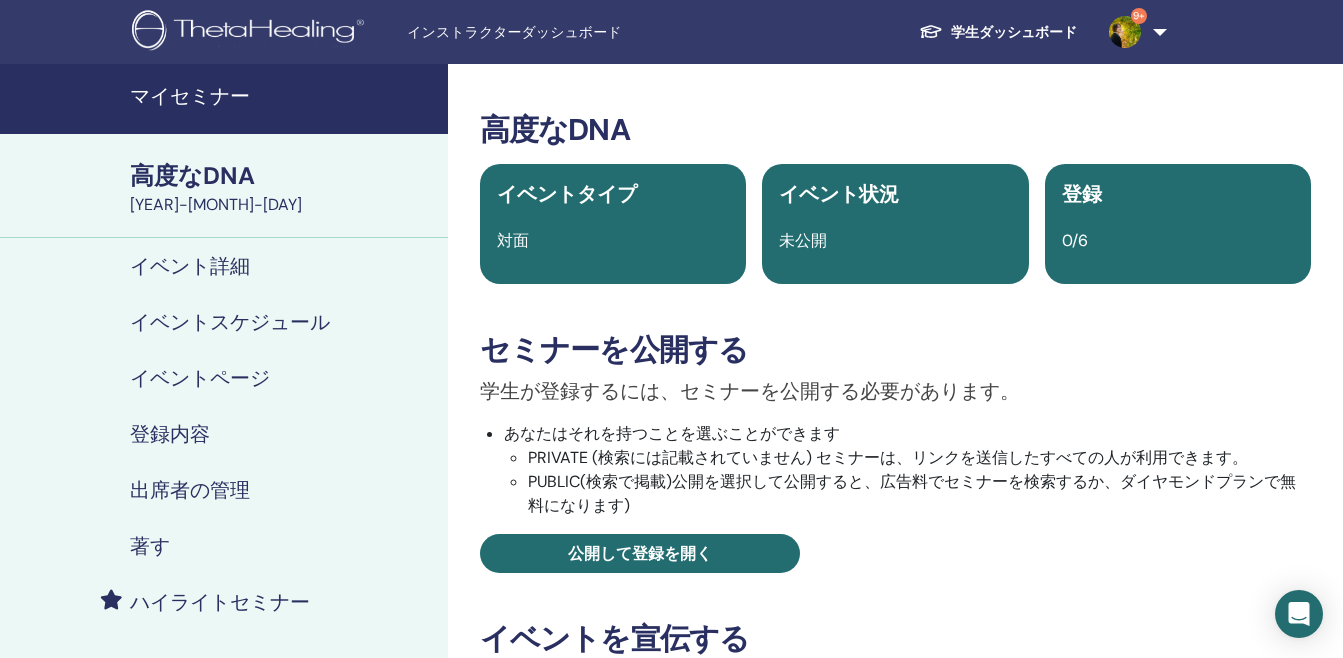 click on "イベント詳細" at bounding box center [224, 266] 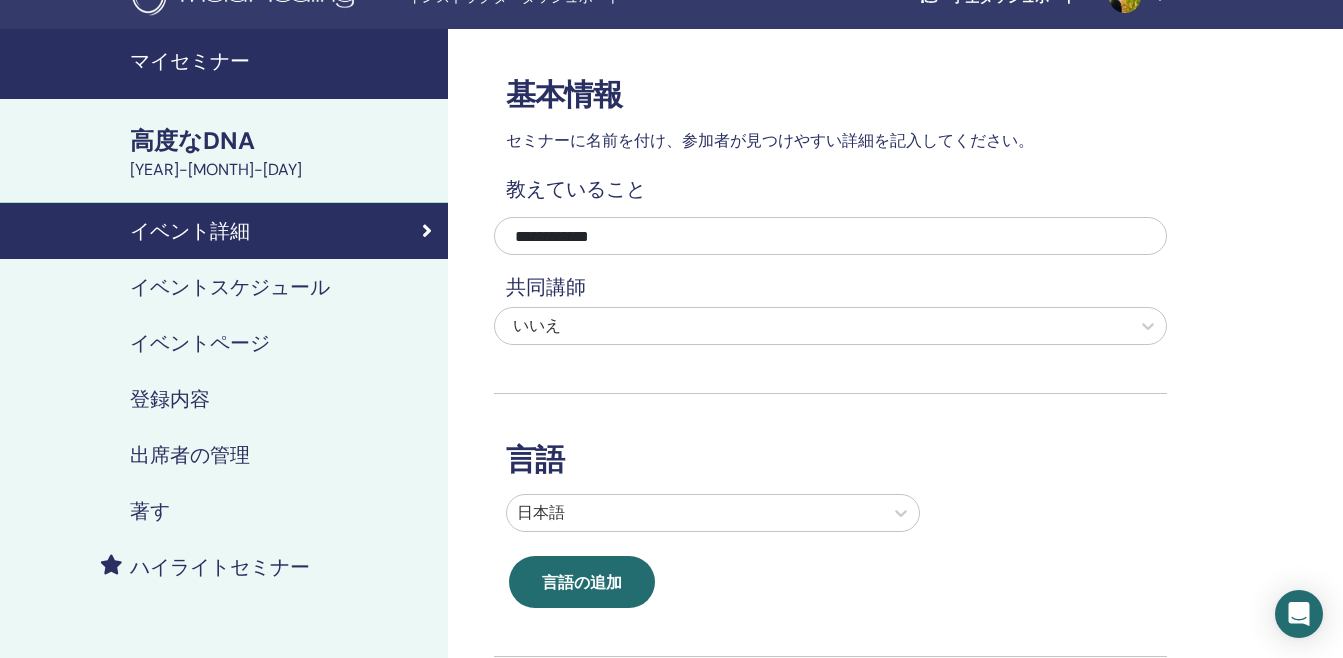 scroll, scrollTop: 0, scrollLeft: 0, axis: both 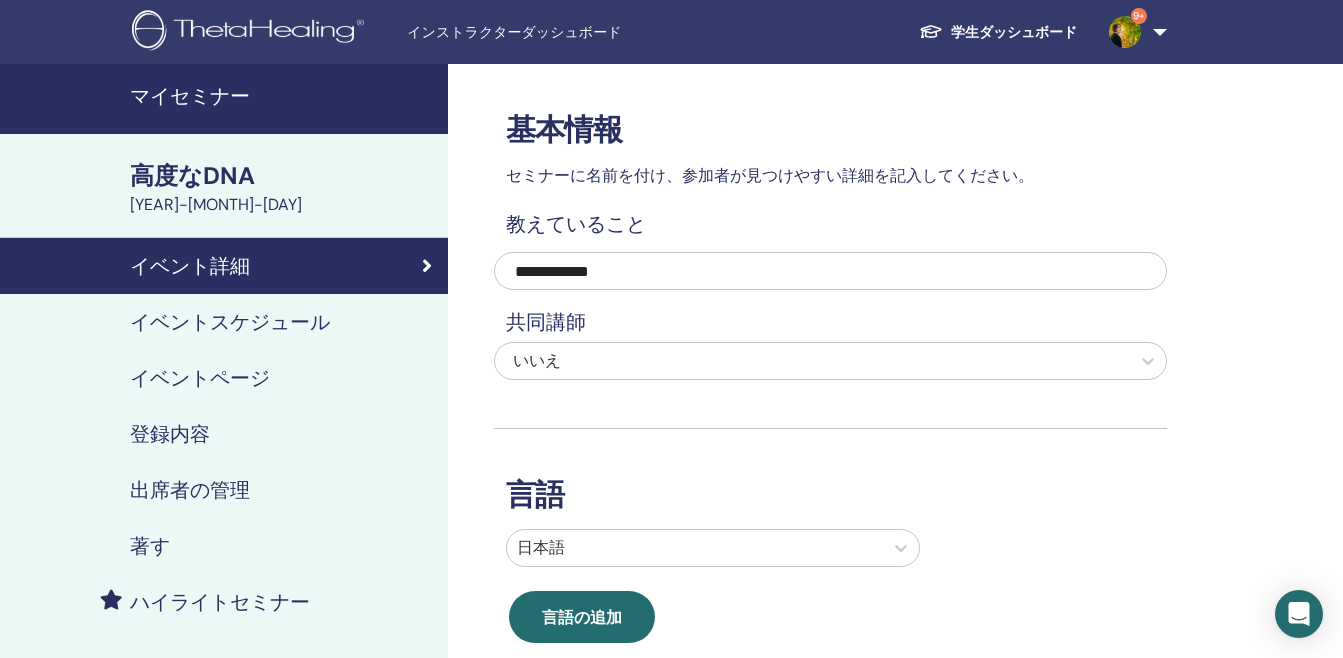 click on "マイセミナー" at bounding box center [283, 96] 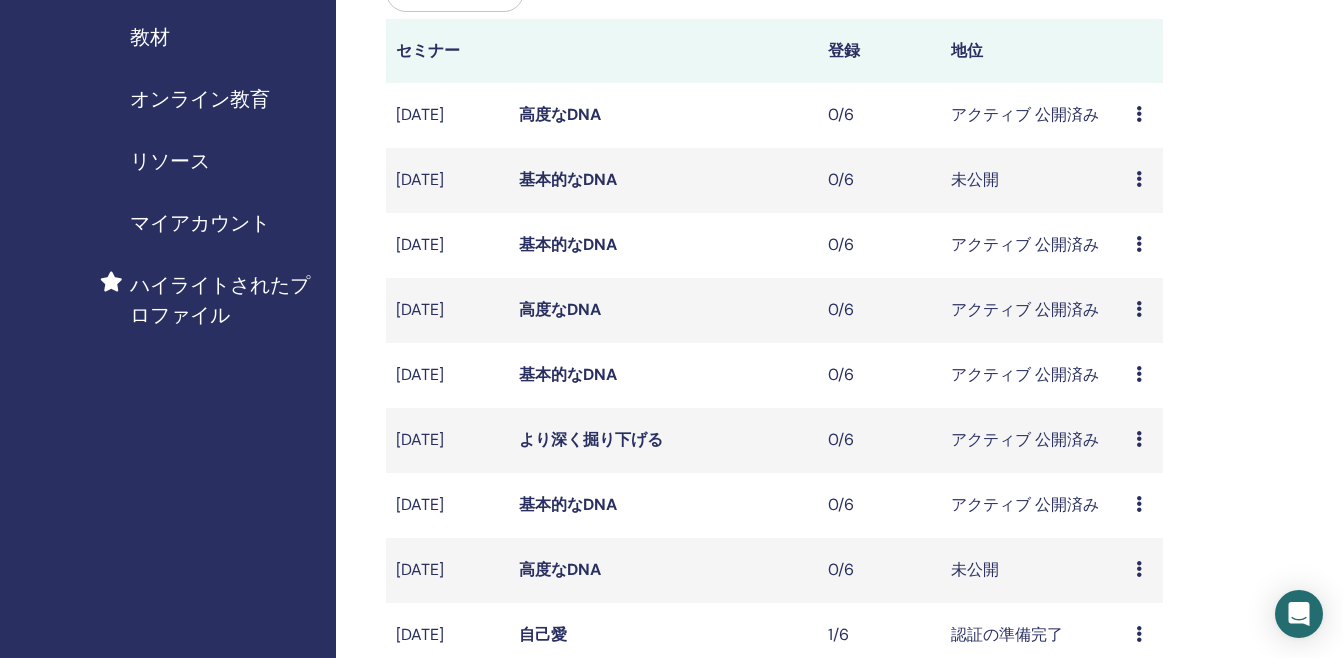 scroll, scrollTop: 400, scrollLeft: 0, axis: vertical 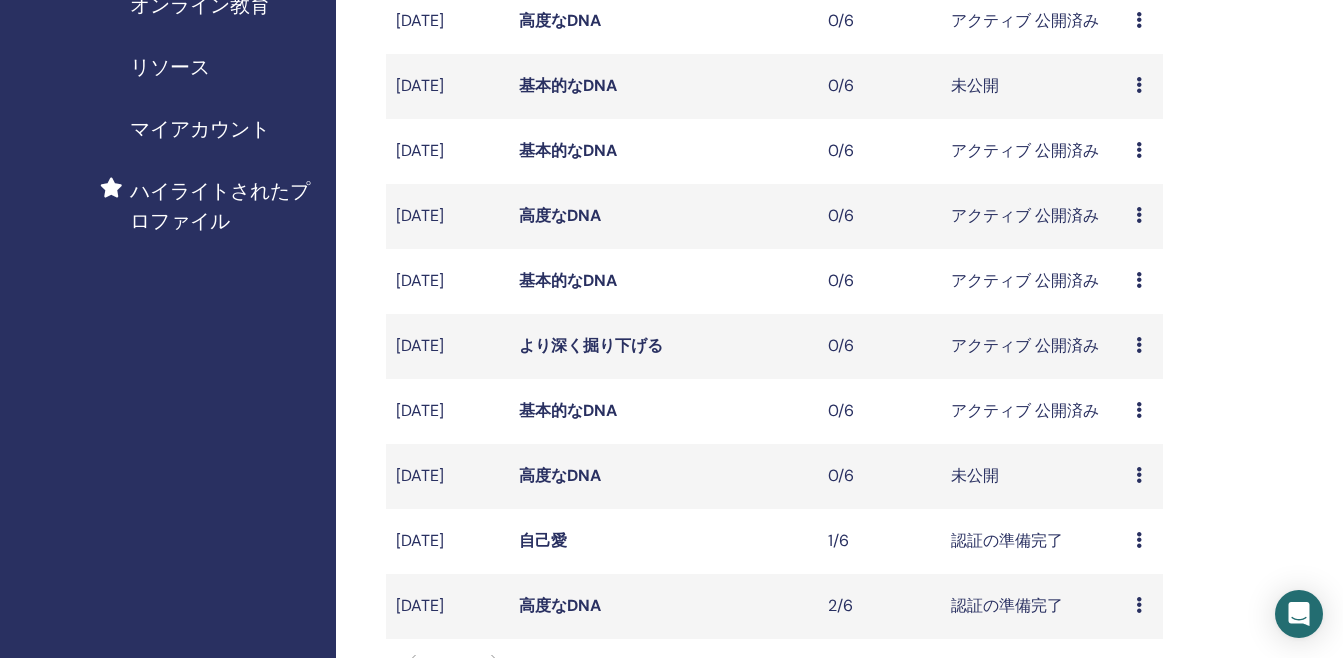 click at bounding box center (1139, 475) 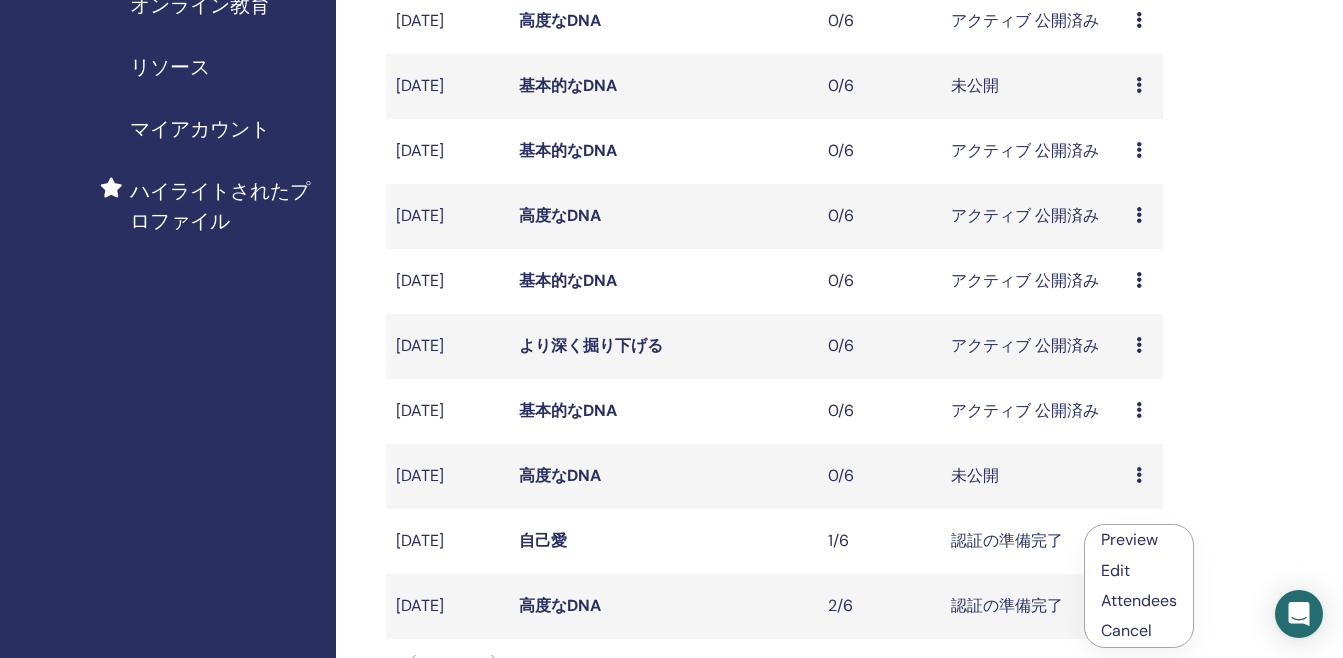 click on "高度なDNA" at bounding box center [560, 475] 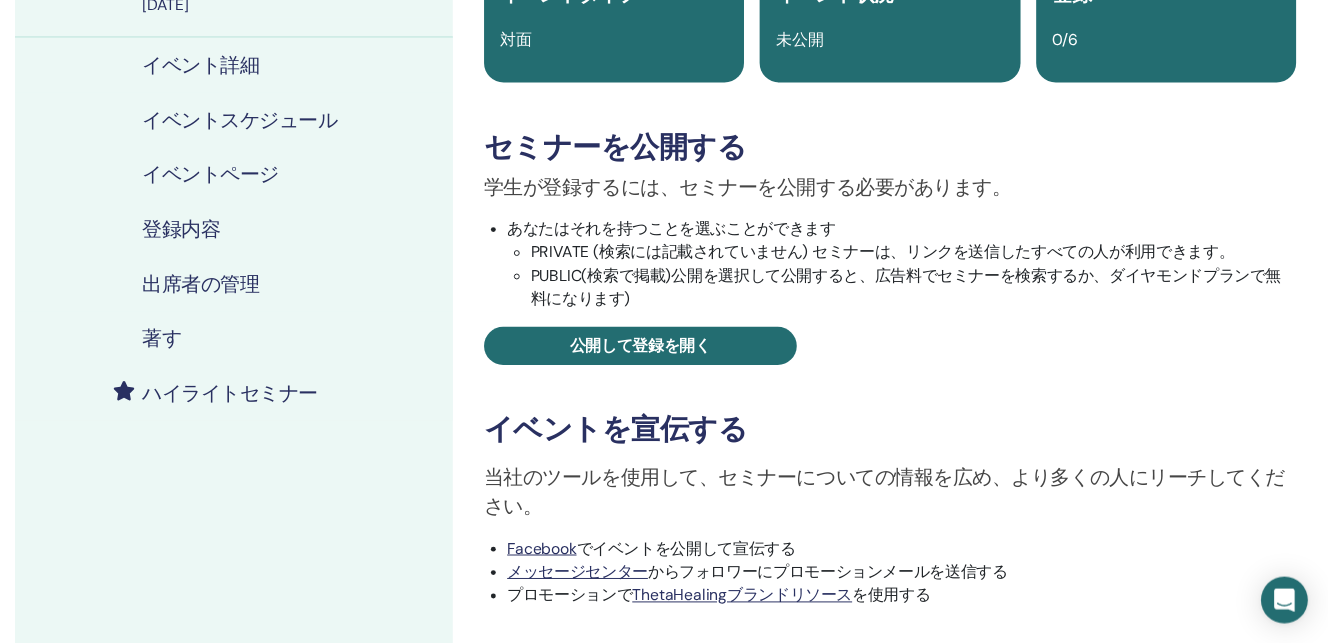 scroll, scrollTop: 0, scrollLeft: 0, axis: both 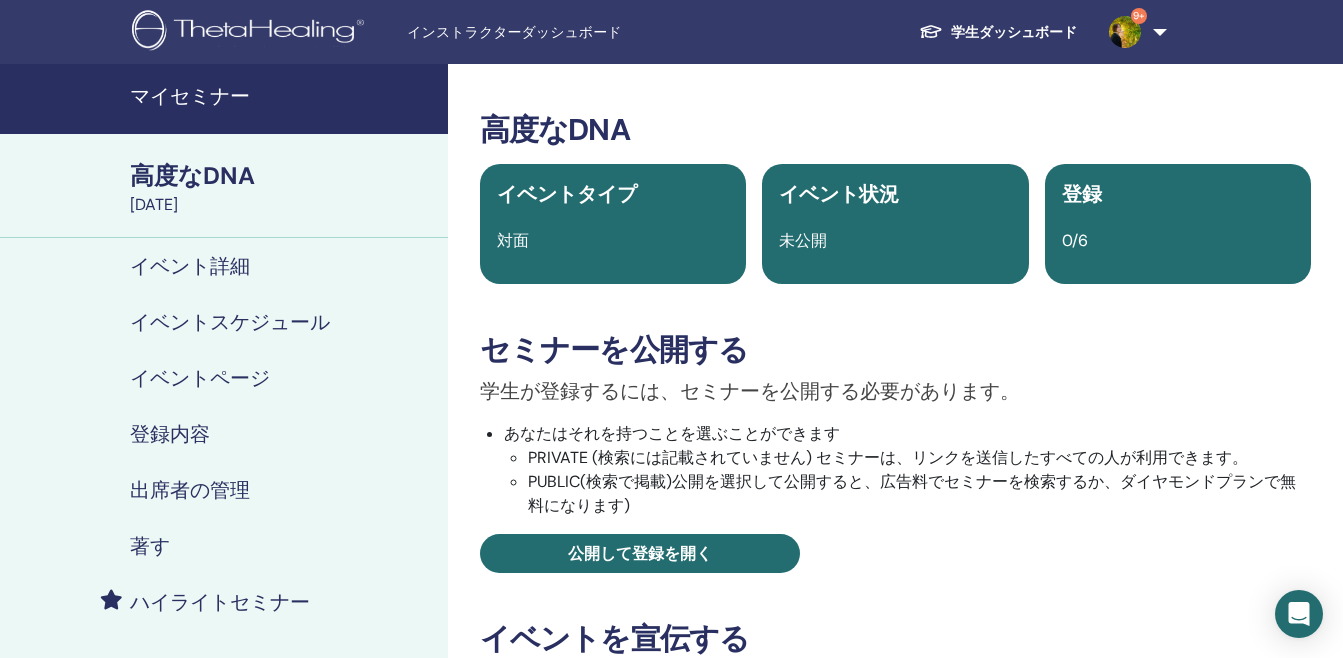 click on "イベント詳細" at bounding box center [190, 266] 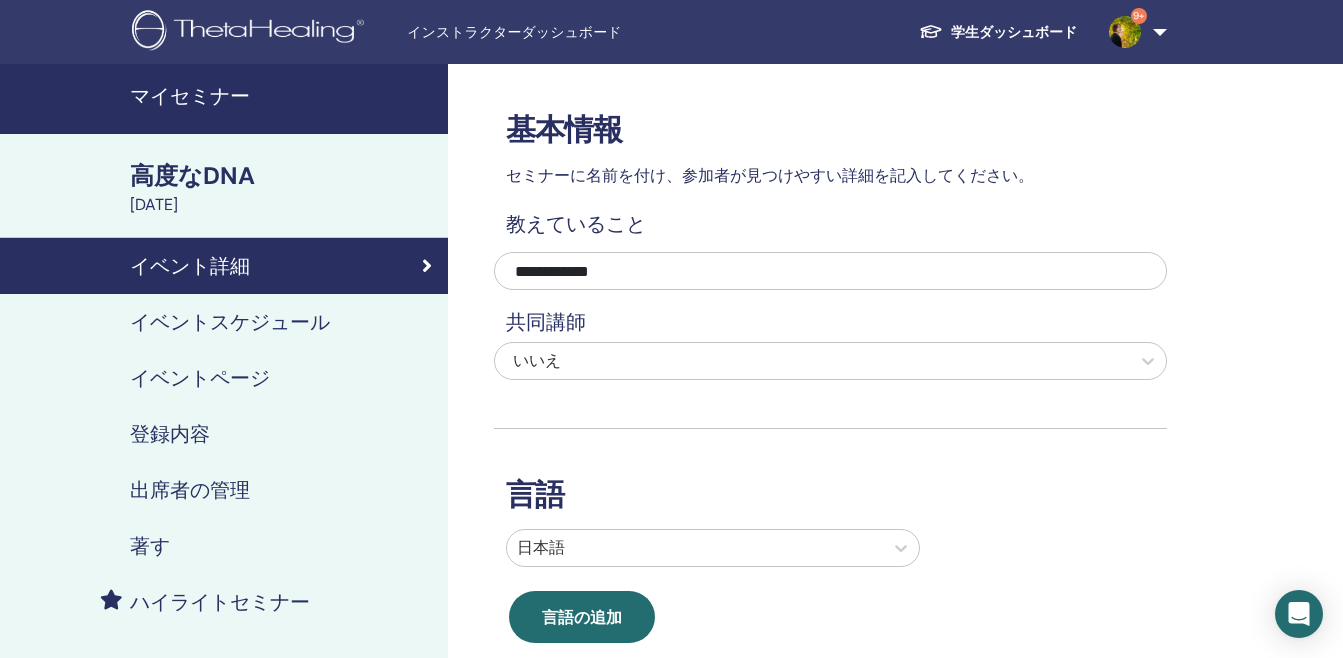 click on "イベントスケジュール" at bounding box center (230, 322) 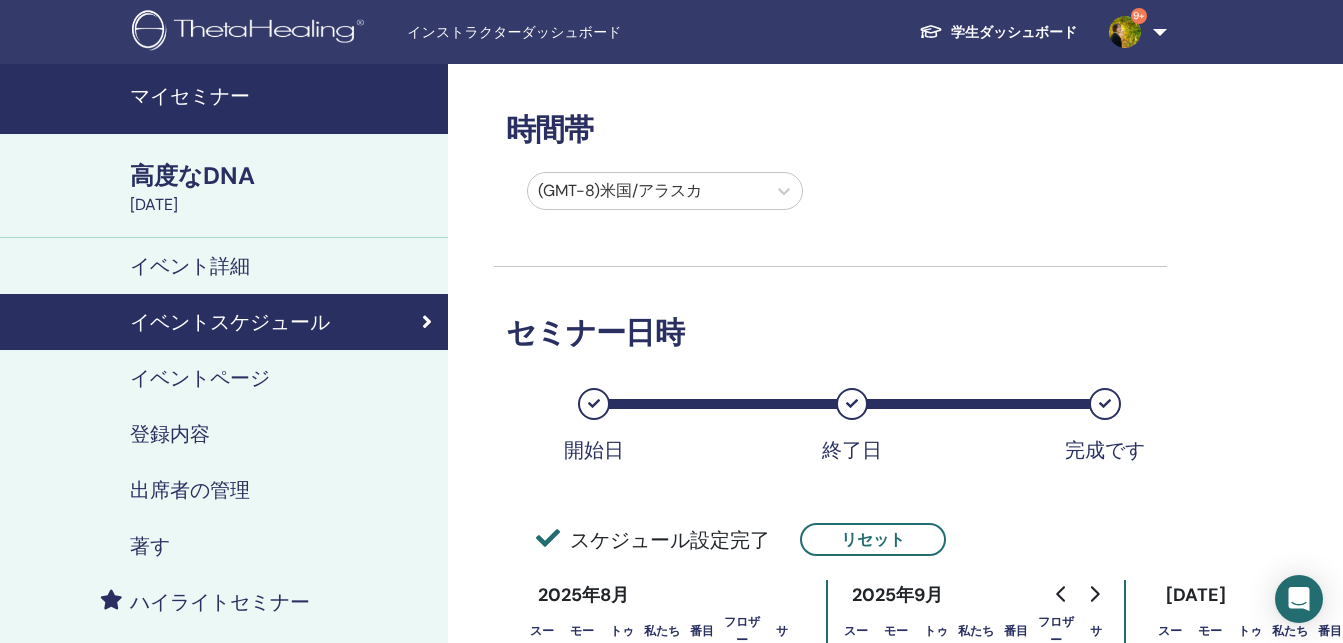 click at bounding box center (647, 191) 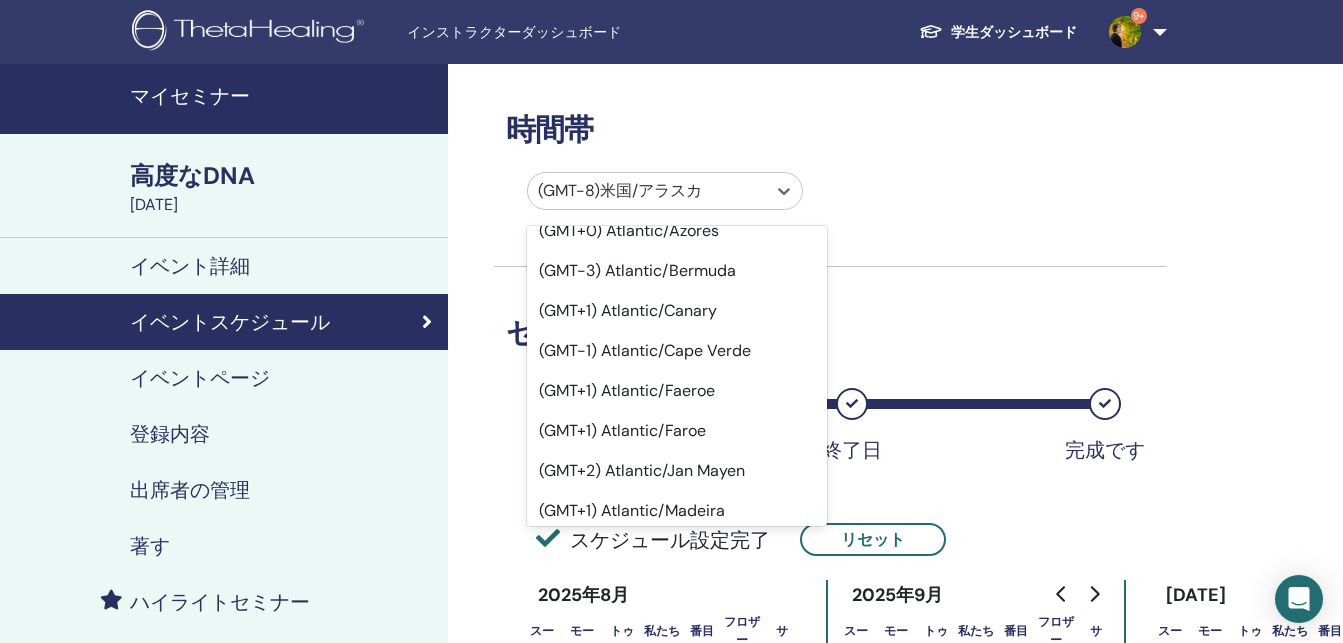 scroll, scrollTop: 17997, scrollLeft: 0, axis: vertical 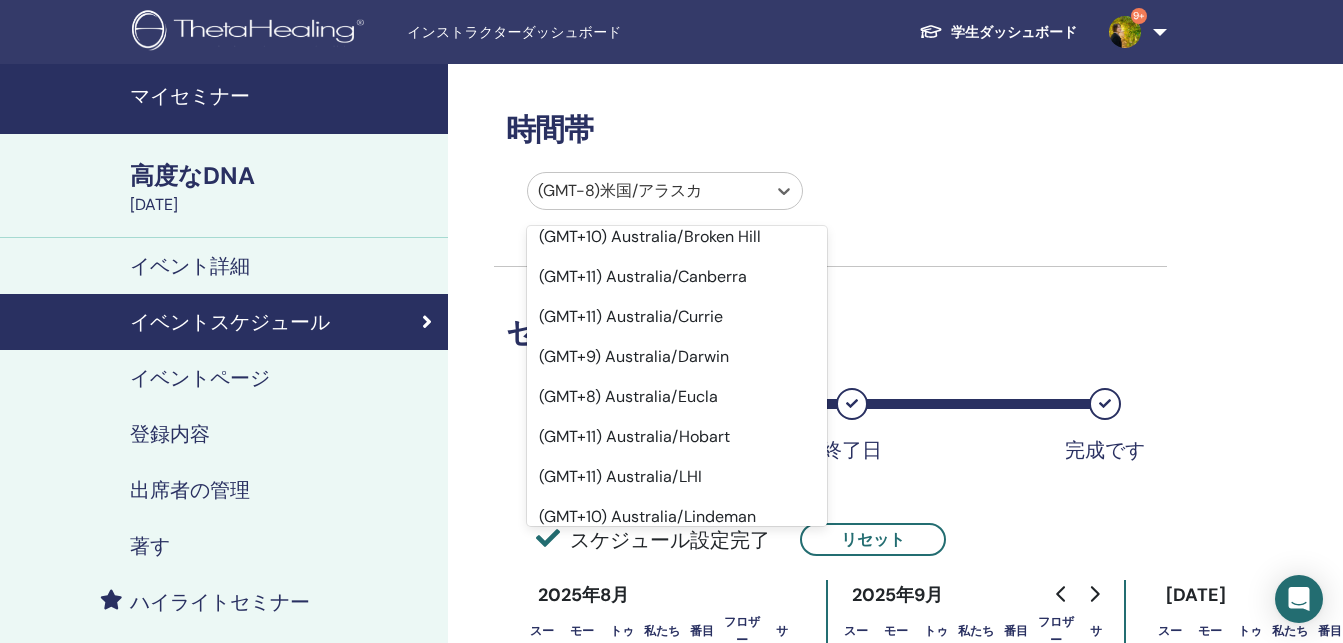 click on "(グリニッジ標準時+9)アジア/東京" at bounding box center [677, -1243] 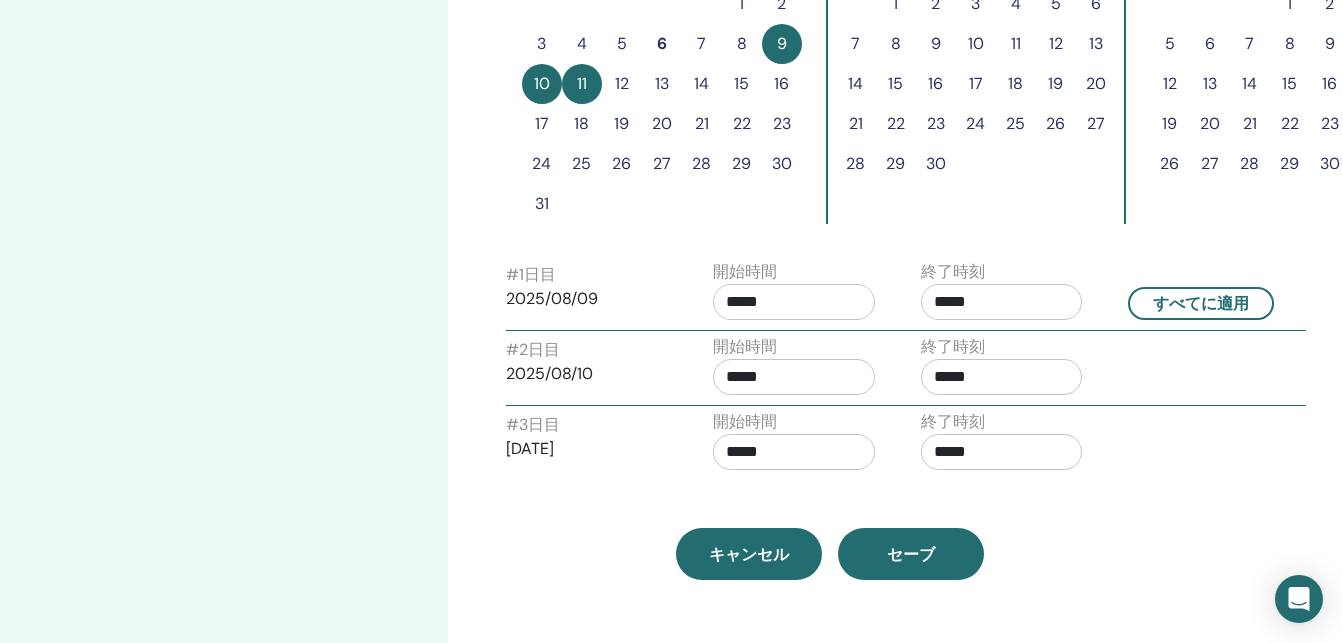 scroll, scrollTop: 700, scrollLeft: 0, axis: vertical 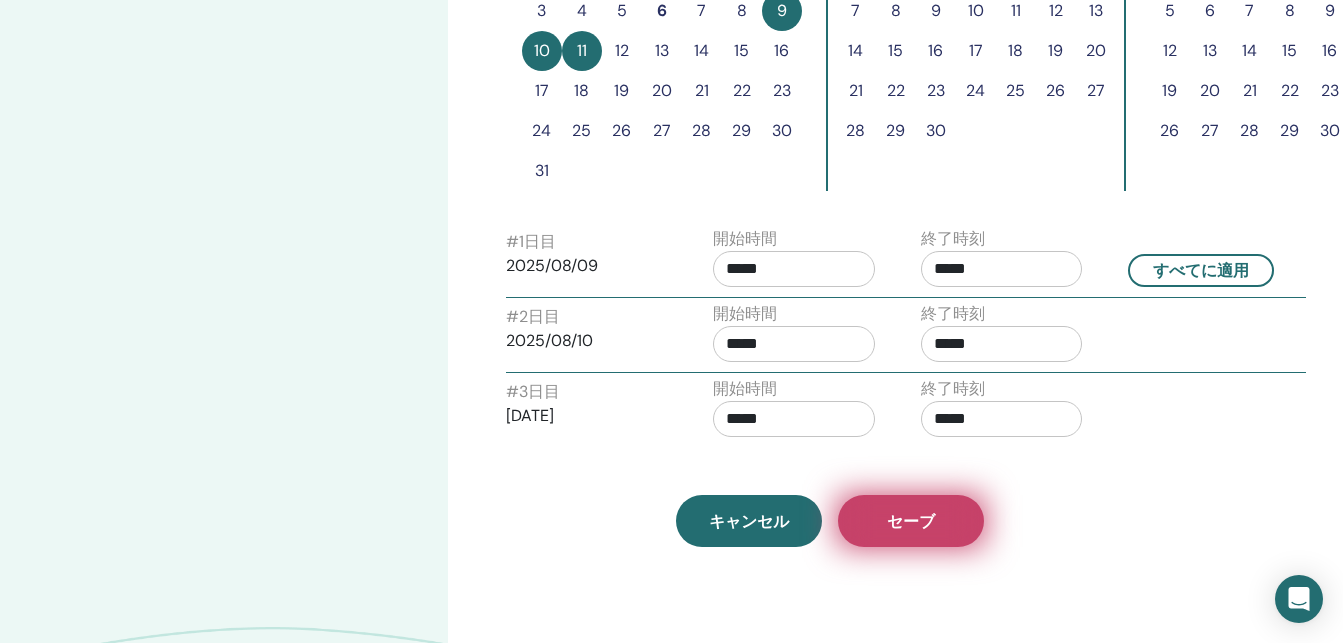 click on "セーブ" at bounding box center [911, 521] 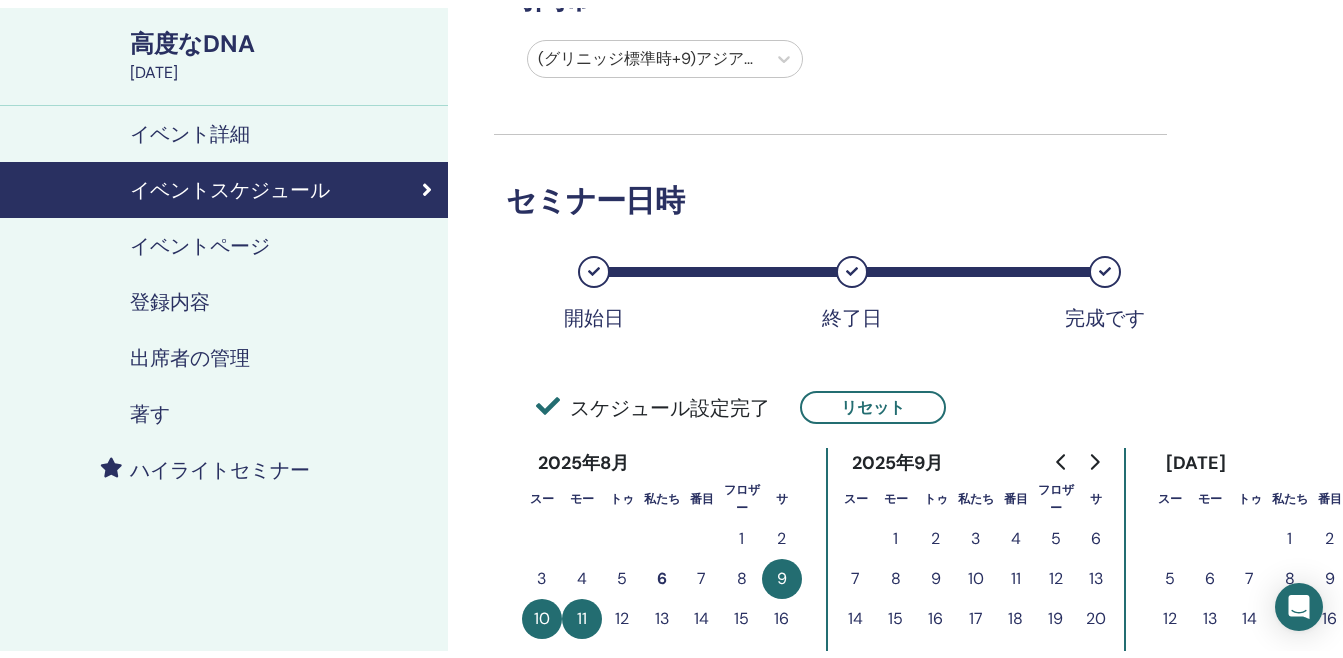 scroll, scrollTop: 100, scrollLeft: 0, axis: vertical 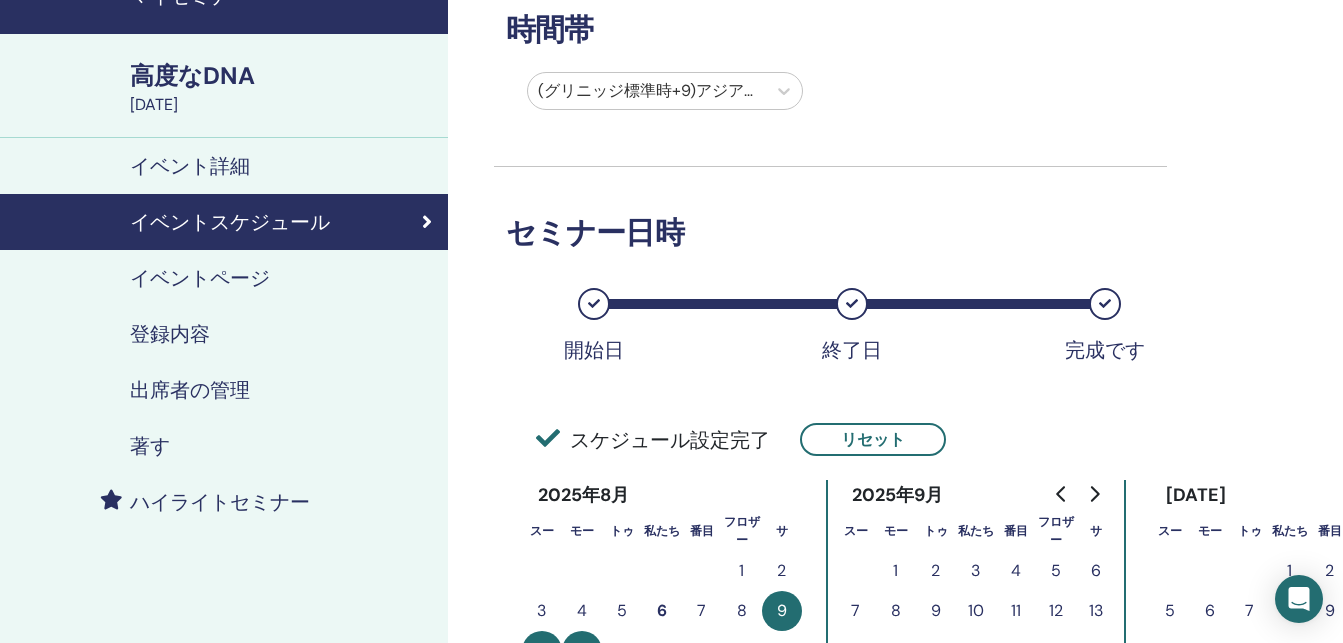 click on "出席者の管理" at bounding box center (190, 390) 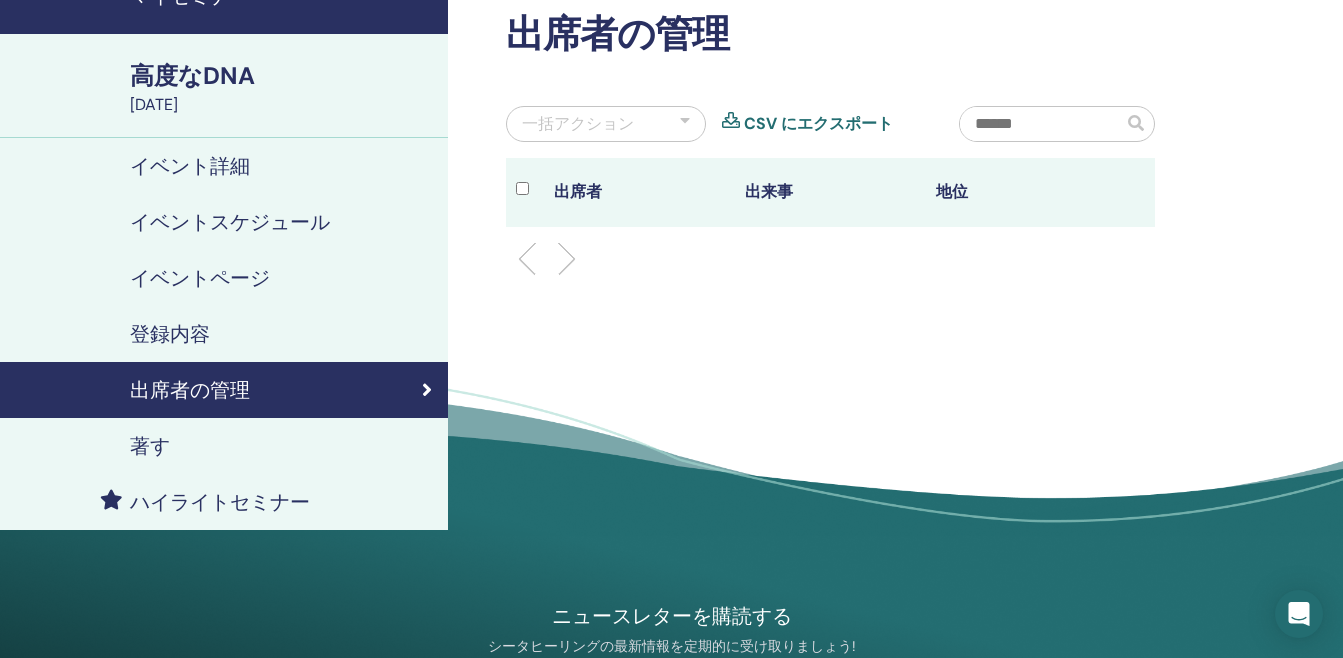 click on "登録内容" at bounding box center [170, 334] 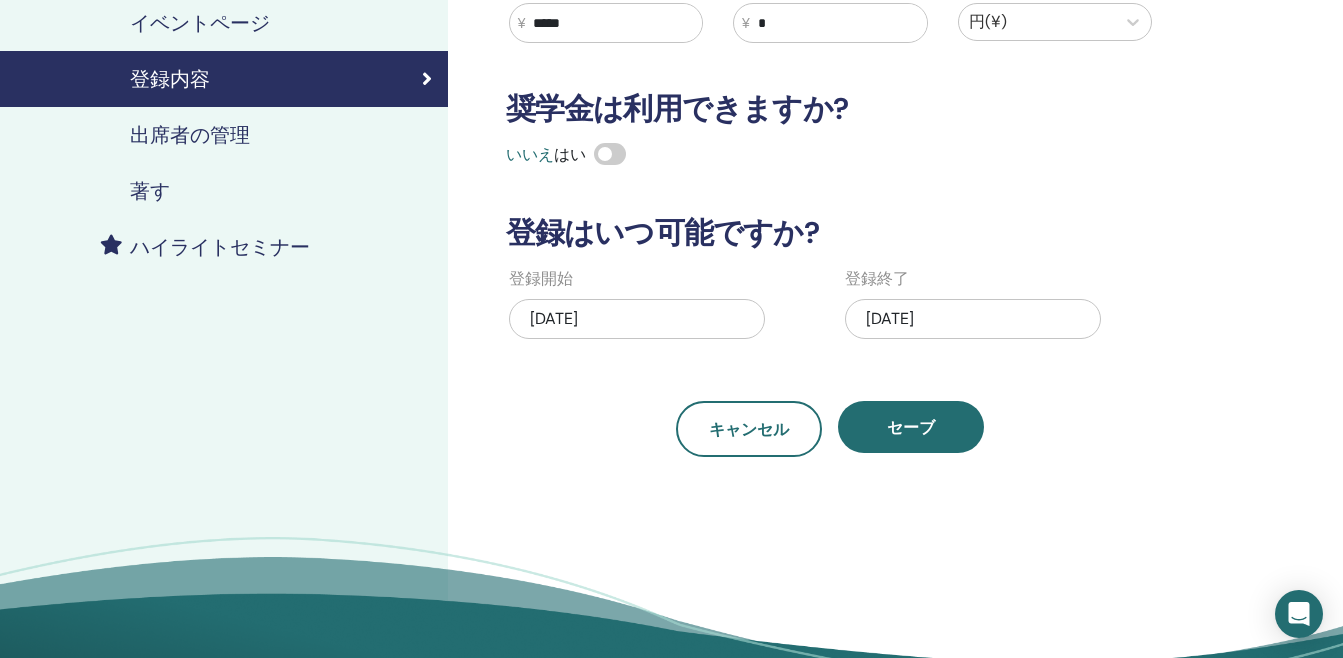 scroll, scrollTop: 300, scrollLeft: 0, axis: vertical 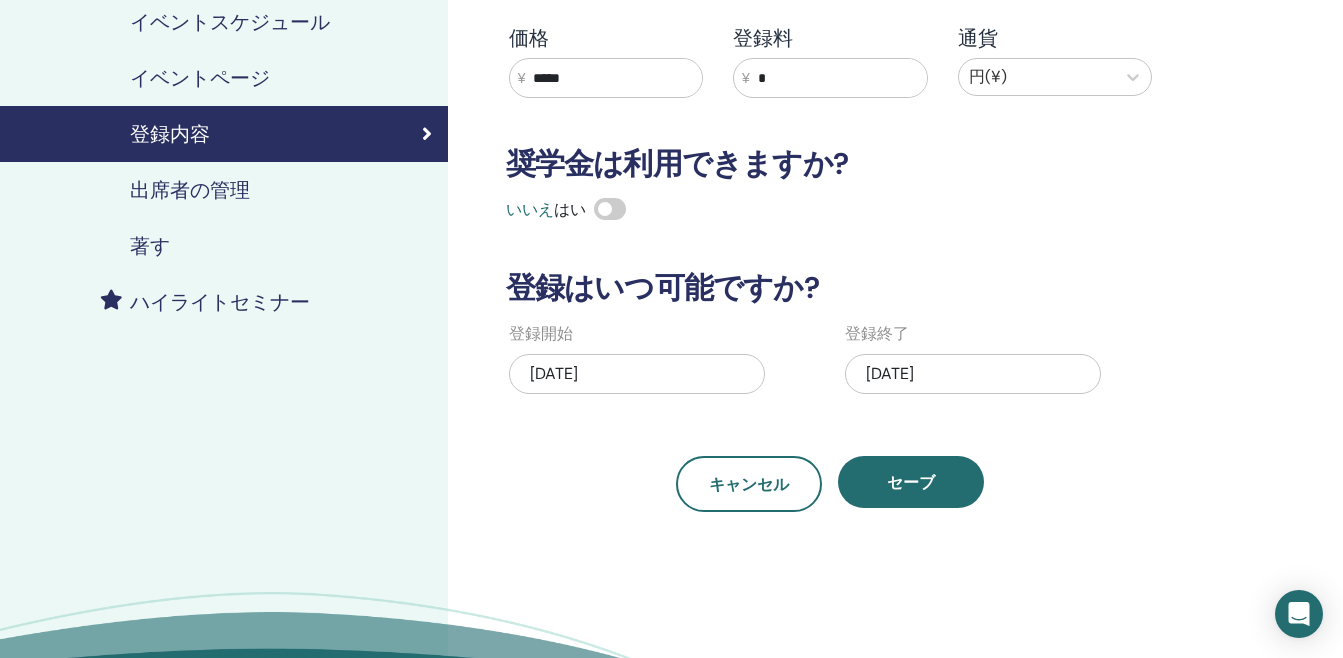 click on "著す" at bounding box center (150, 246) 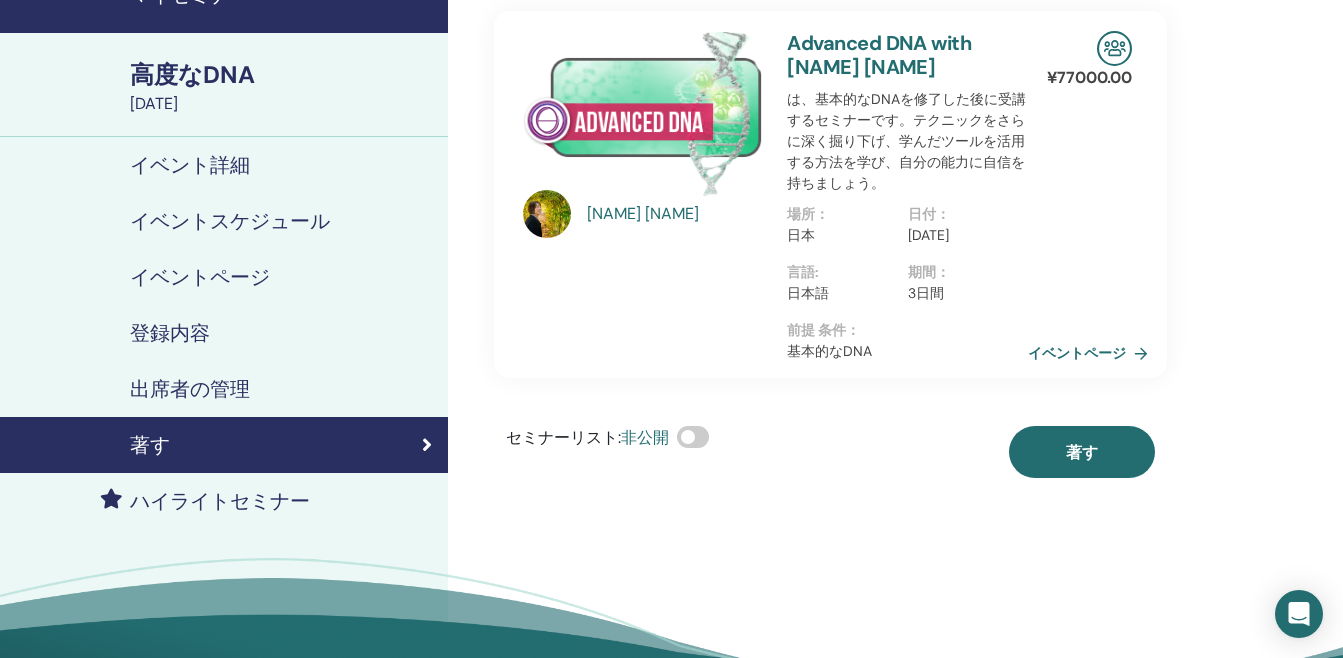 scroll, scrollTop: 100, scrollLeft: 0, axis: vertical 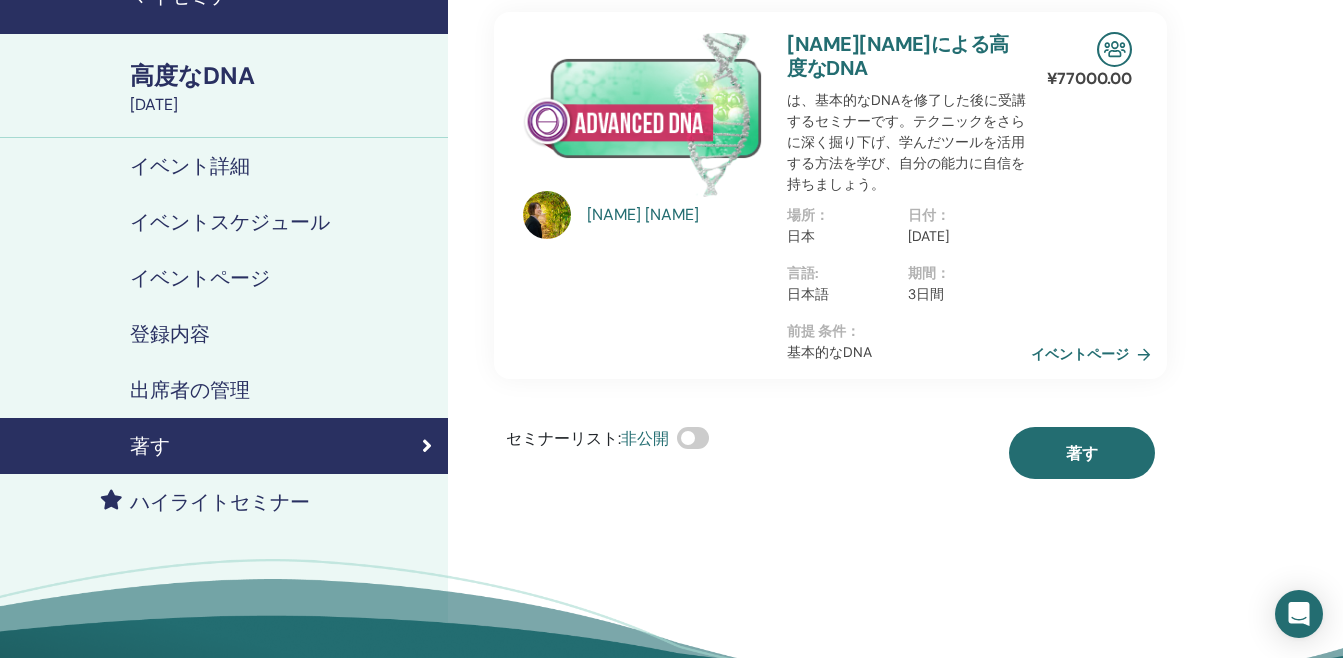 click on "イベントページ" at bounding box center (1095, 354) 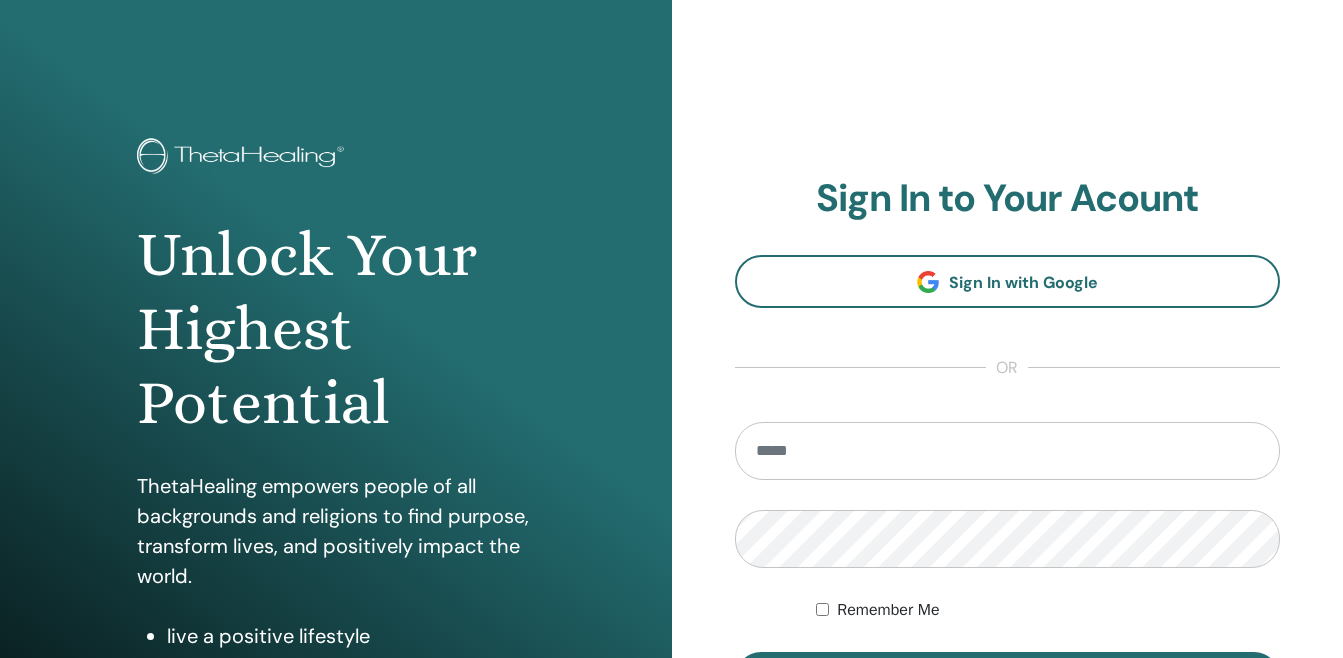 scroll, scrollTop: 0, scrollLeft: 0, axis: both 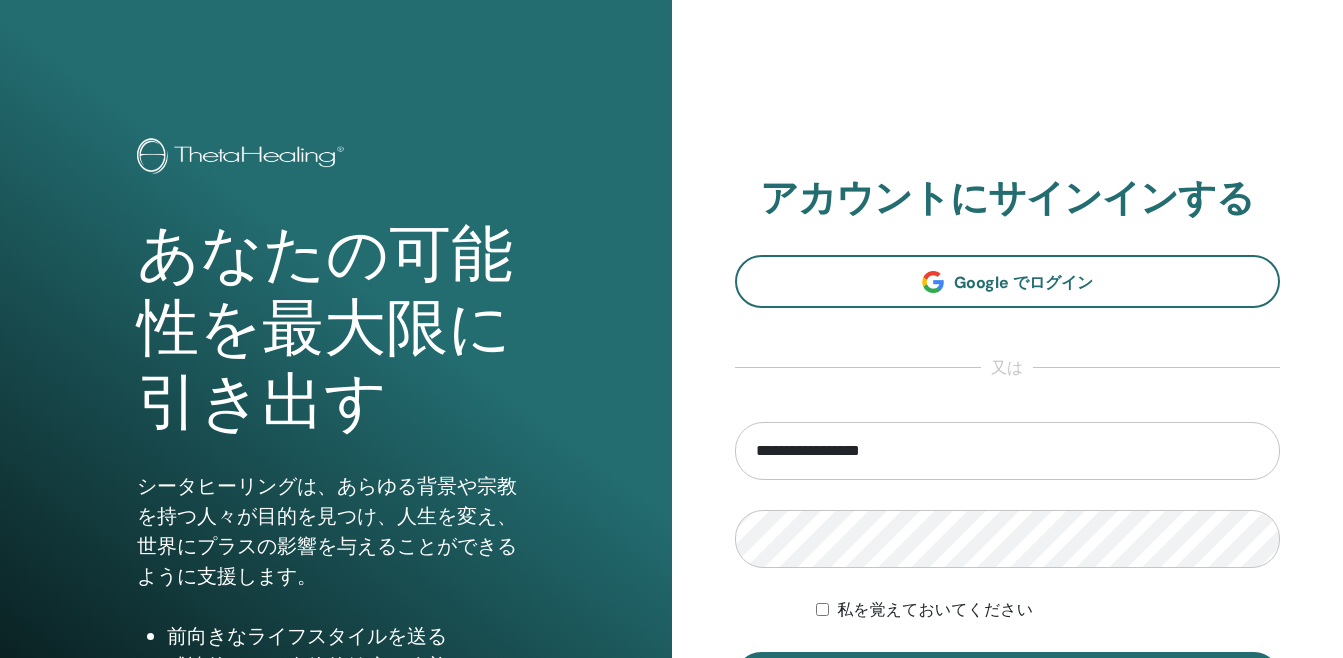 drag, startPoint x: 908, startPoint y: 452, endPoint x: 635, endPoint y: 452, distance: 273 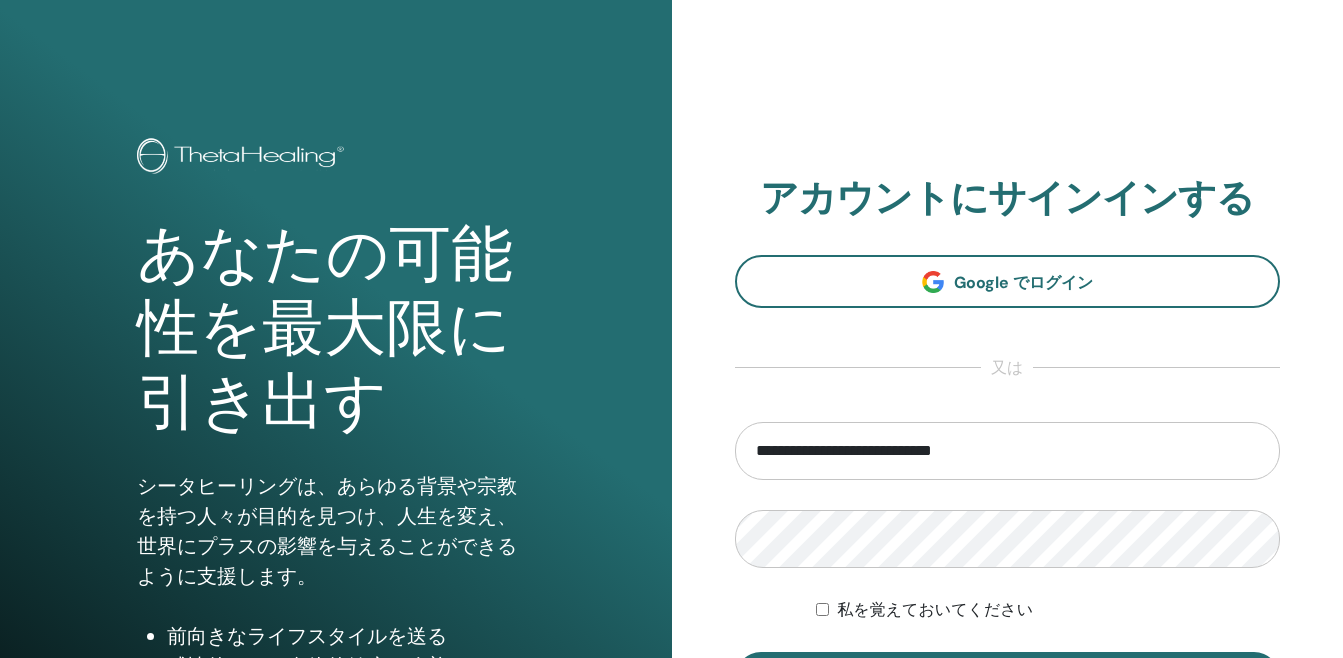 type on "**********" 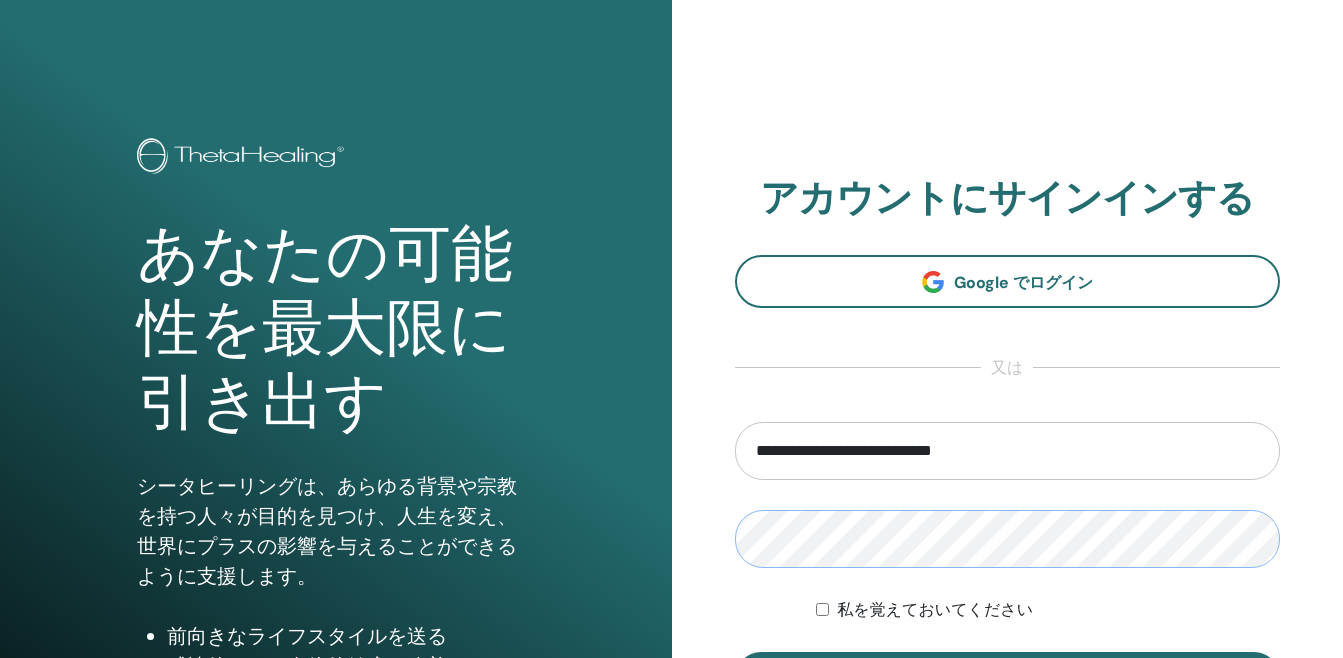 click on "あなたの可能性を最大限に引き出す
シータヒーリングは、あらゆる背景や宗教を持つ人々が目的を見つけ、人生を変え、世界にプラスの影響を与えることができるように支援します。
前向きなライフスタイルを送る
感情的および身体的健康を改善する
世界的に有名なテクニックを学ぶ
グローバルコミュニティに参加する
シータヒーリングの実践を始める
or" at bounding box center (671, 480) 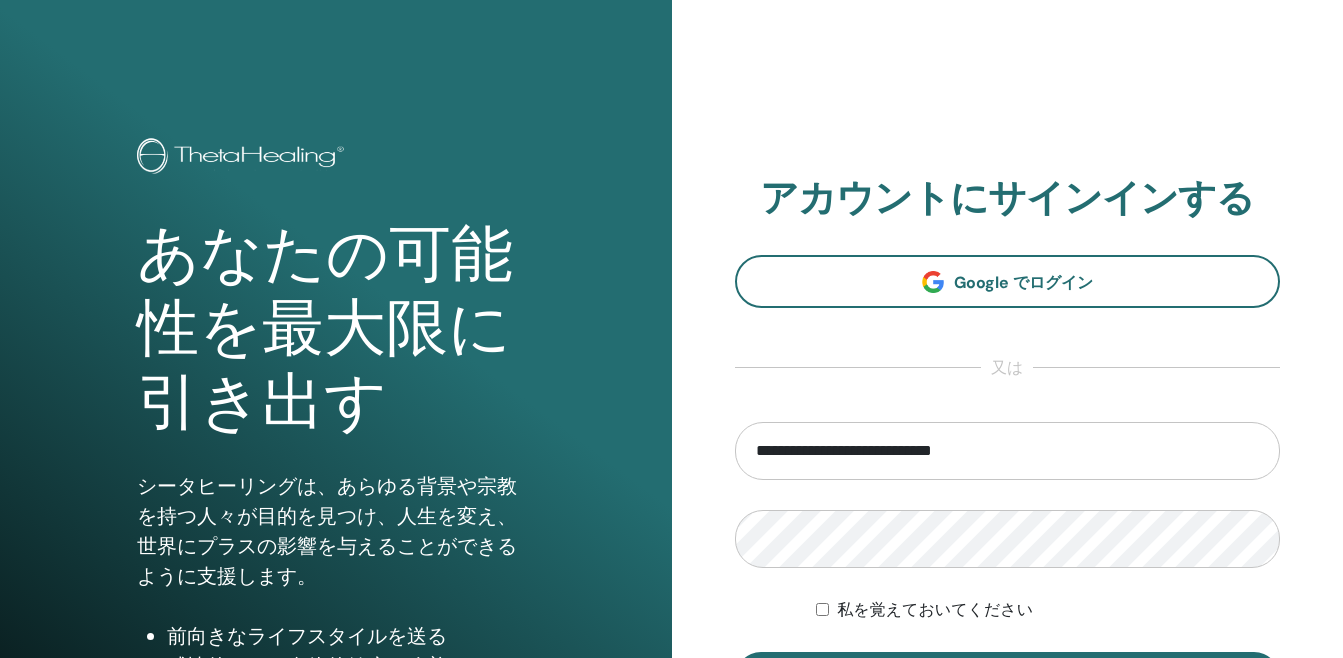 click on "**********" at bounding box center [1008, 480] 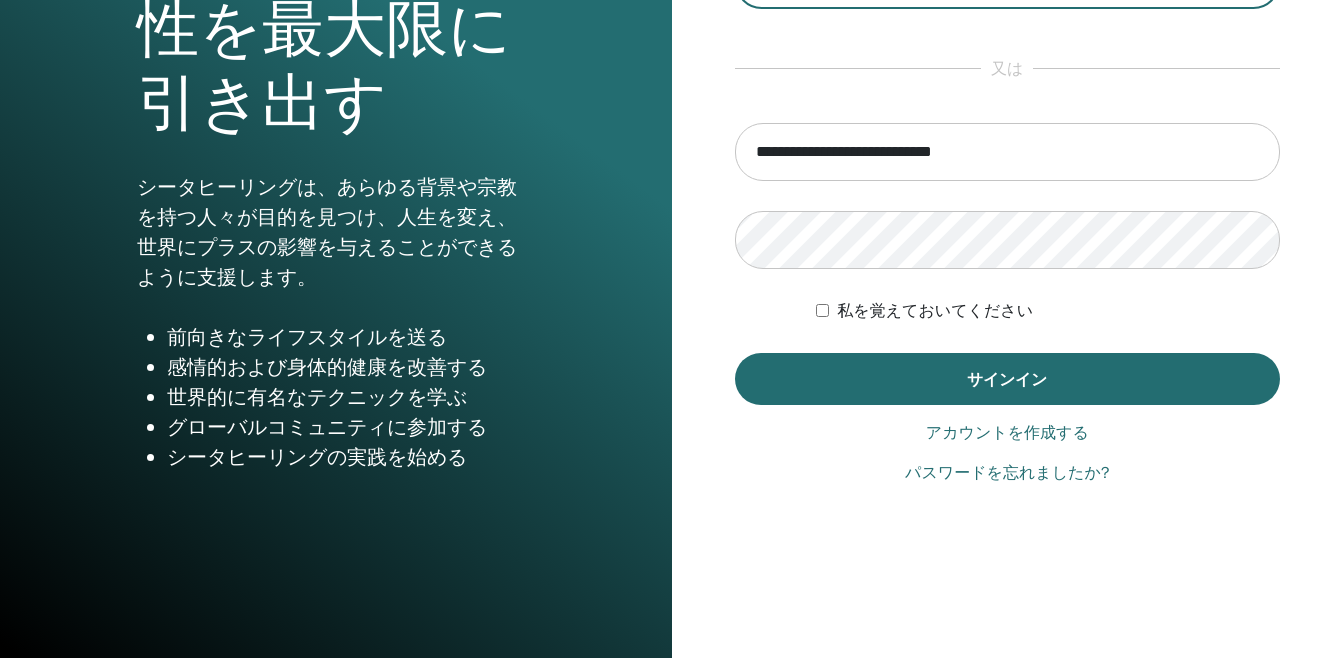 scroll, scrollTop: 300, scrollLeft: 0, axis: vertical 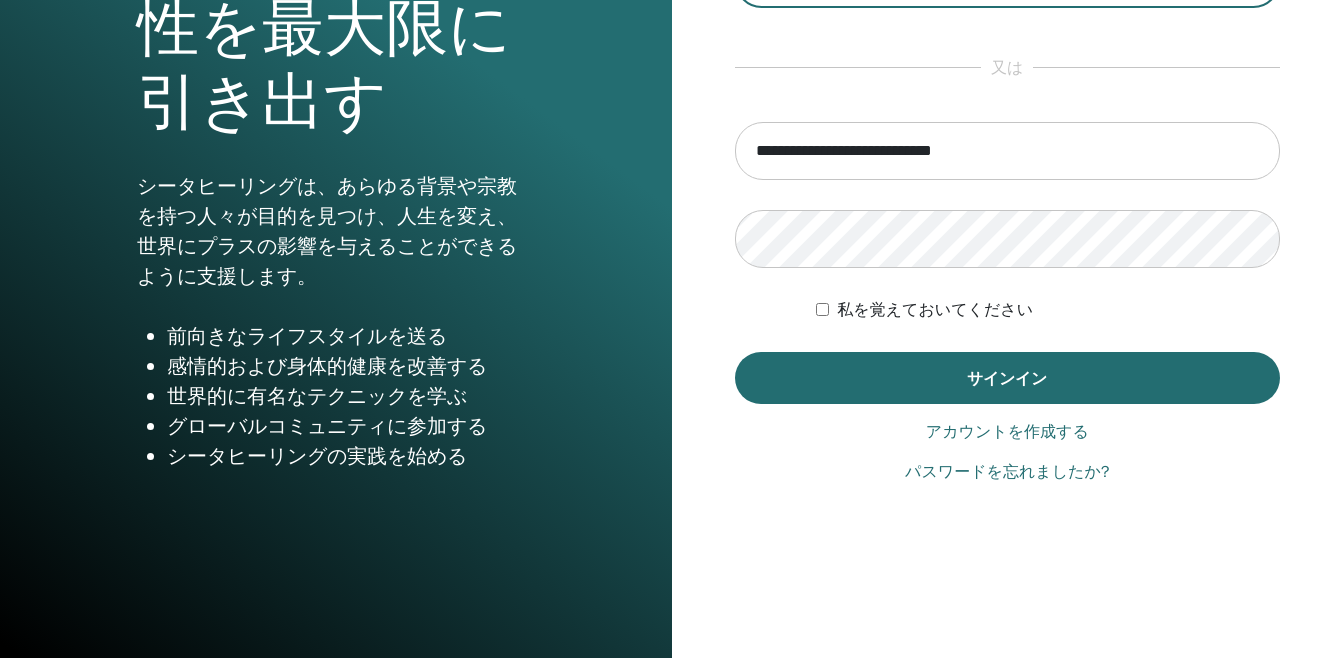 click on "**********" at bounding box center [1008, 263] 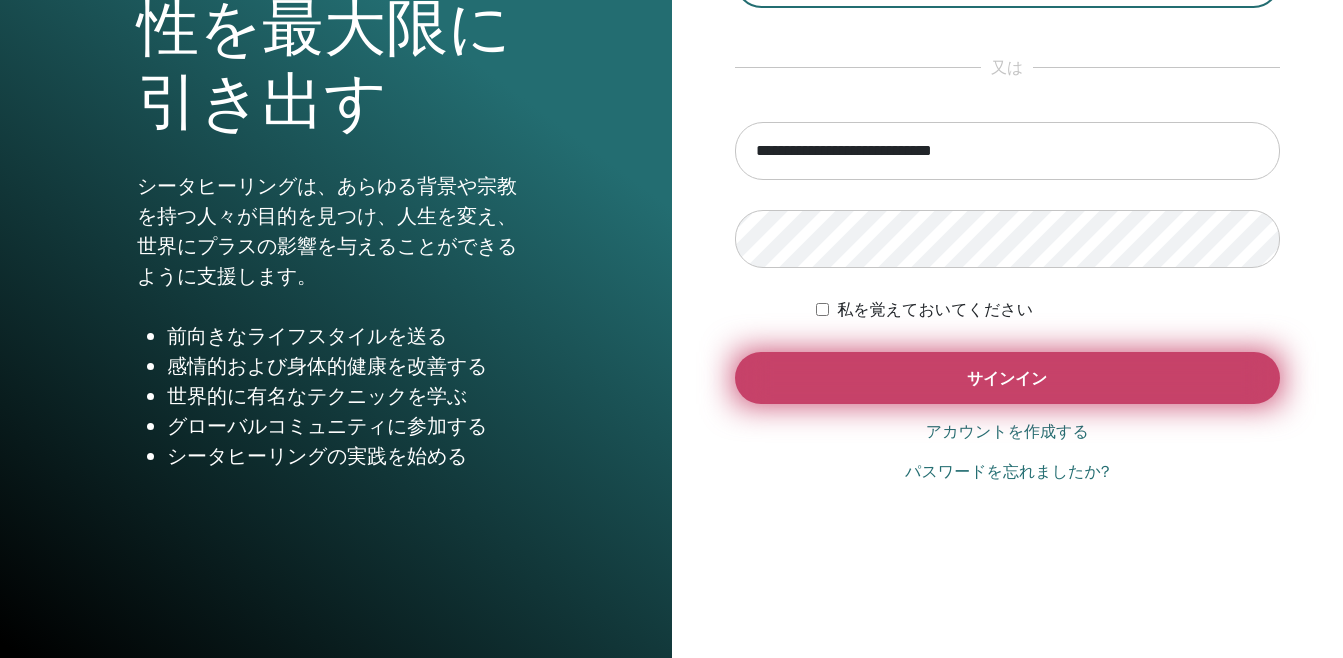 click on "サインイン" at bounding box center (1008, 378) 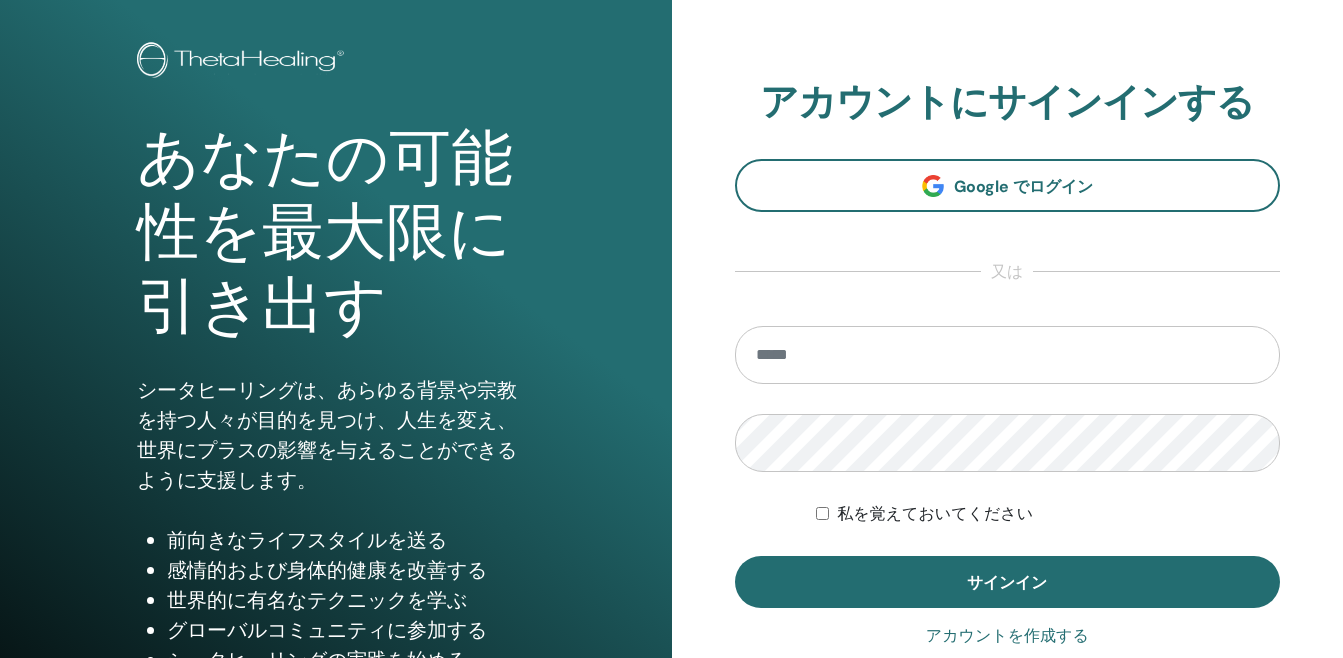 scroll, scrollTop: 200, scrollLeft: 0, axis: vertical 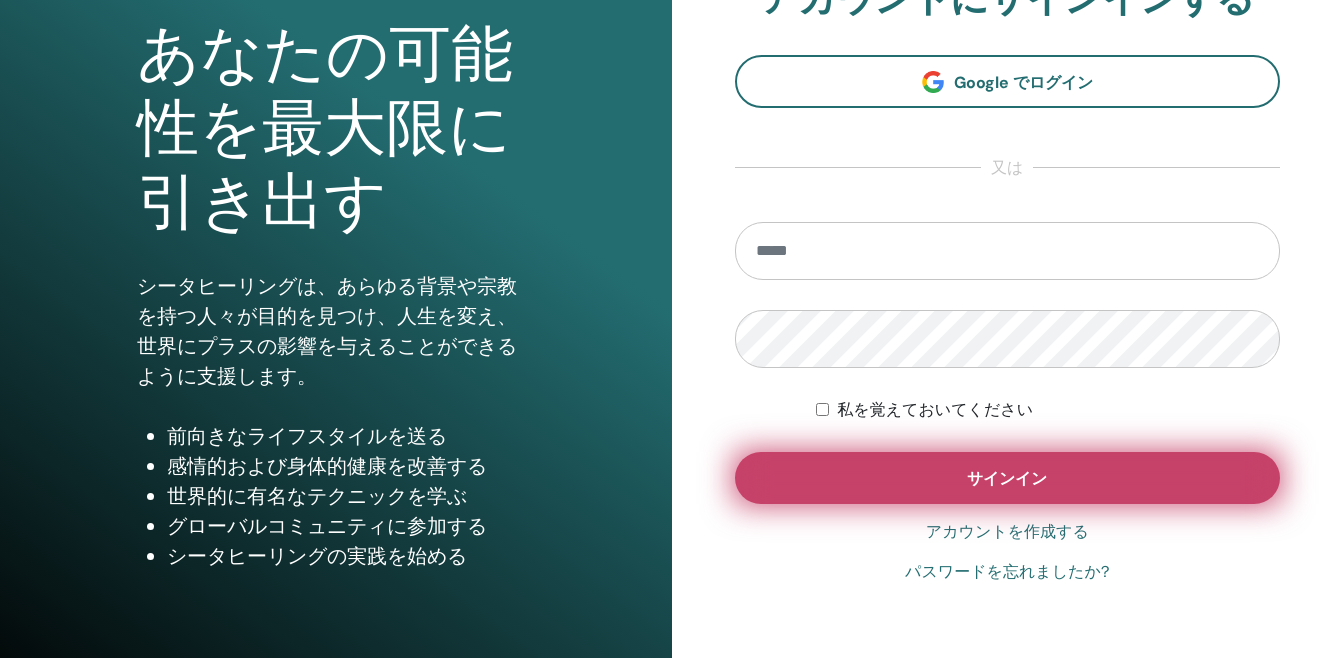 type on "**********" 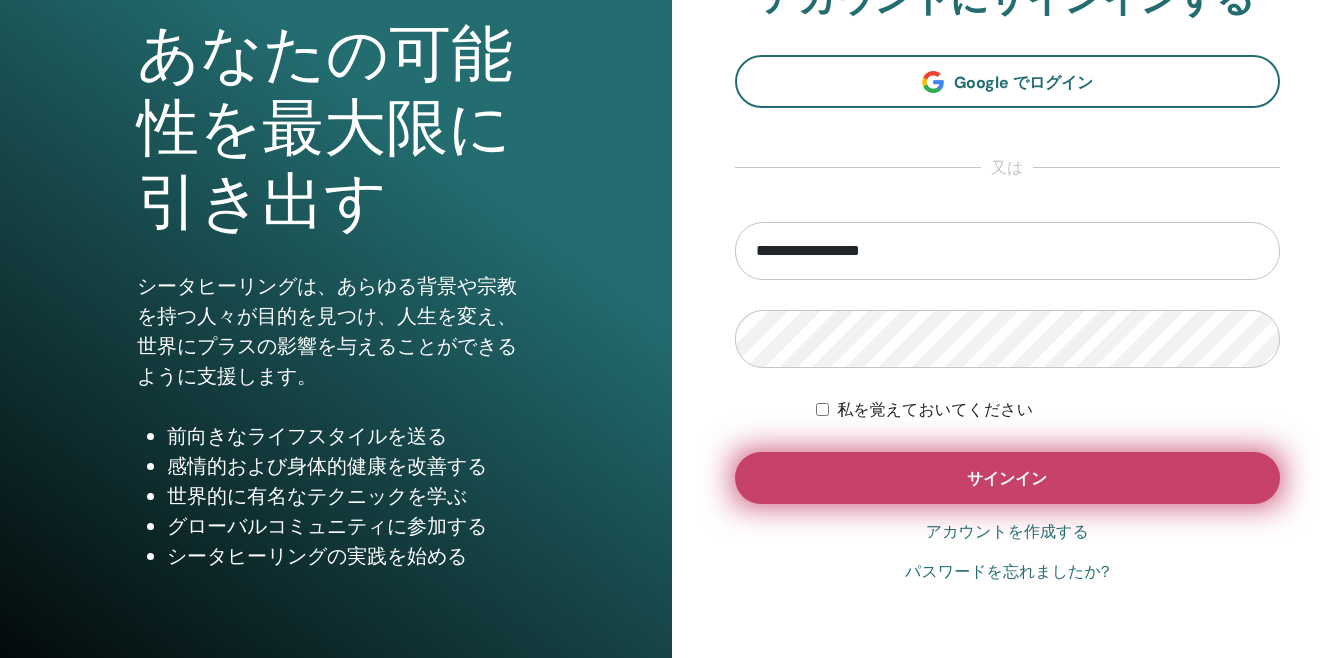 click on "サインイン" at bounding box center (1007, 478) 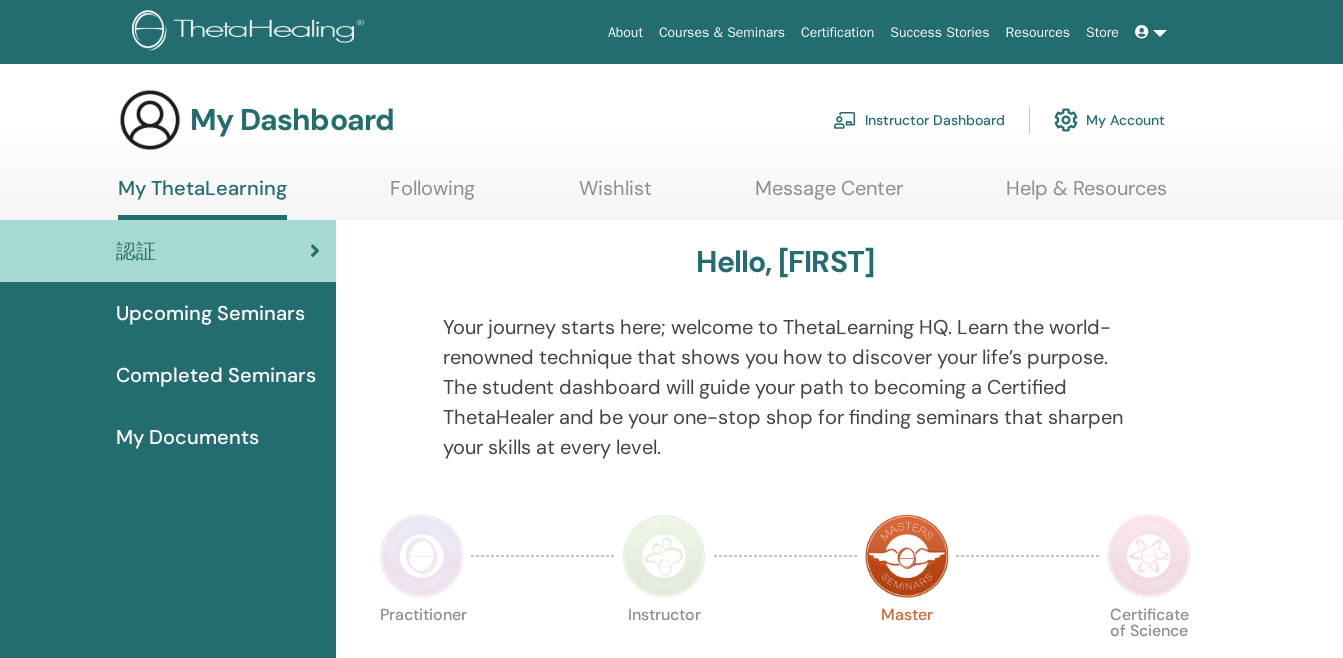 scroll, scrollTop: 0, scrollLeft: 0, axis: both 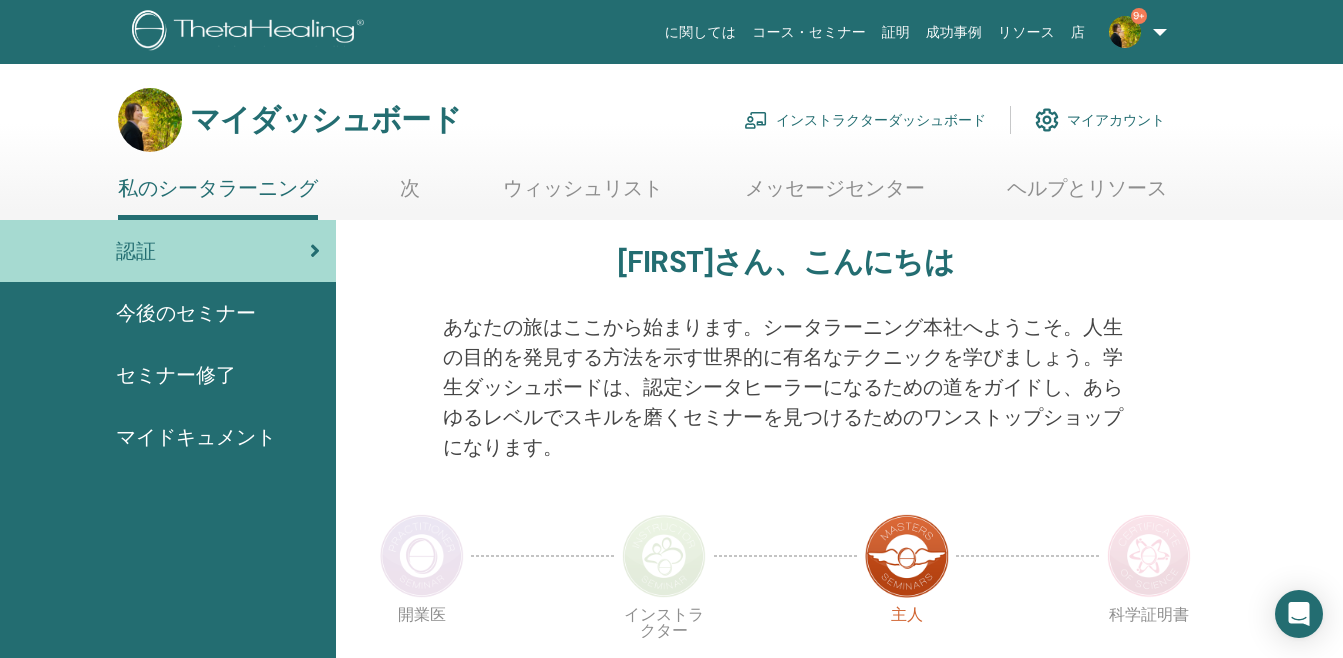 click on "インストラクターダッシュボード" at bounding box center (881, 120) 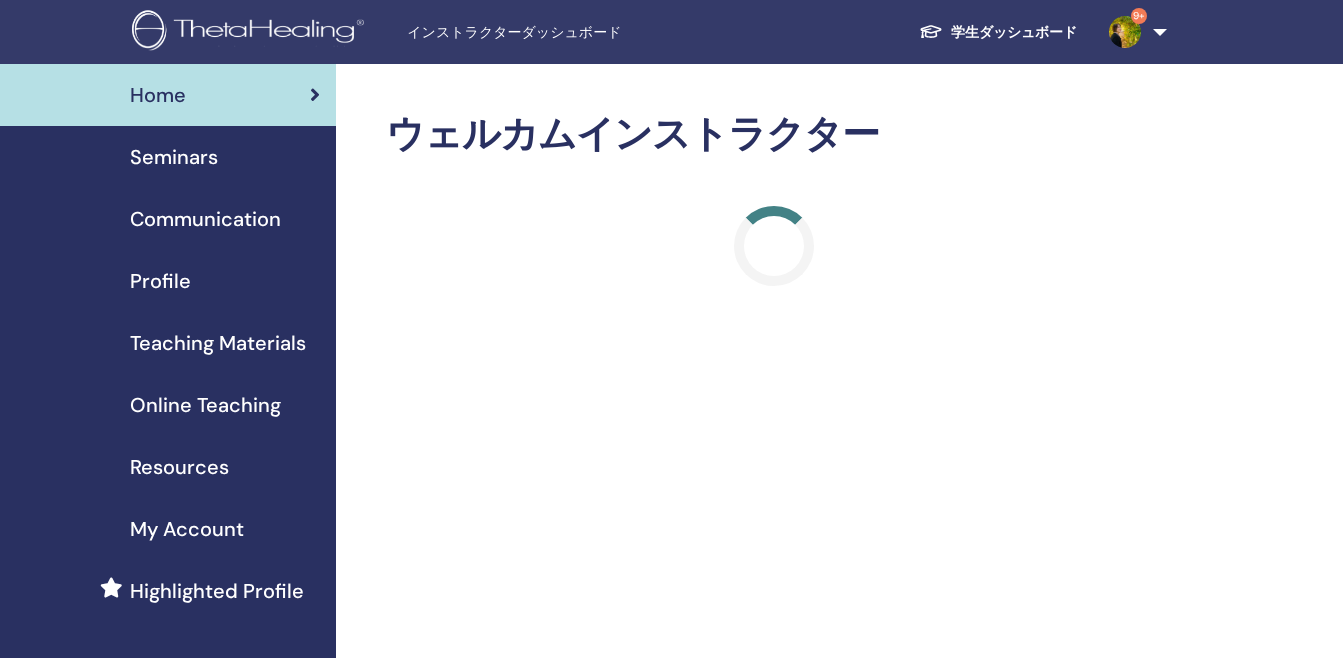 scroll, scrollTop: 0, scrollLeft: 0, axis: both 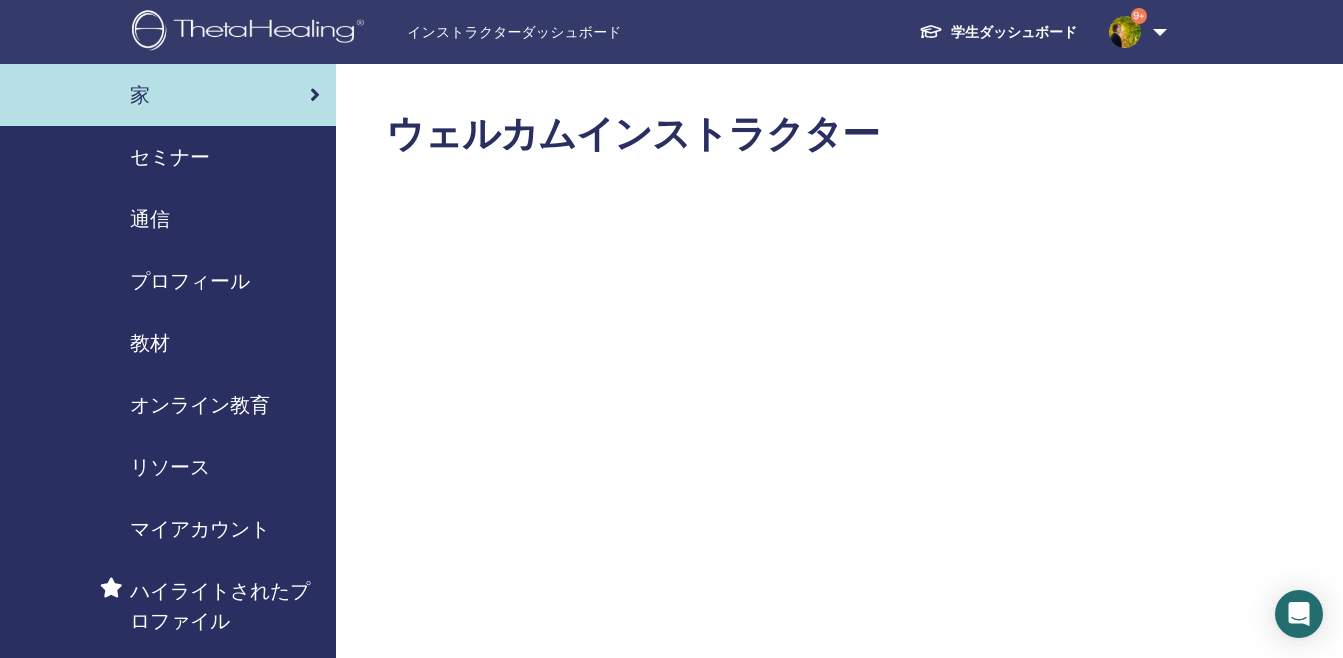 click on "セミナー" at bounding box center (170, 157) 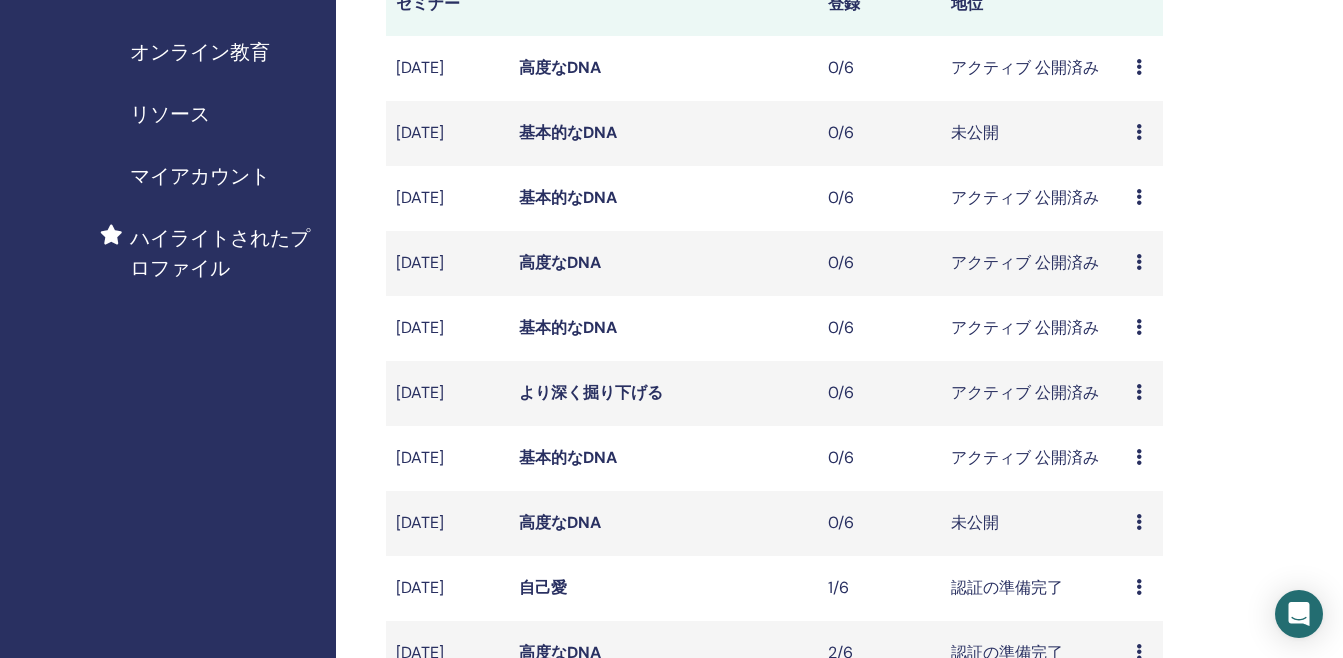 scroll, scrollTop: 400, scrollLeft: 0, axis: vertical 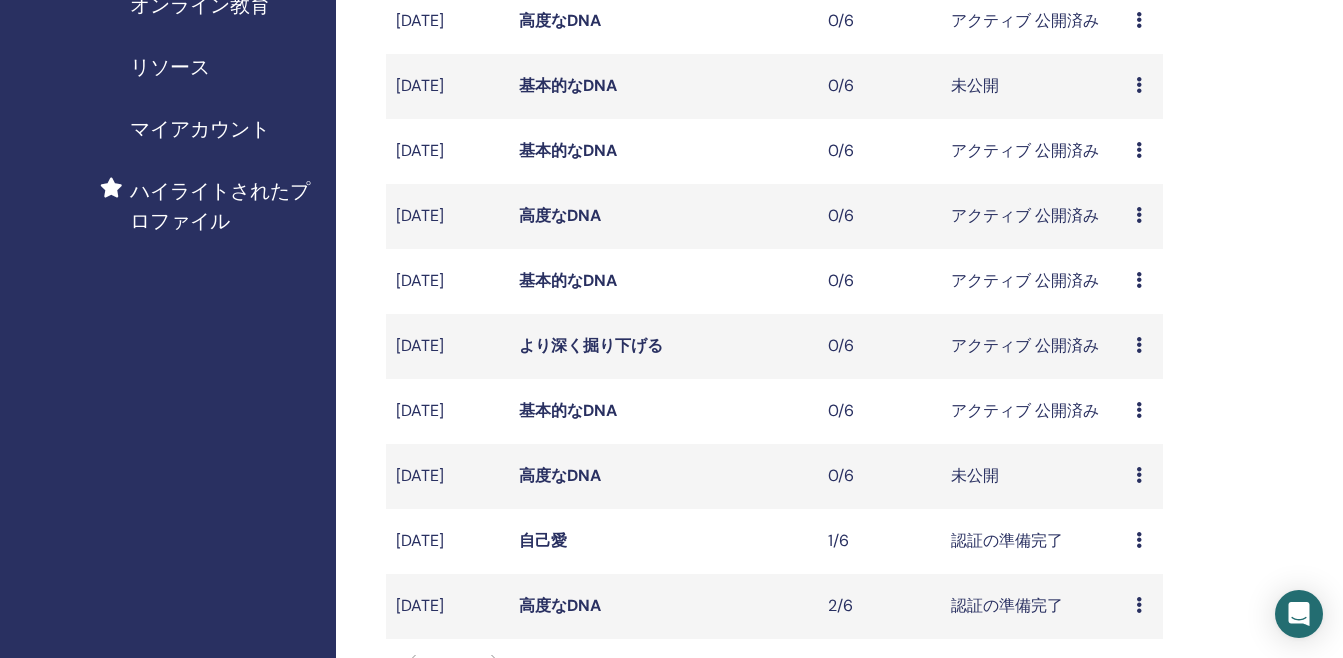 click at bounding box center [1139, 475] 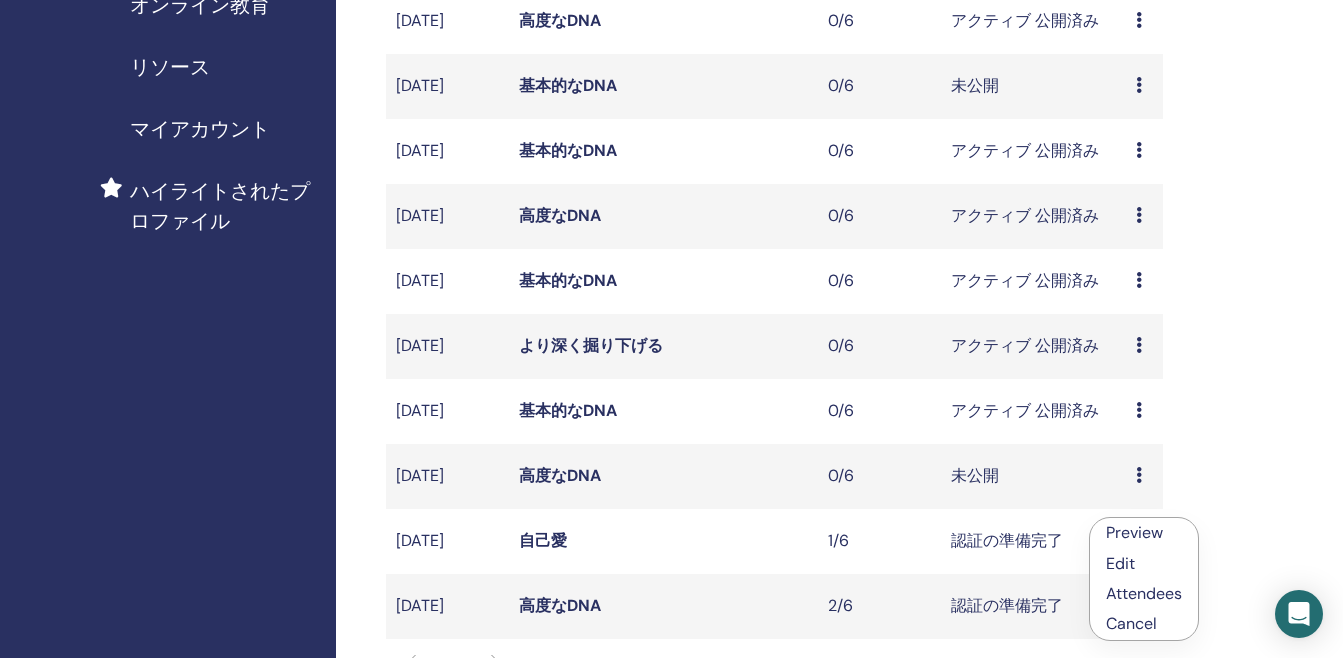click on "高度なDNA" at bounding box center [560, 475] 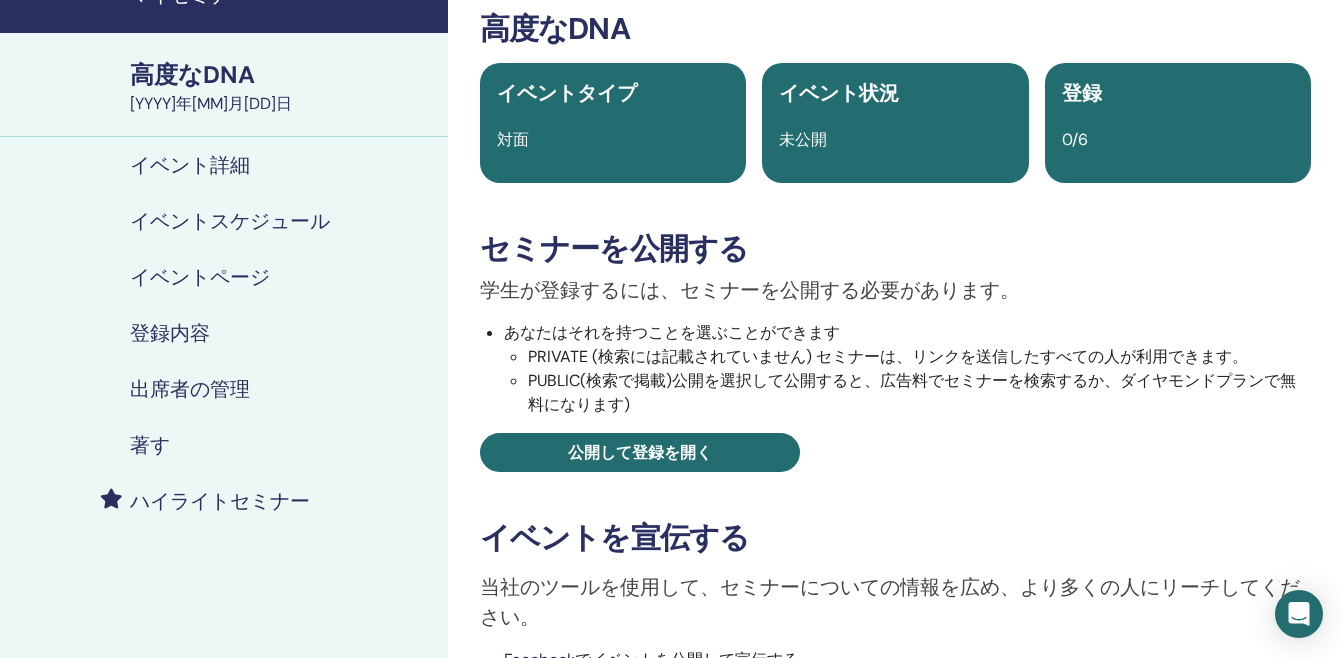 scroll, scrollTop: 100, scrollLeft: 0, axis: vertical 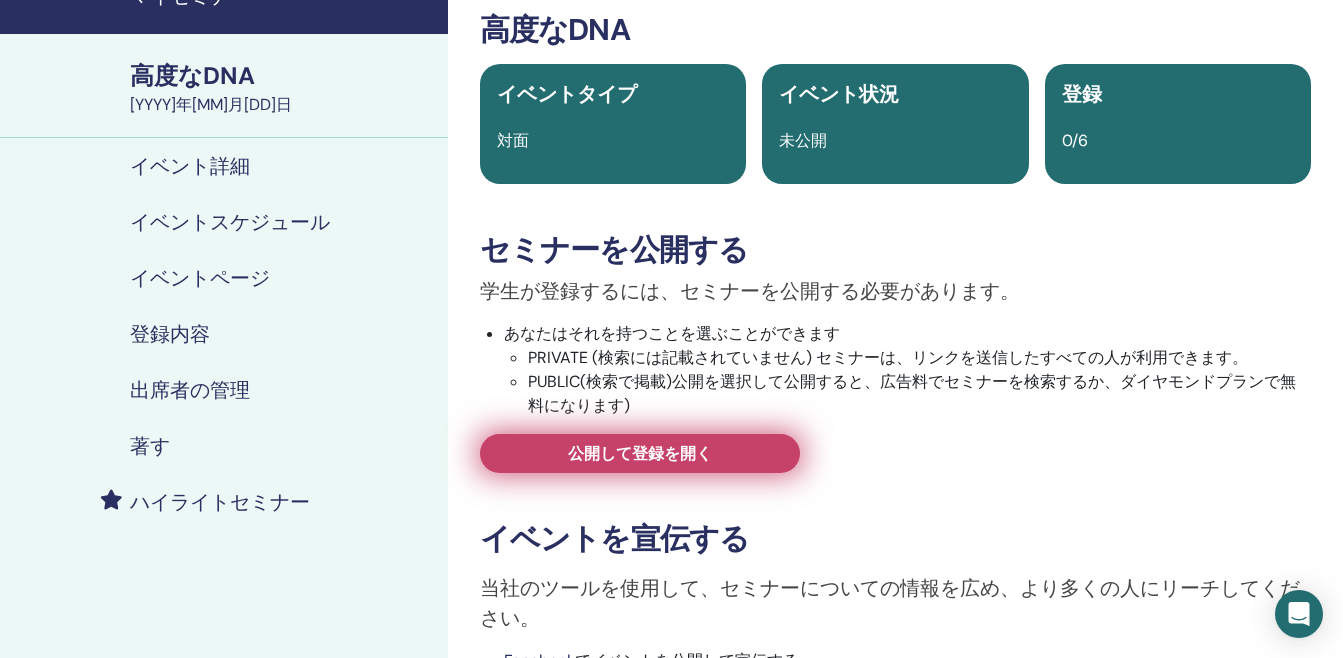 click on "公開して登録を開く" at bounding box center [640, 453] 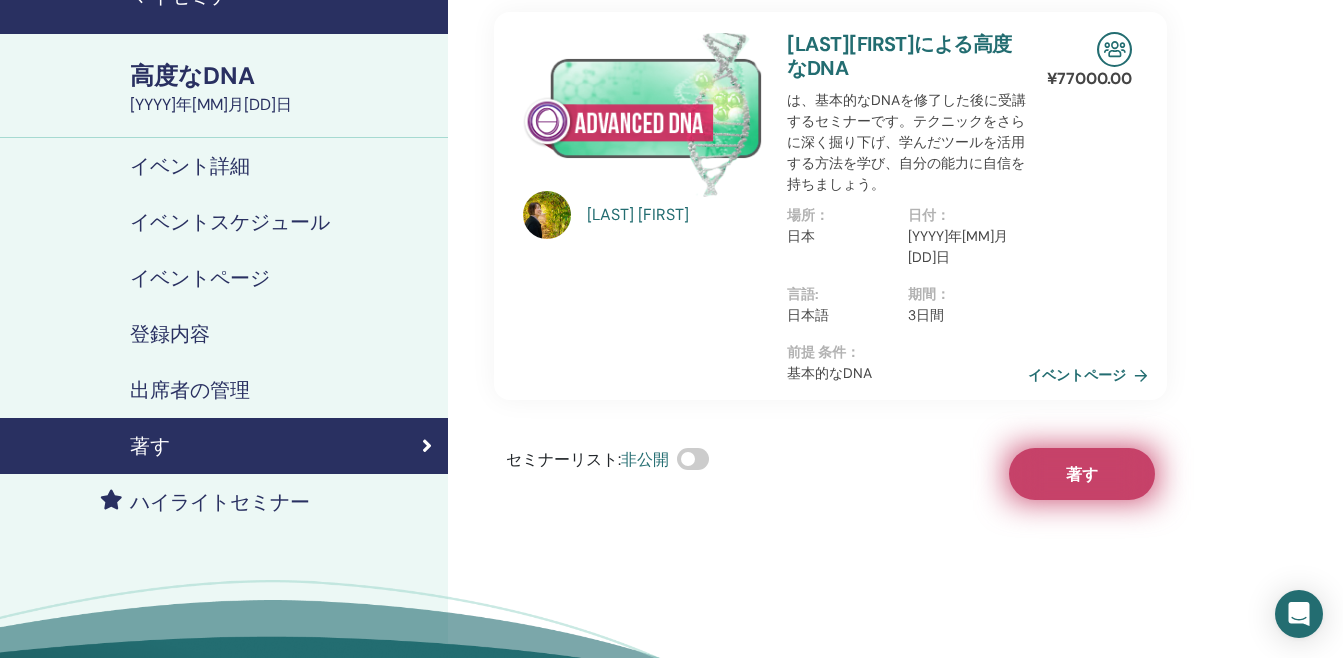 click on "著す" at bounding box center (1082, 474) 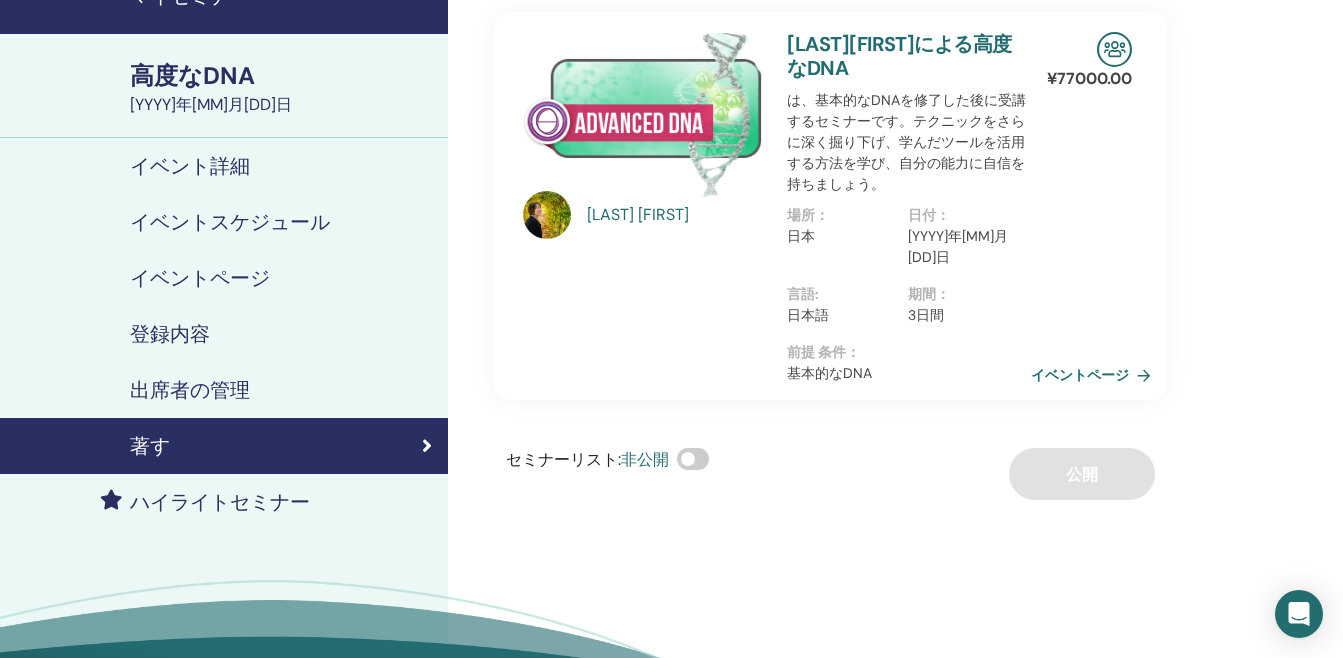 click on "イベントページ" at bounding box center (1095, 375) 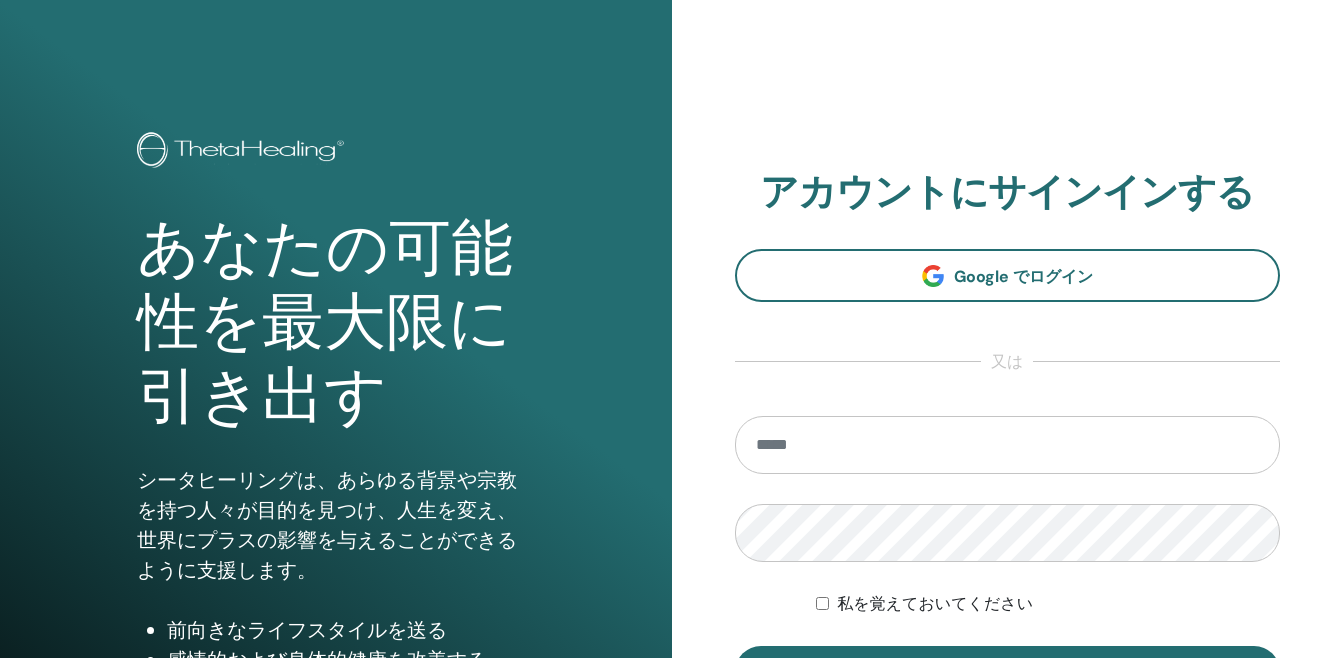 scroll, scrollTop: 200, scrollLeft: 0, axis: vertical 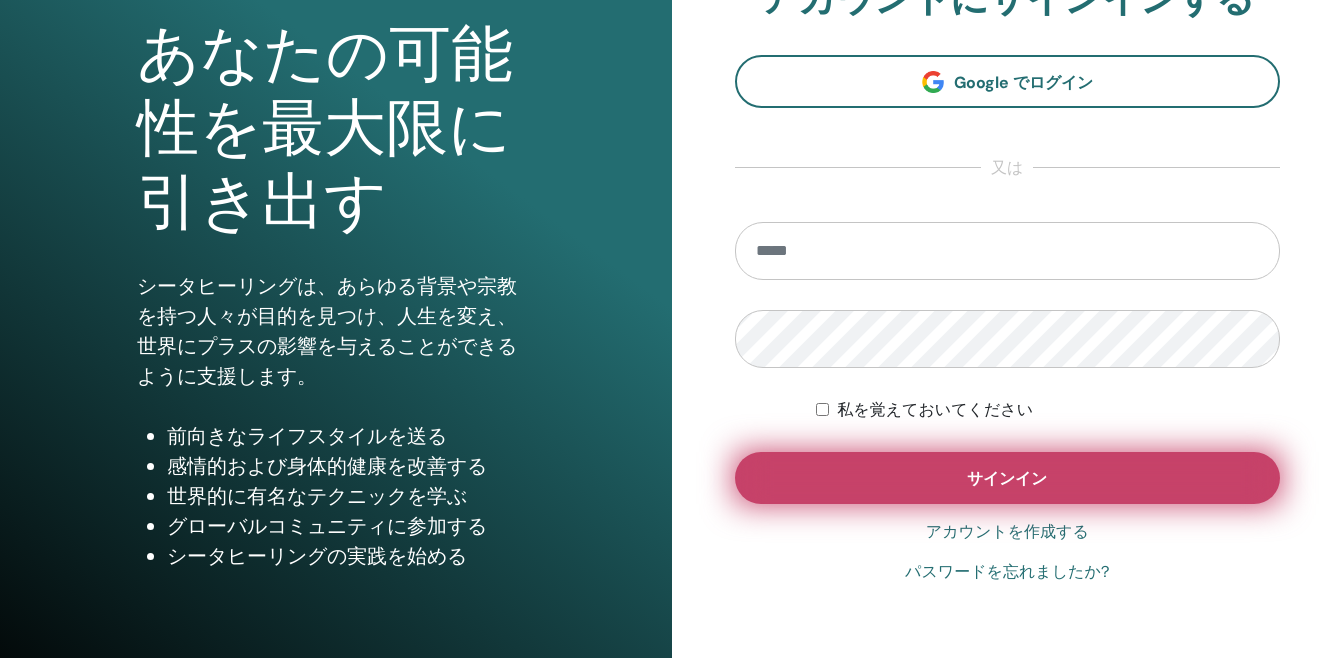 type on "**********" 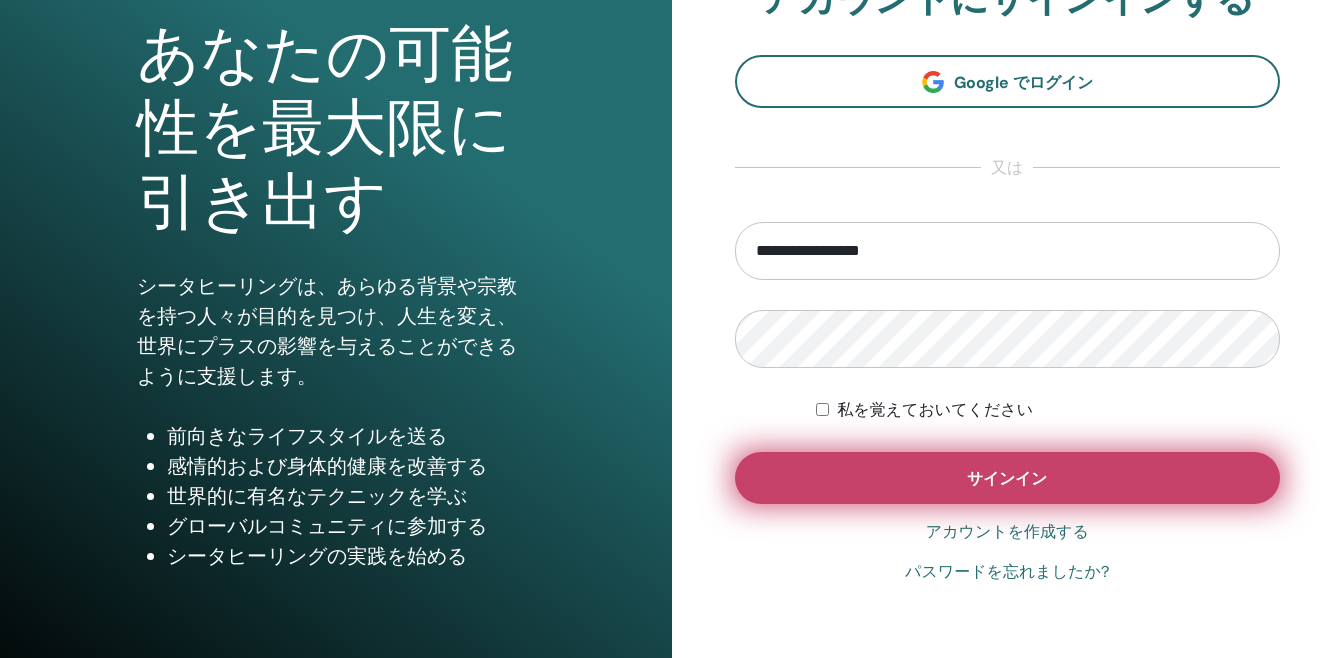 click on "サインイン" at bounding box center [1007, 478] 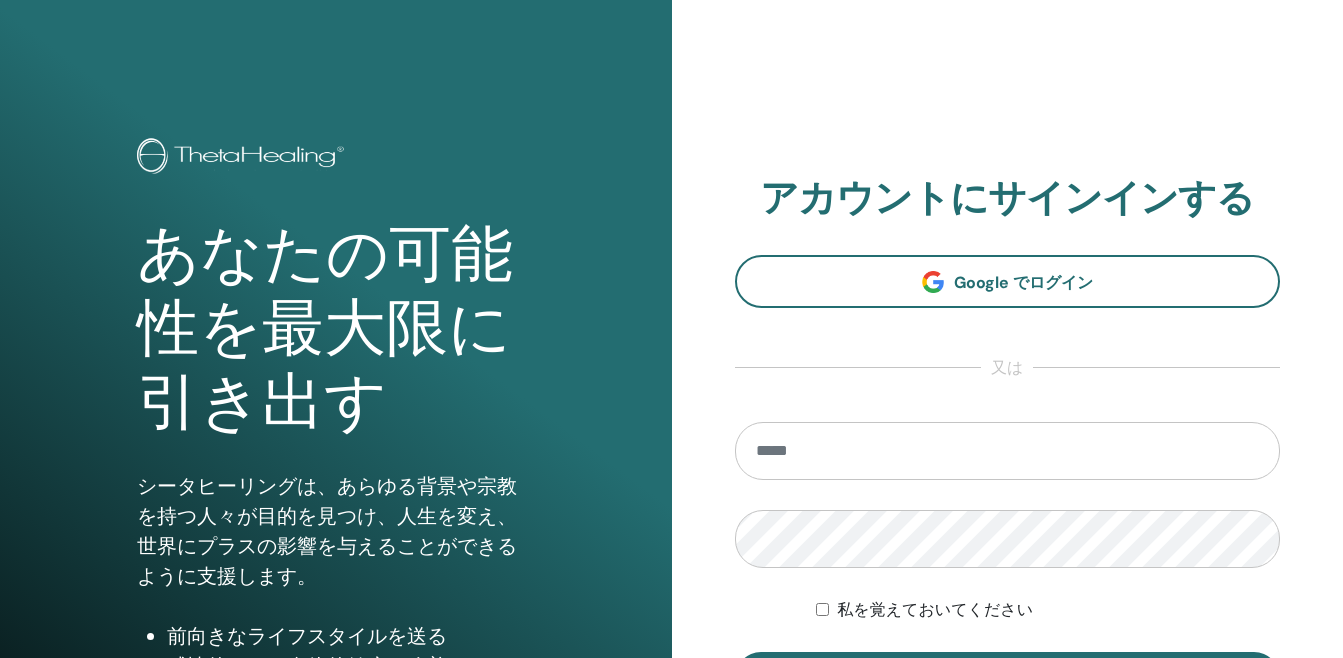 scroll, scrollTop: 0, scrollLeft: 0, axis: both 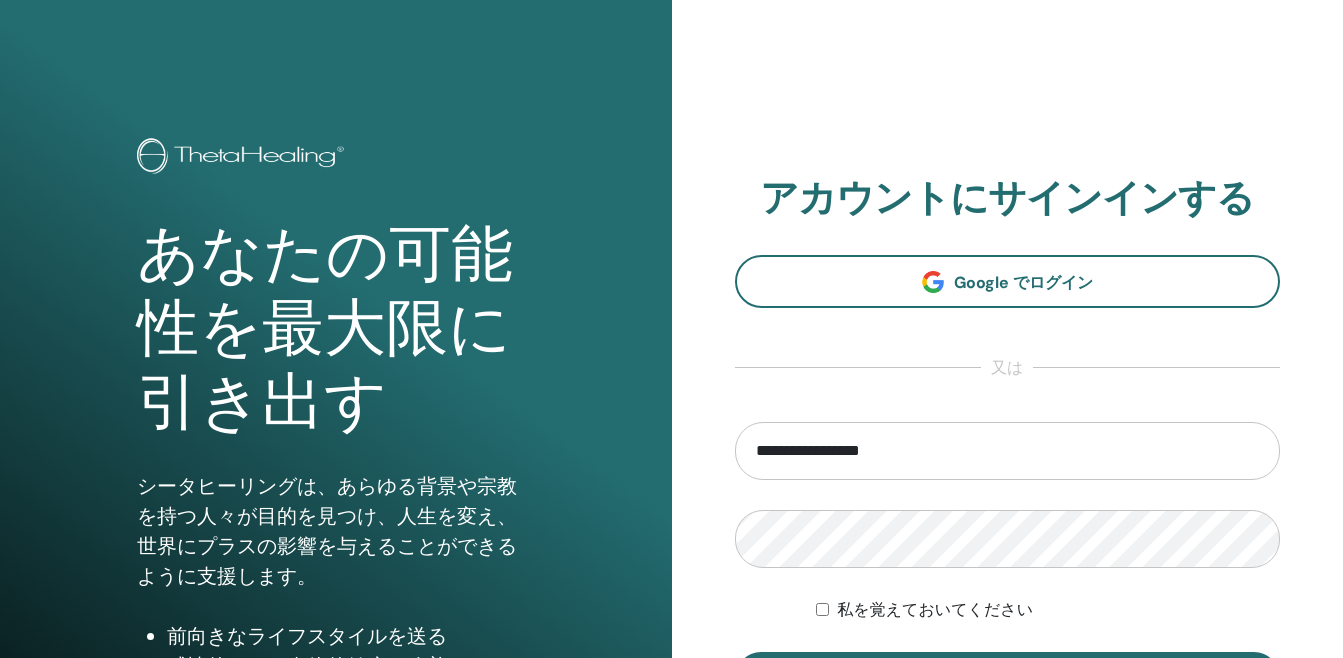 drag, startPoint x: 754, startPoint y: 459, endPoint x: 719, endPoint y: 459, distance: 35 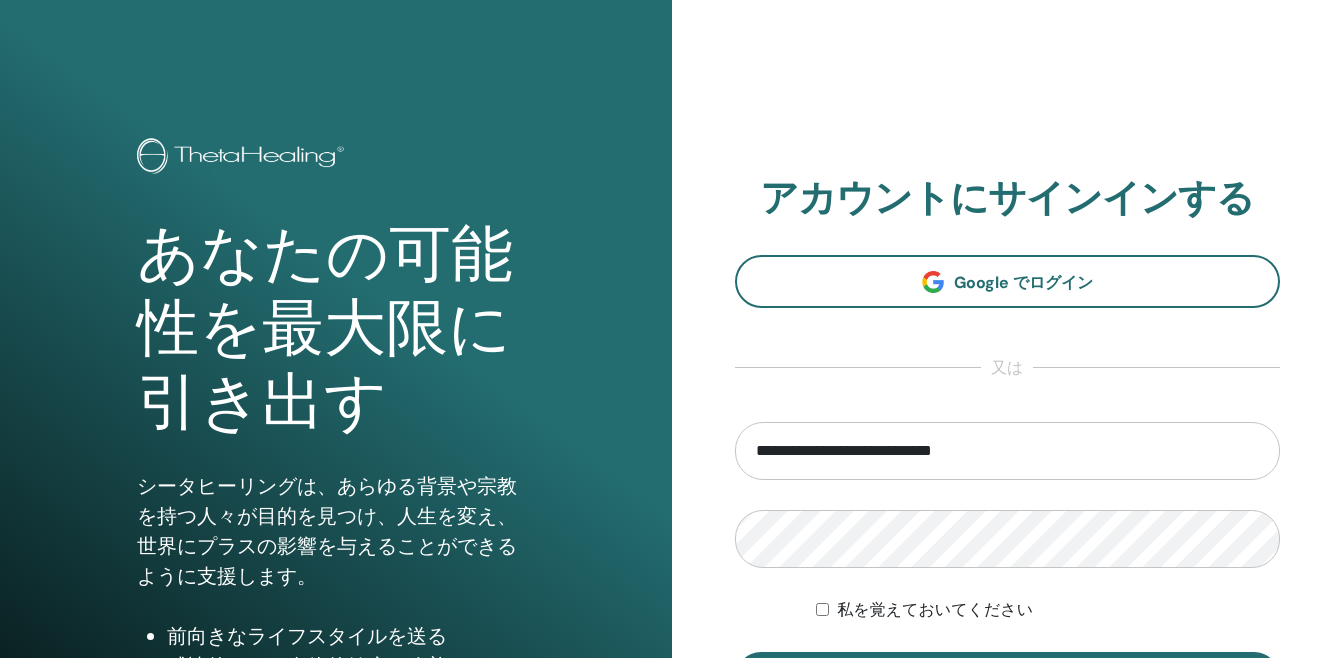 type on "**********" 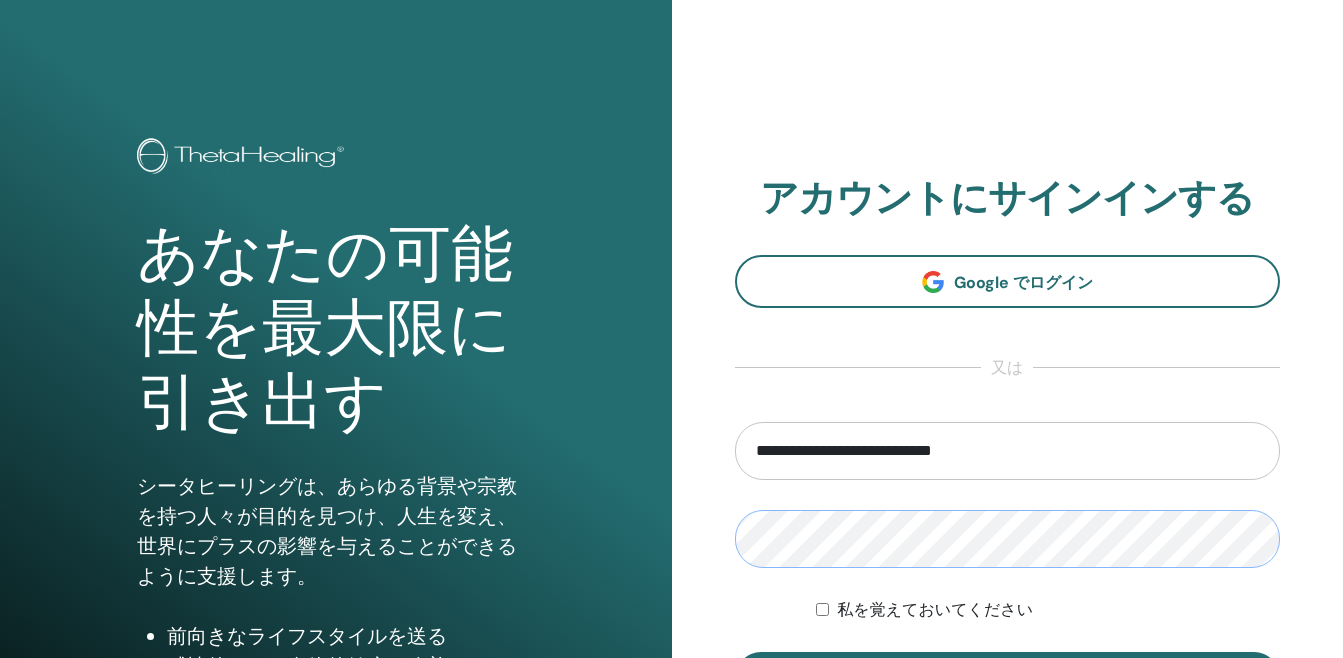 click on "**********" at bounding box center (1008, 480) 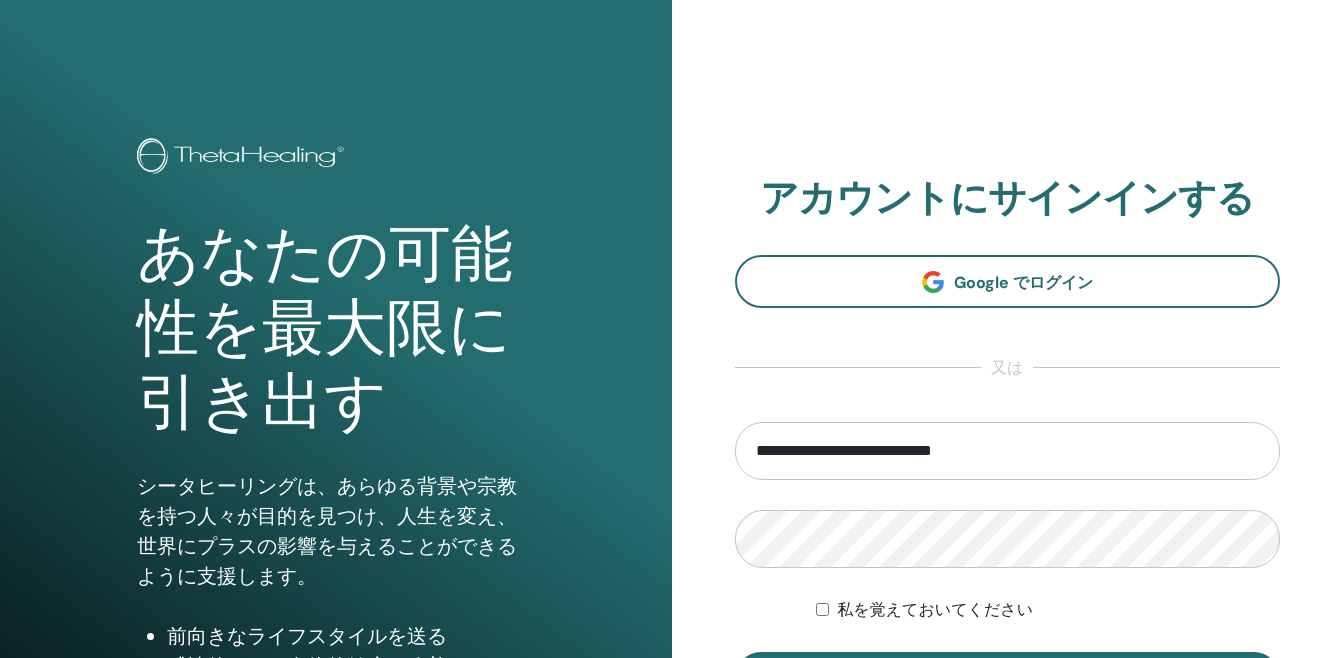 click on "**********" at bounding box center (1008, 480) 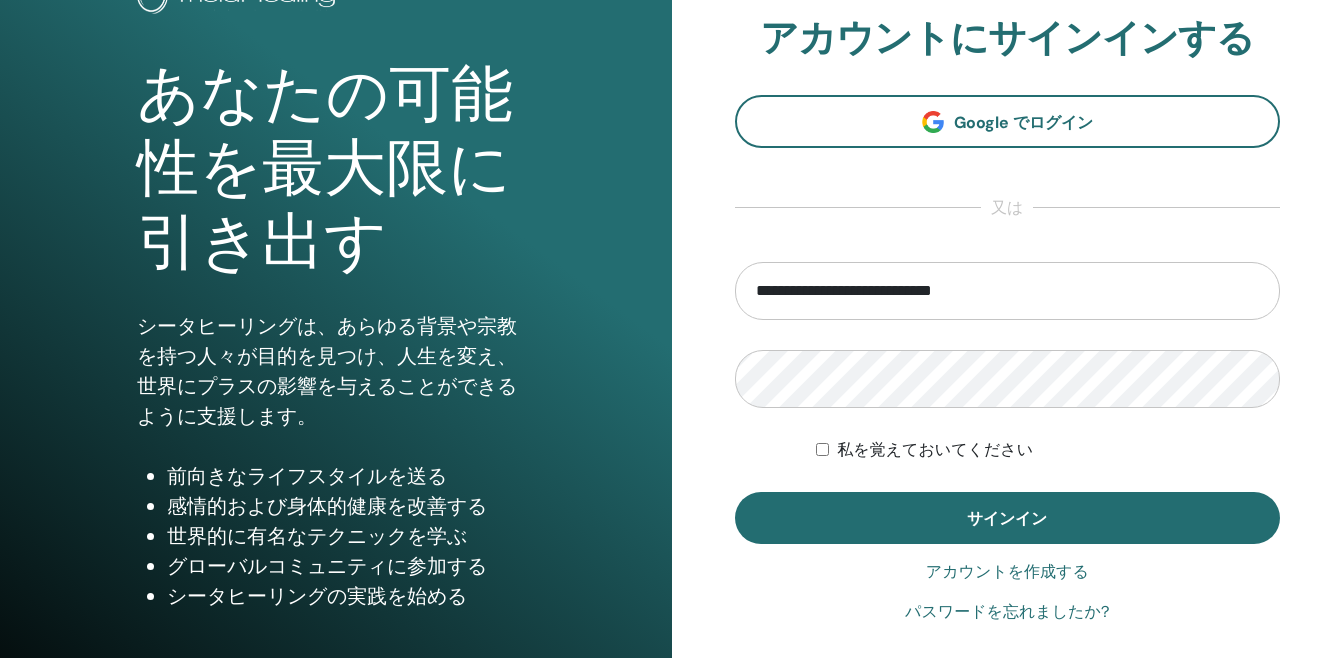 scroll, scrollTop: 300, scrollLeft: 0, axis: vertical 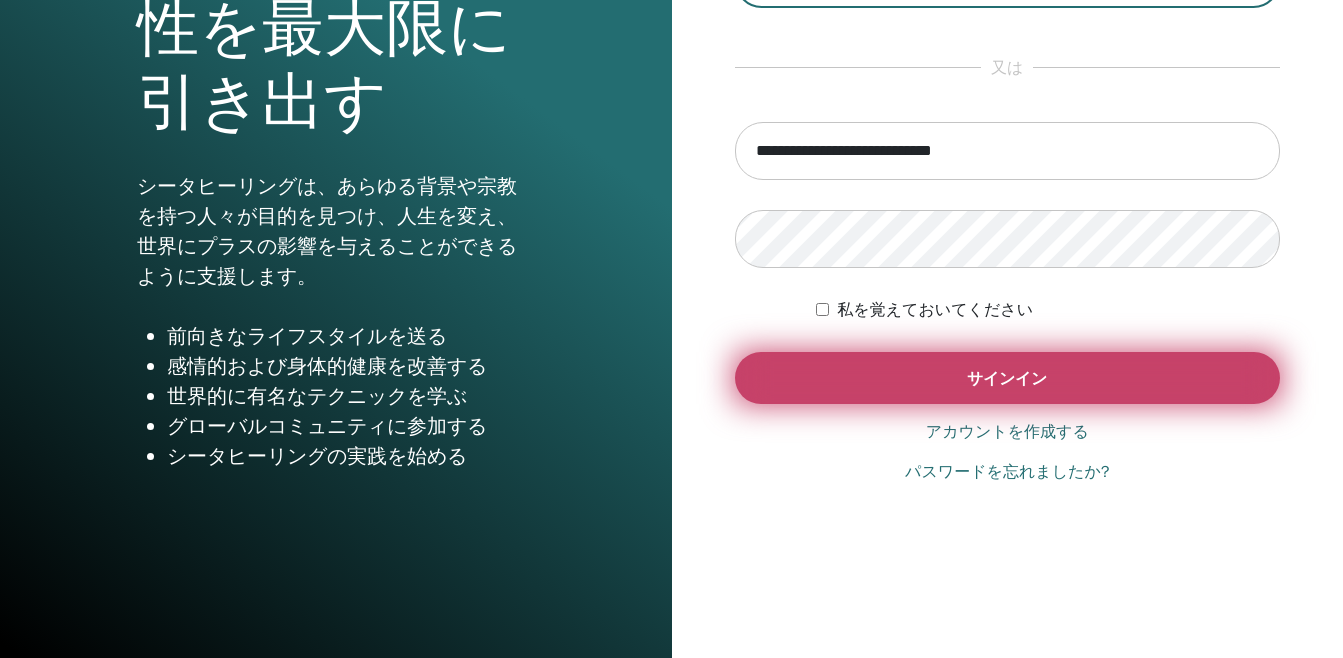click on "サインイン" at bounding box center (1008, 378) 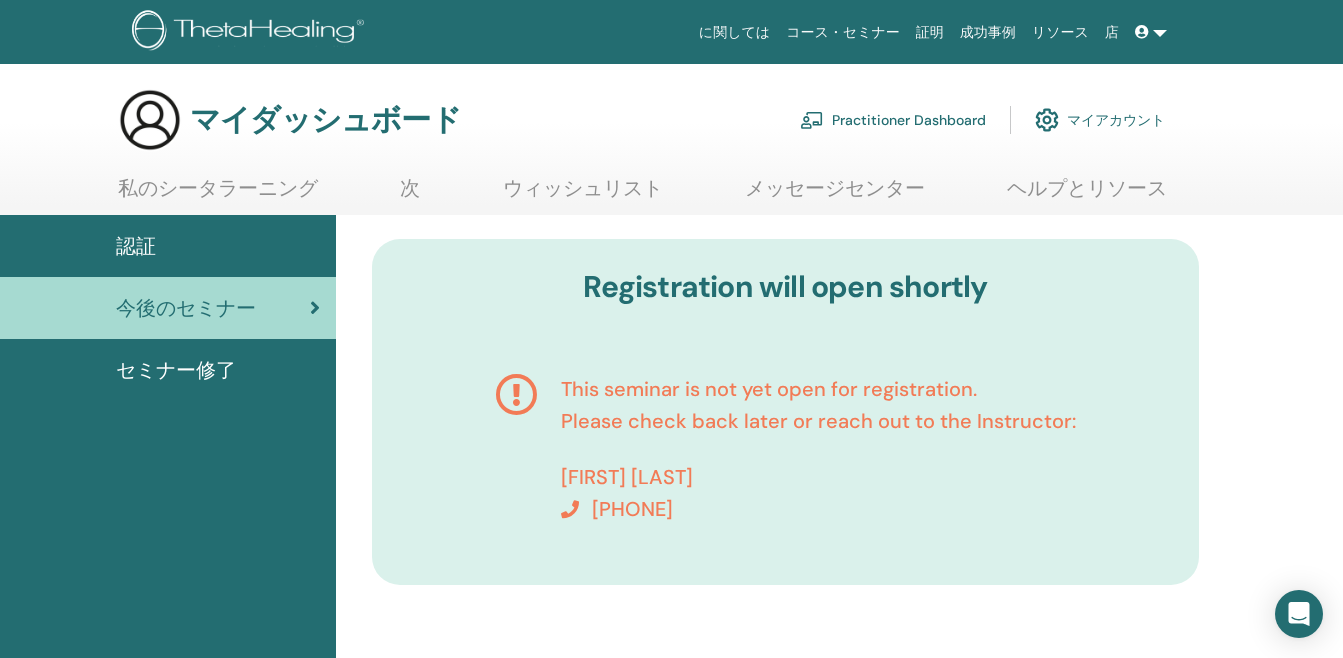 scroll, scrollTop: 0, scrollLeft: 0, axis: both 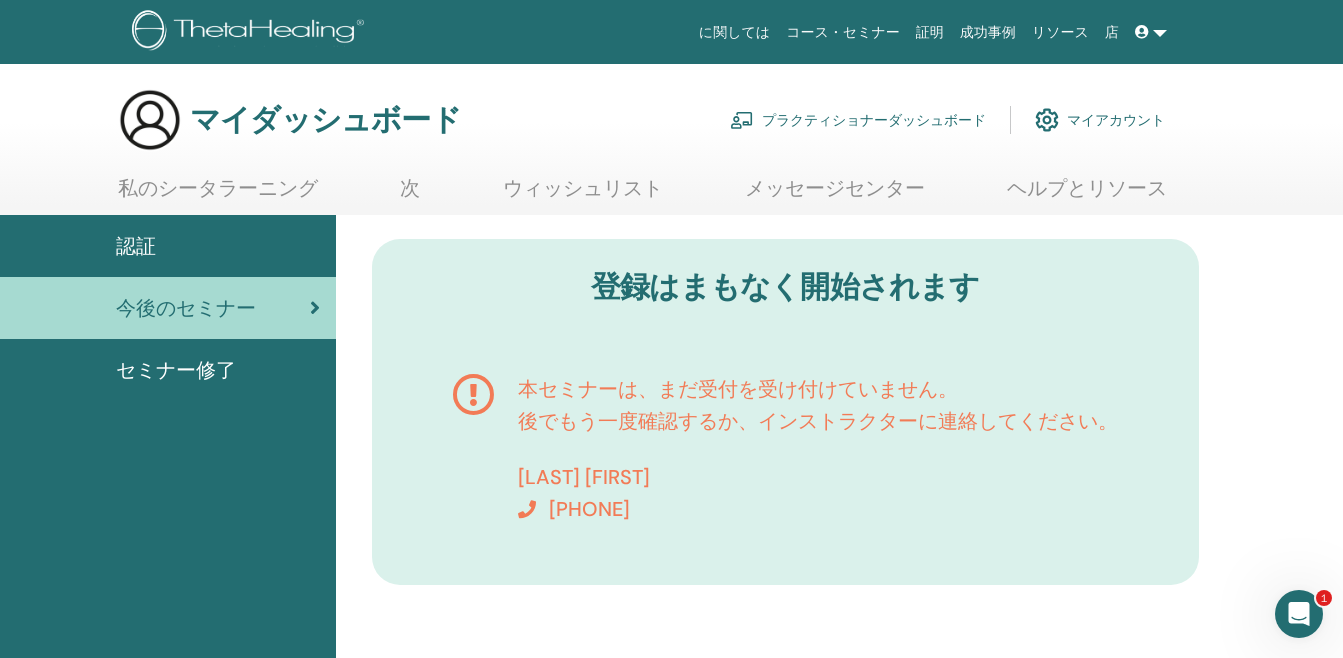 click at bounding box center [1151, 32] 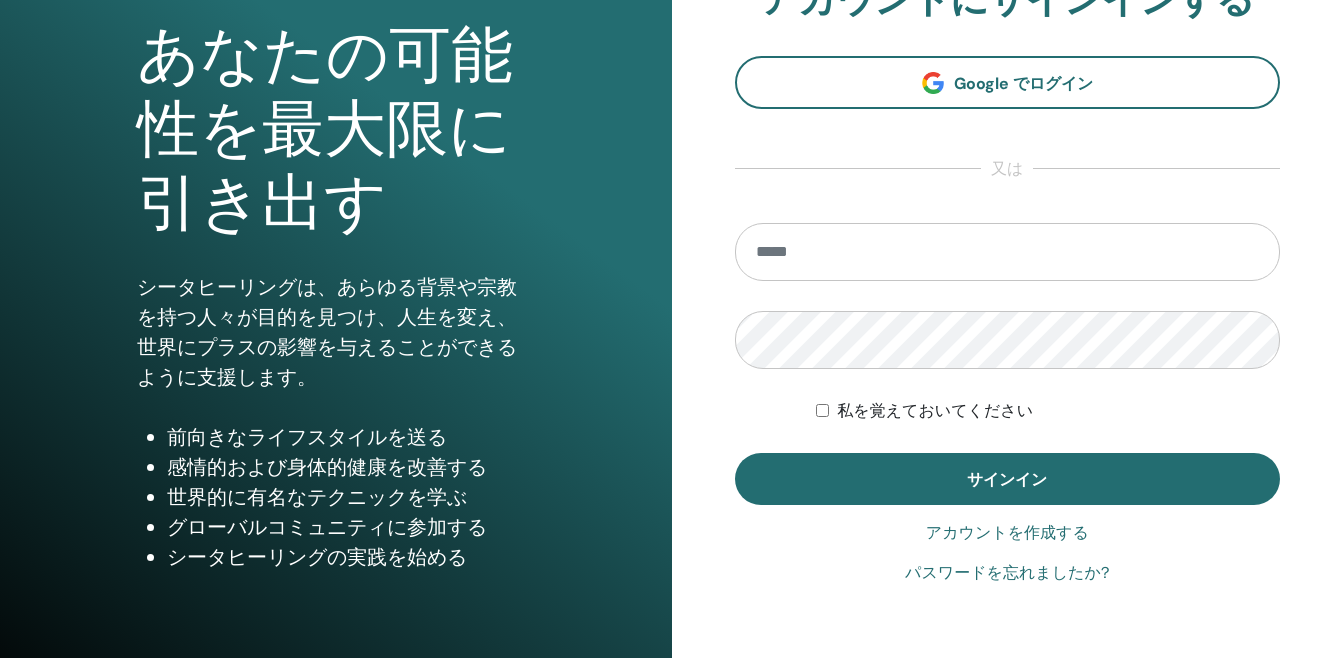 scroll, scrollTop: 200, scrollLeft: 0, axis: vertical 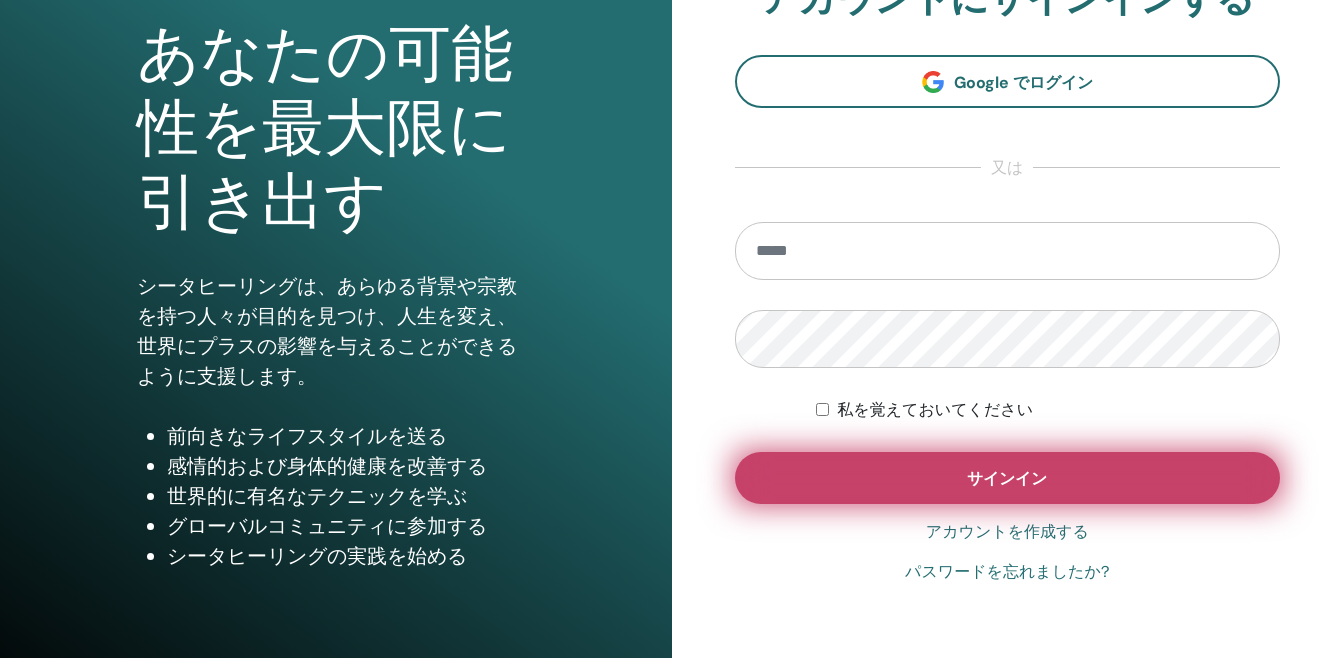 type on "**********" 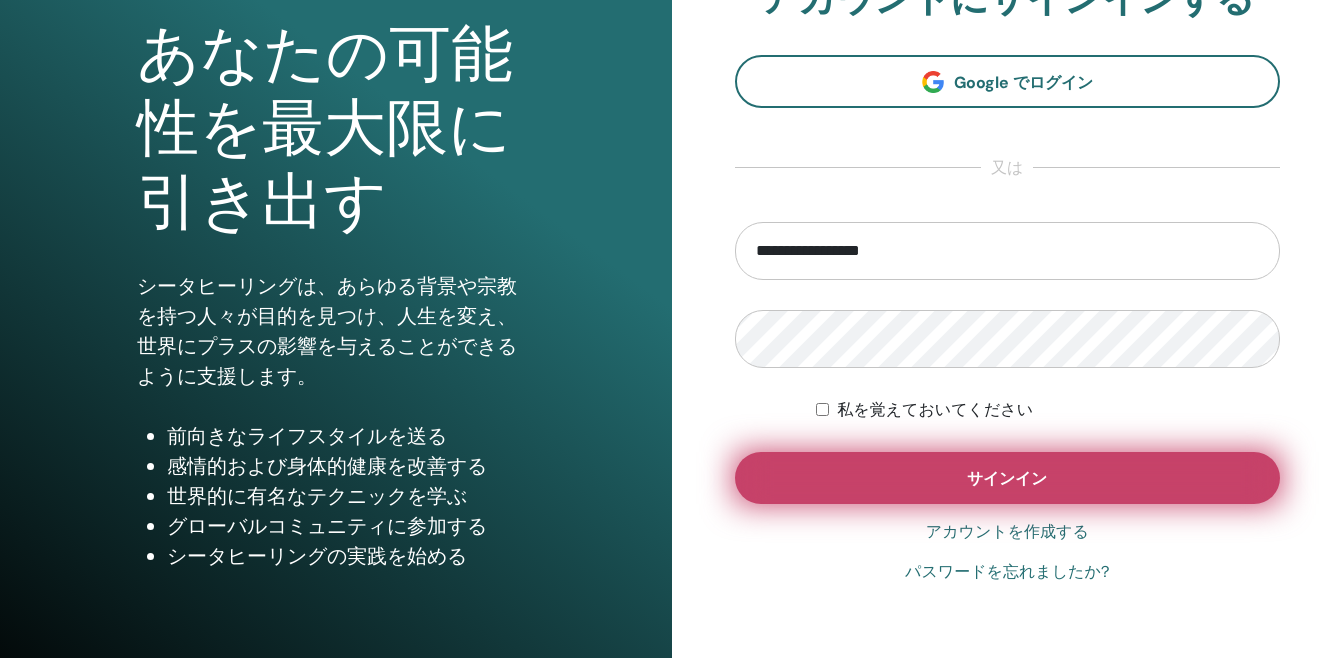 click on "サインイン" at bounding box center (1008, 478) 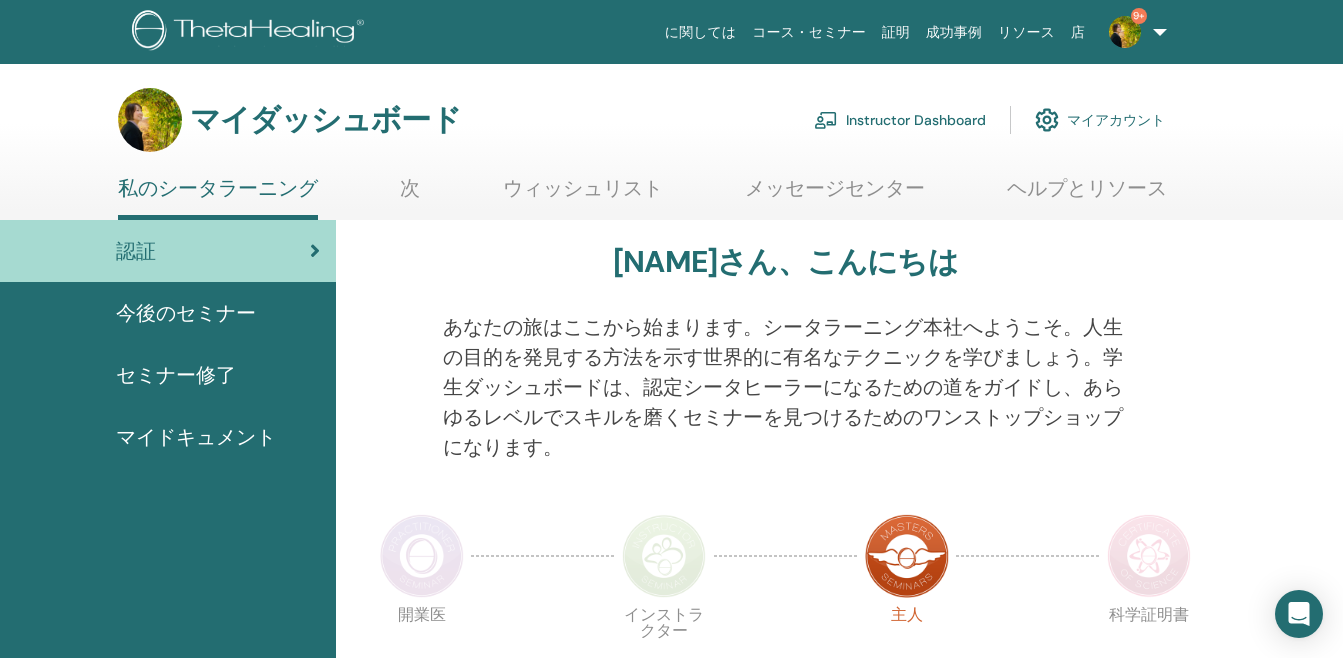 scroll, scrollTop: 0, scrollLeft: 0, axis: both 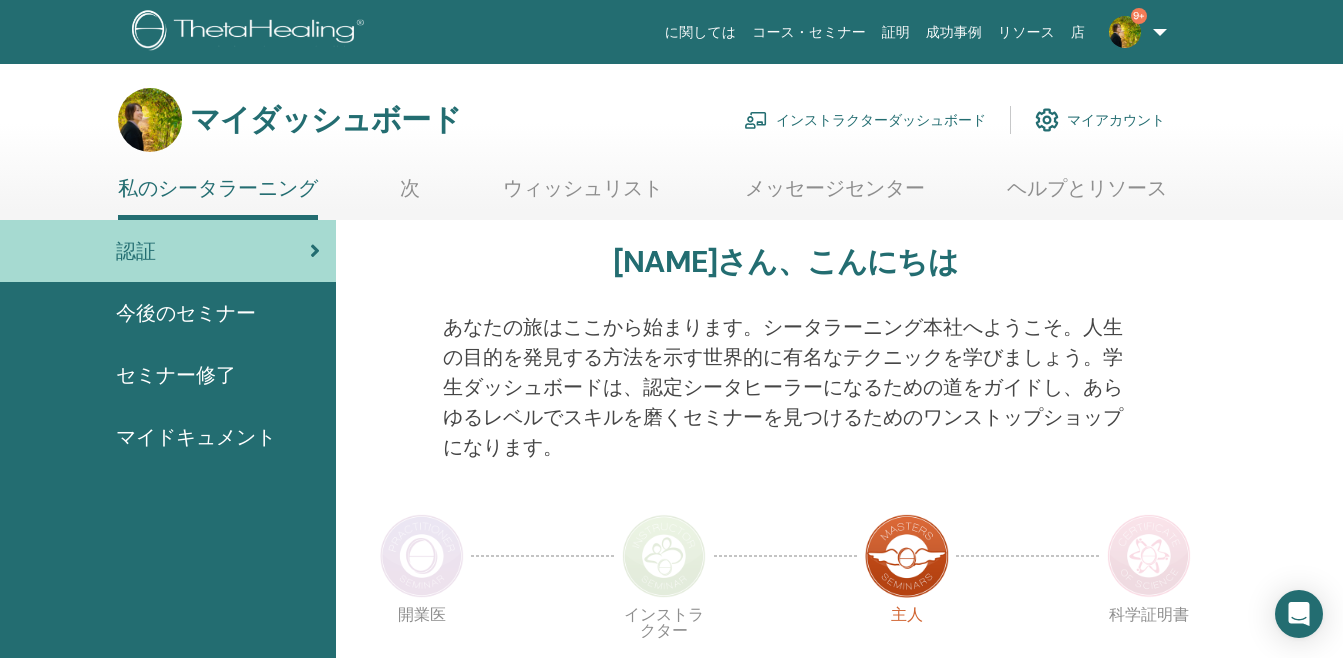 click on "インストラクターダッシュボード" at bounding box center (865, 120) 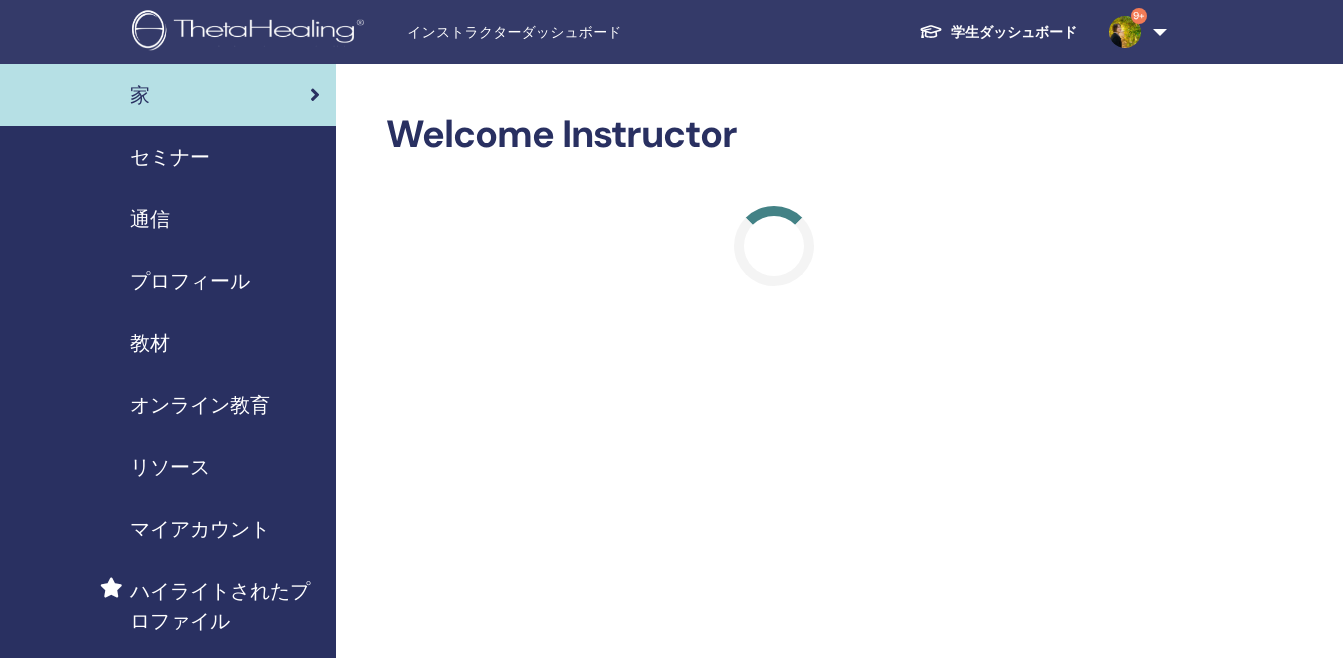 scroll, scrollTop: 0, scrollLeft: 0, axis: both 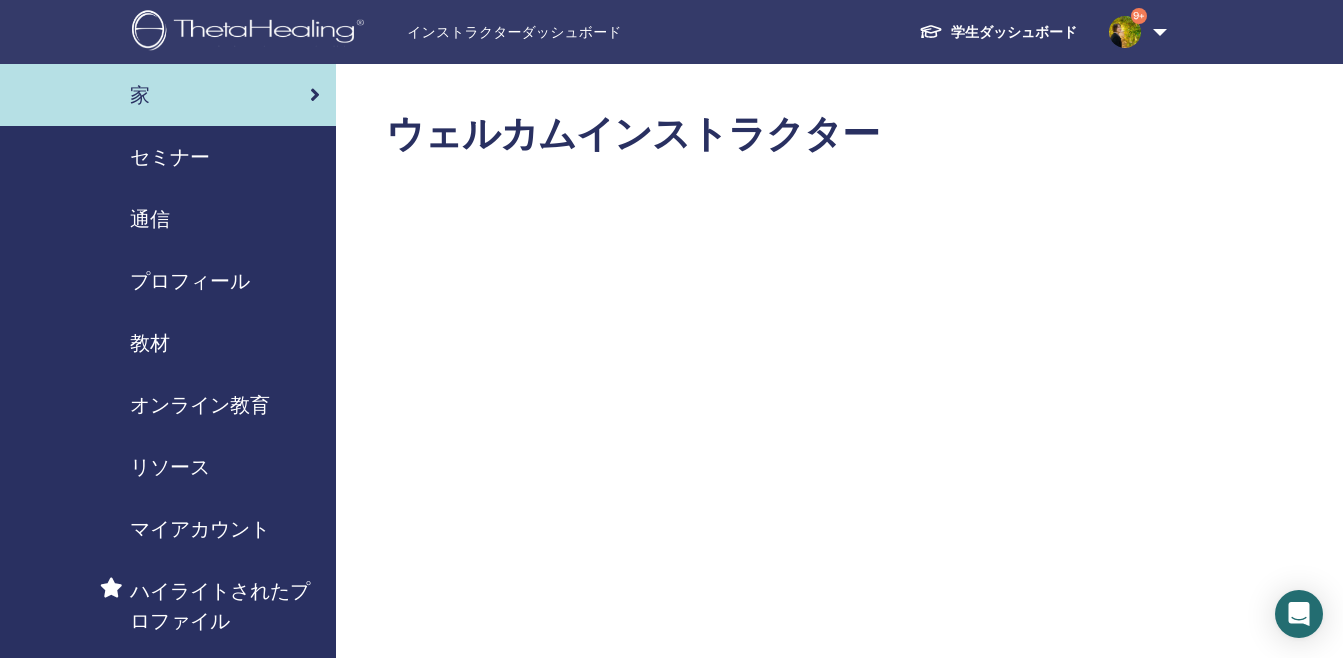 click on "セミナー" at bounding box center [168, 157] 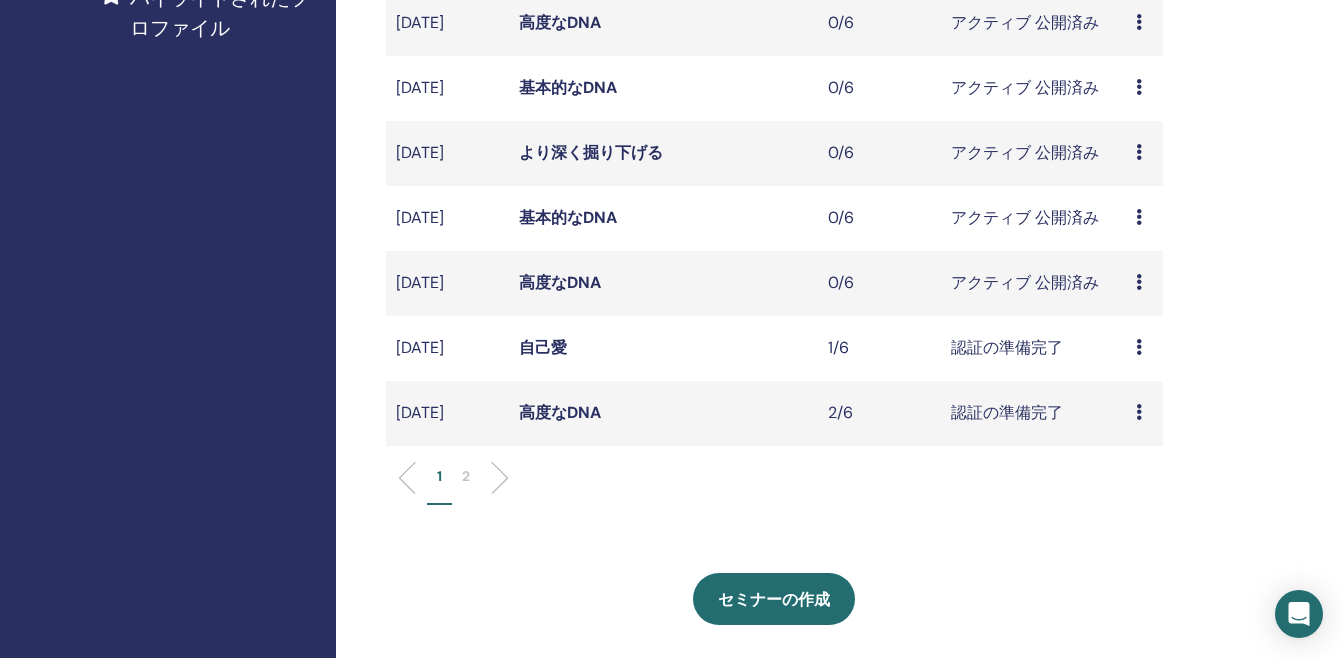 scroll, scrollTop: 600, scrollLeft: 0, axis: vertical 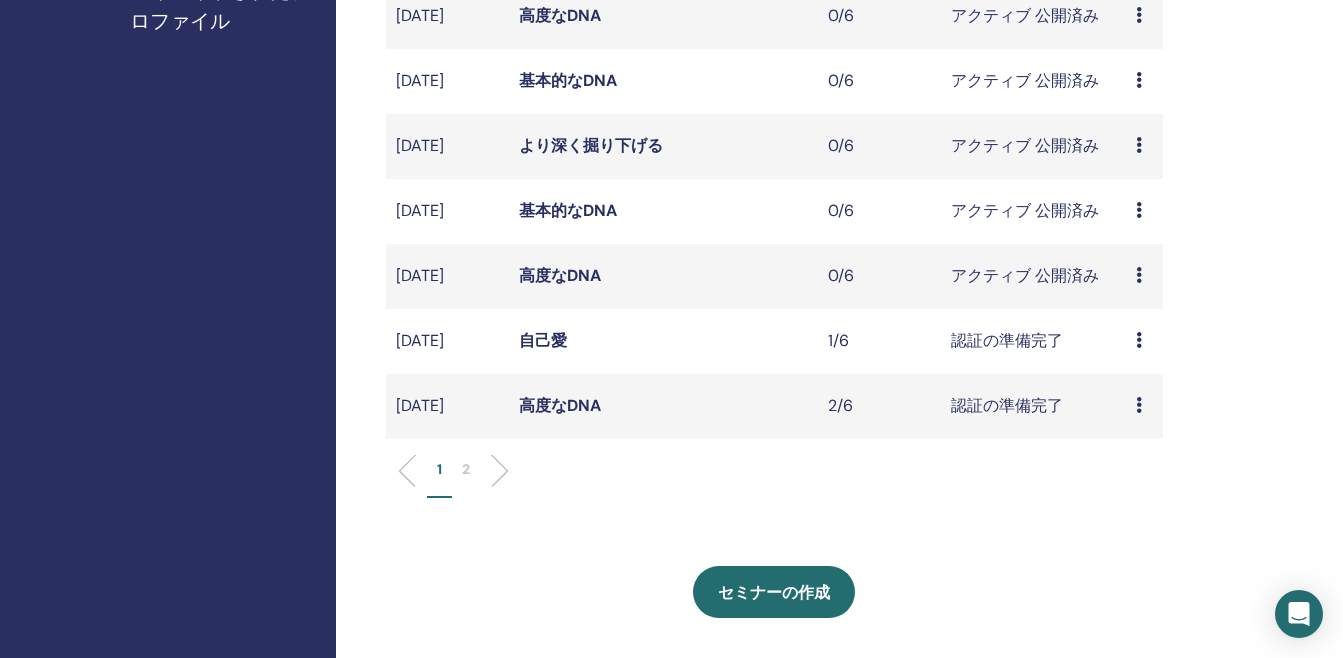 click on "アクティブ 公開済み" at bounding box center (1033, 276) 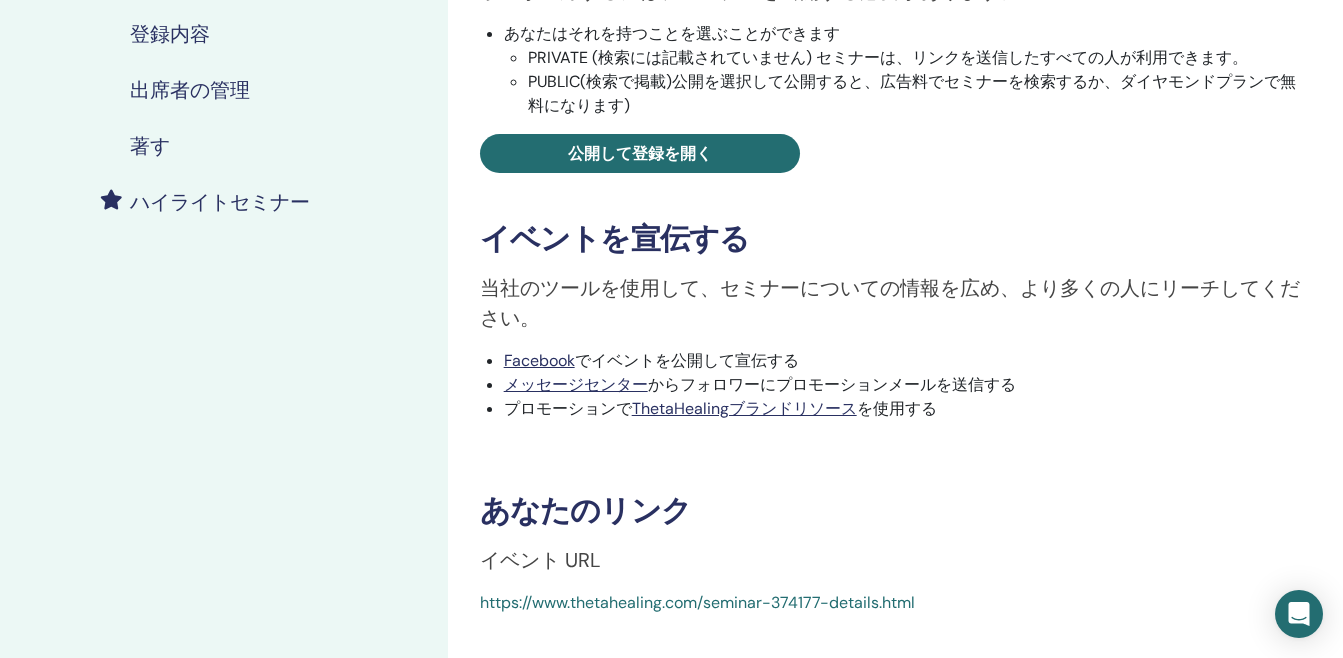 scroll, scrollTop: 200, scrollLeft: 0, axis: vertical 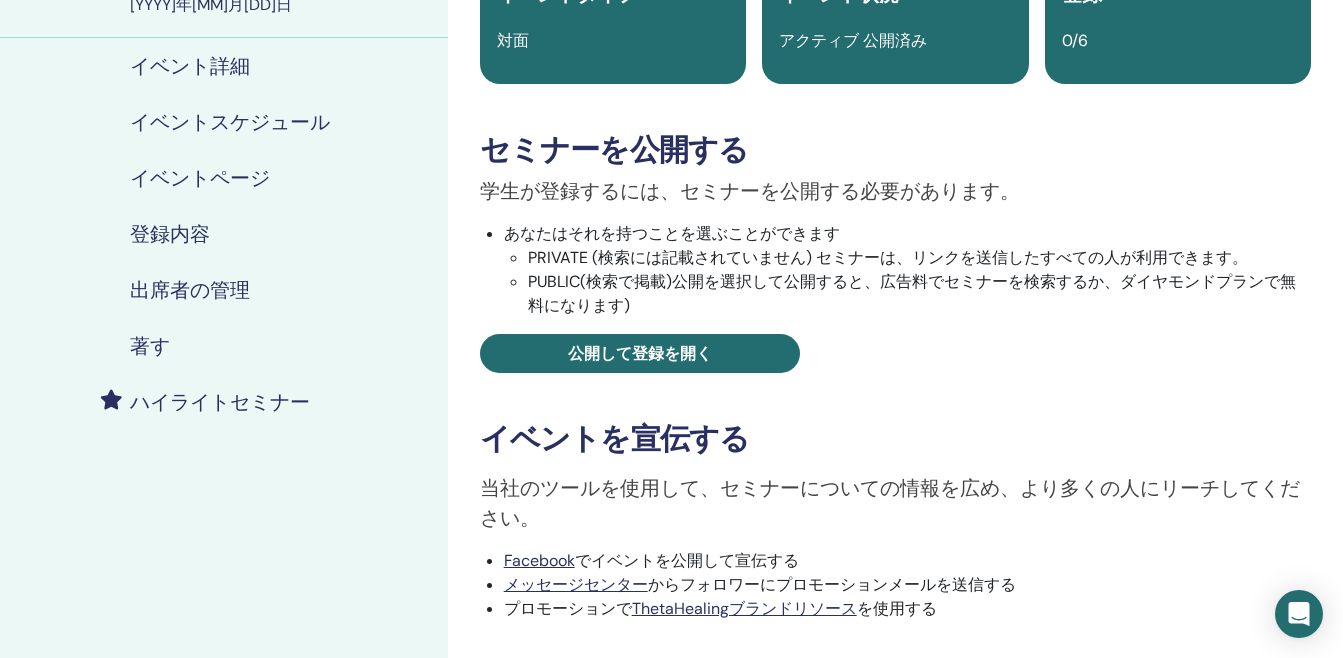 click on "著す" at bounding box center [224, 346] 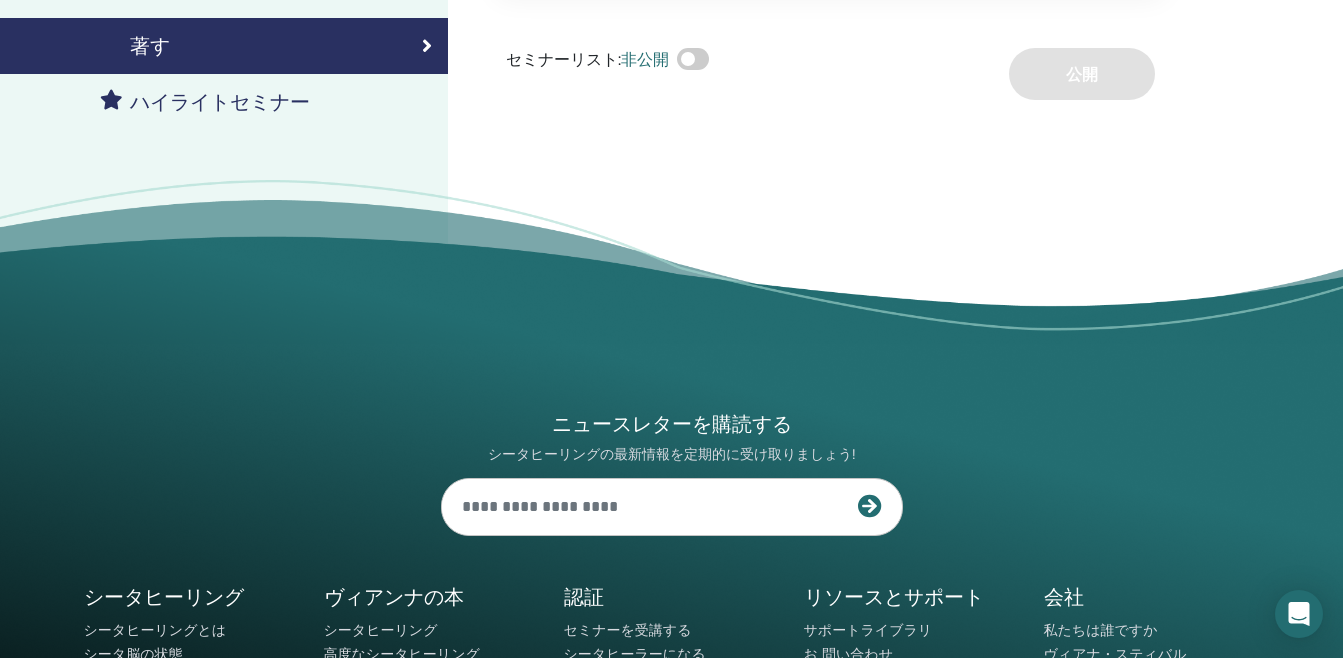 scroll, scrollTop: 200, scrollLeft: 0, axis: vertical 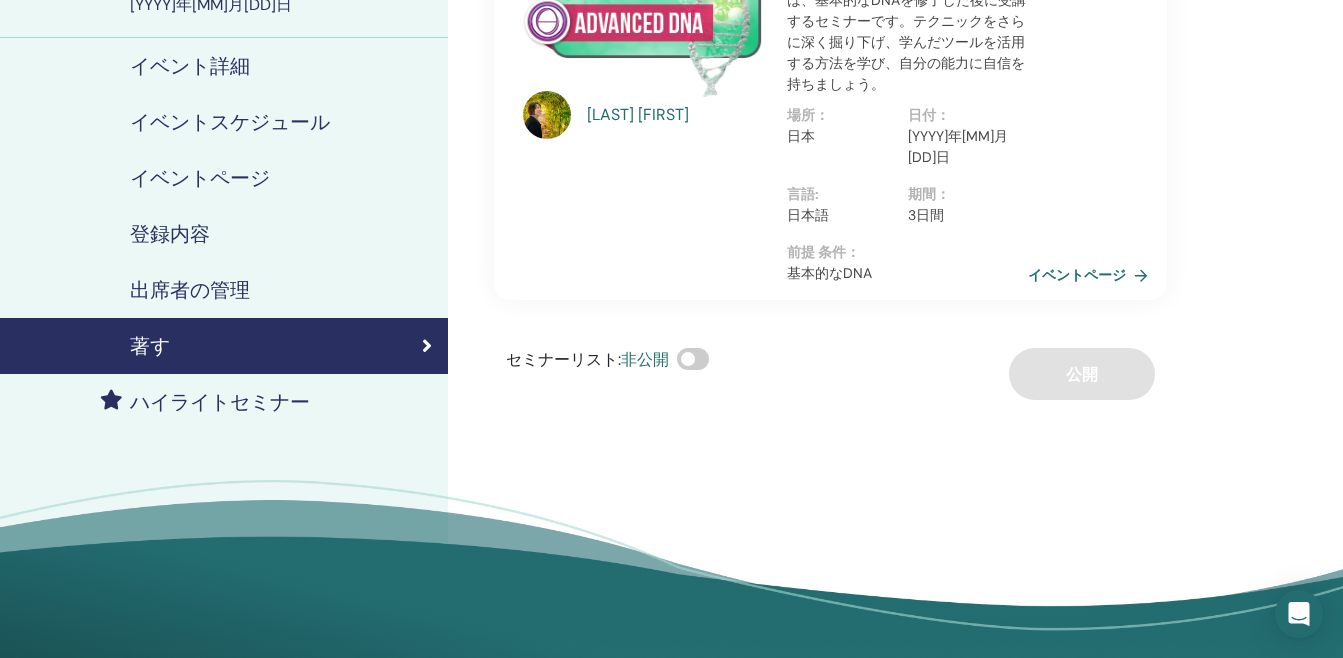 click on "出席者の管理" at bounding box center [224, 290] 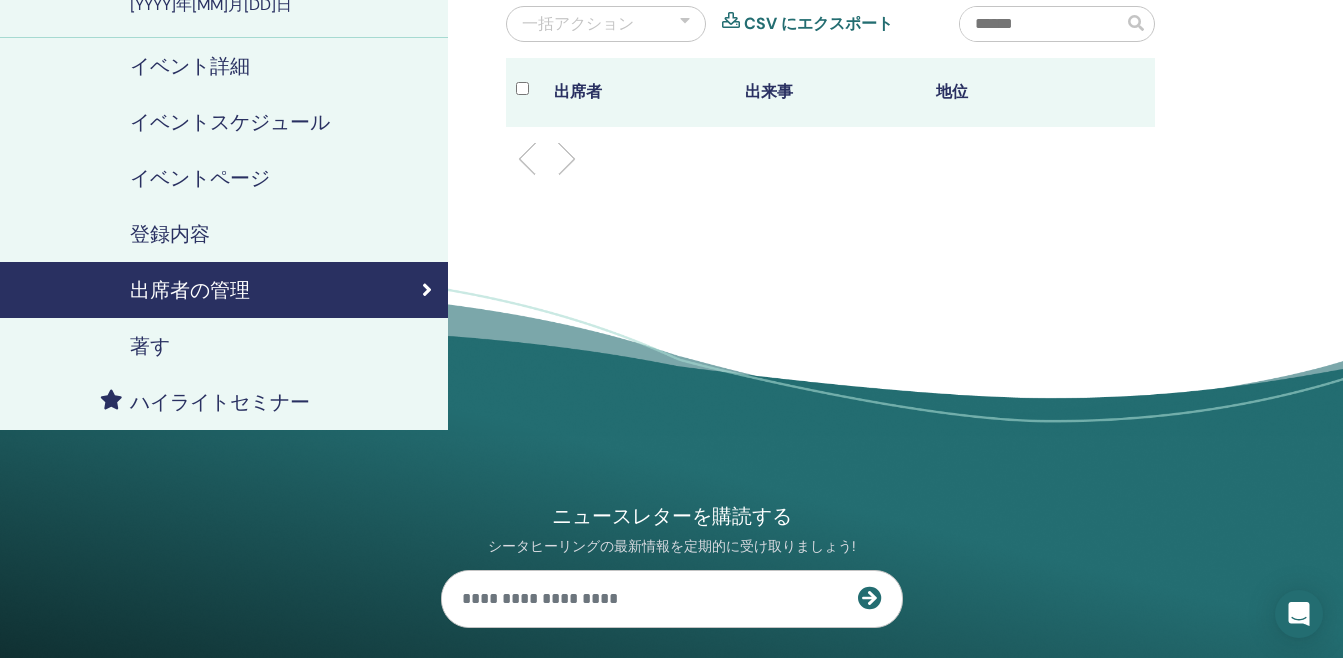 click on "出席者の管理" at bounding box center [224, 290] 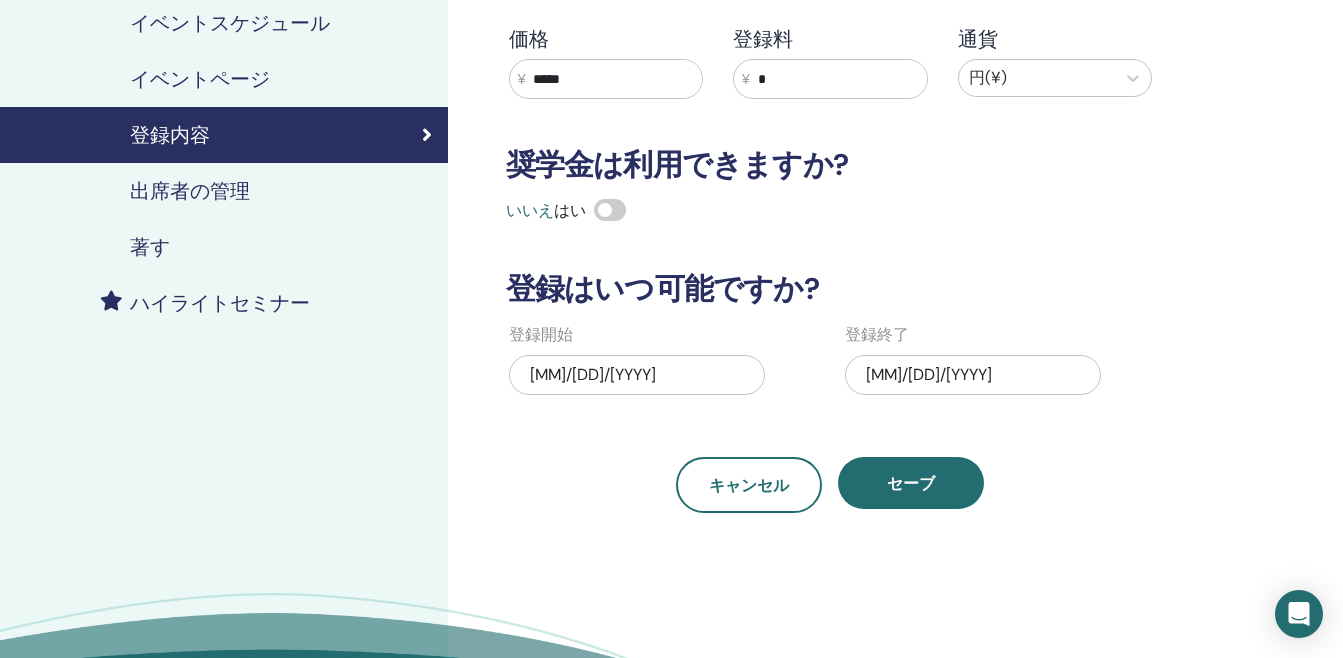 scroll, scrollTop: 300, scrollLeft: 0, axis: vertical 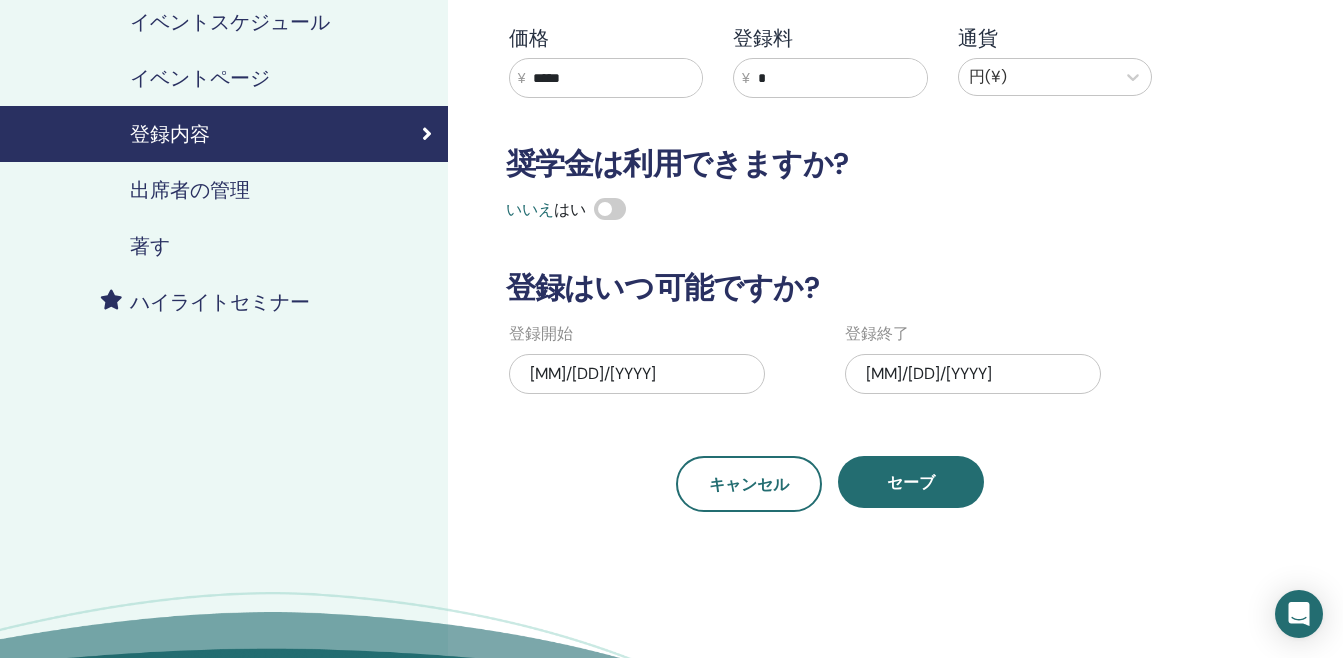 click on "08/06/2025" at bounding box center [637, 374] 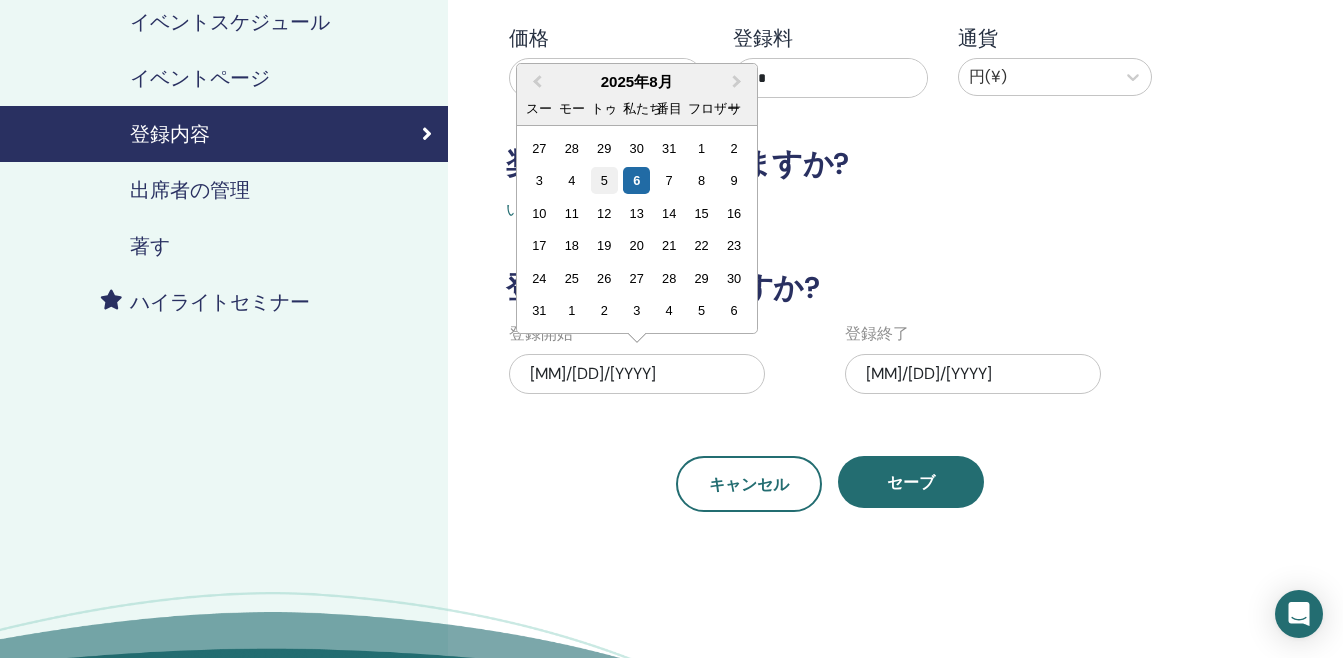 click on "5" at bounding box center (604, 180) 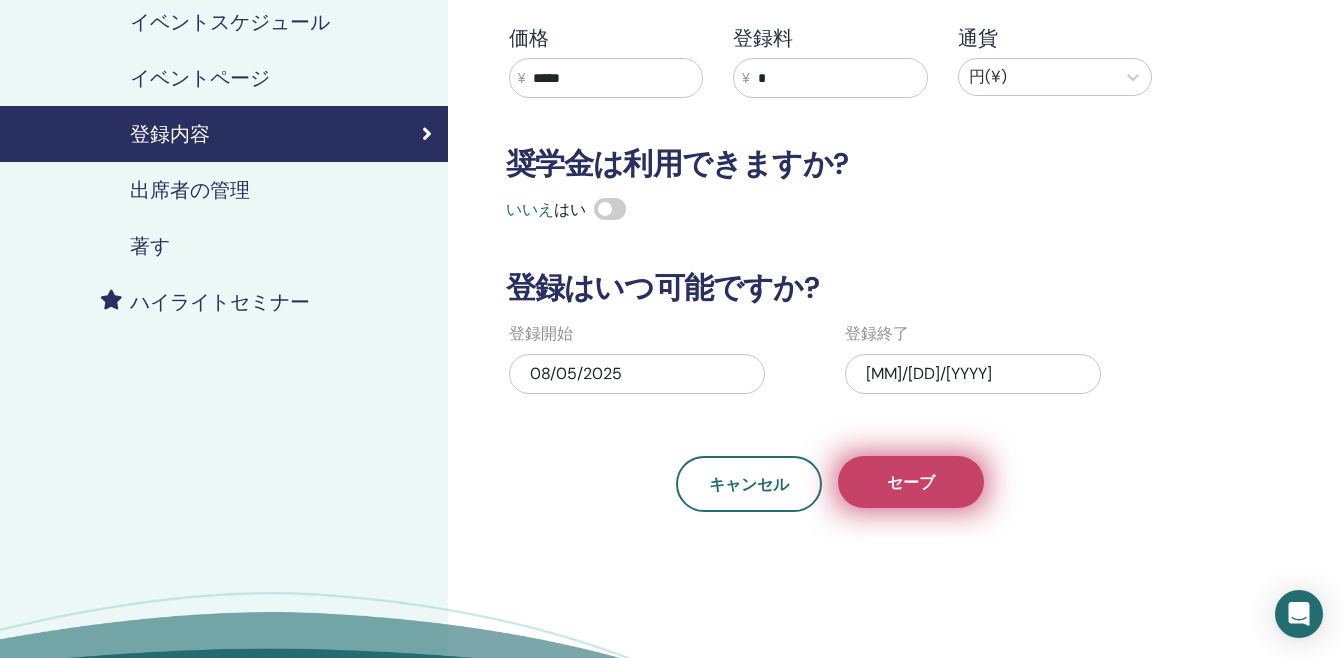 click on "セーブ" at bounding box center [911, 482] 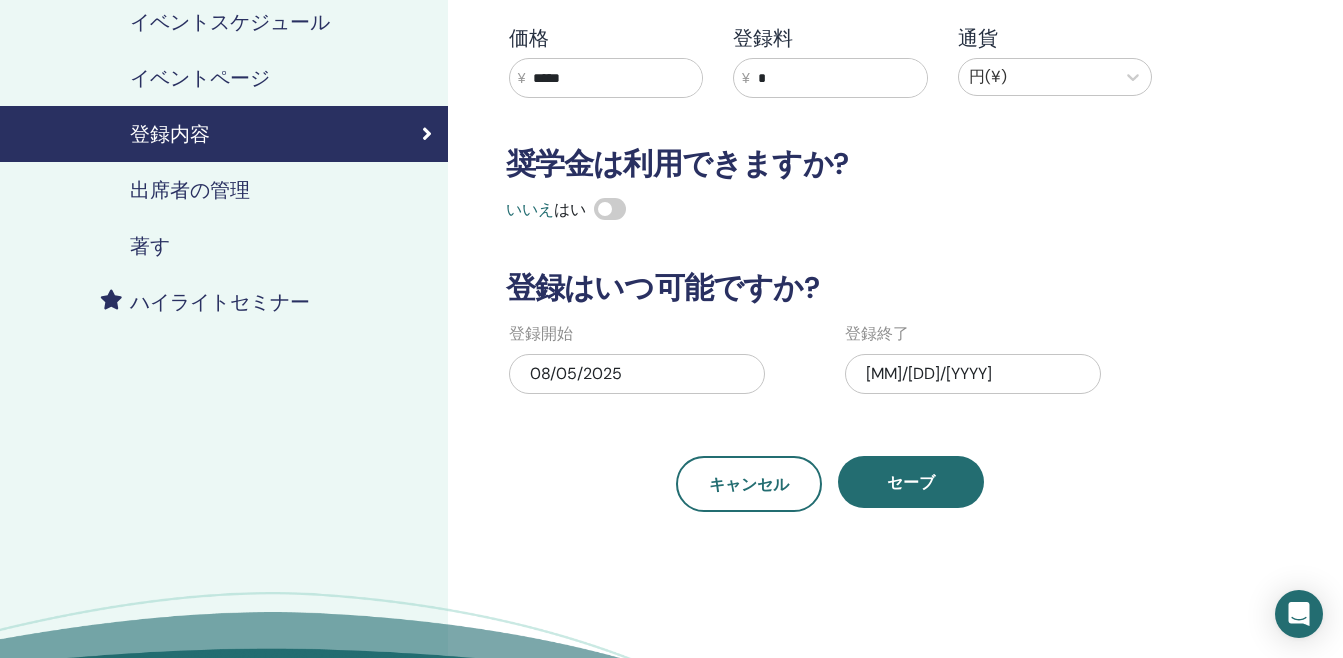 click on "08/11/2025" at bounding box center [973, 374] 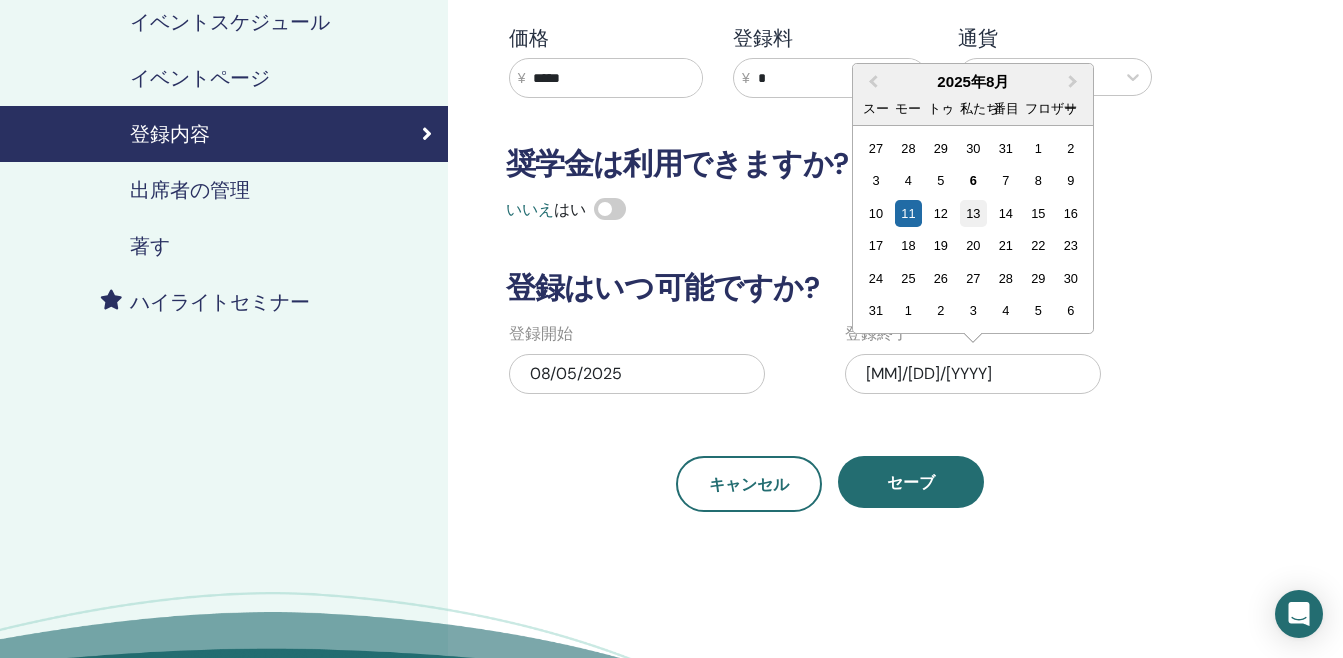 click on "13" at bounding box center [973, 213] 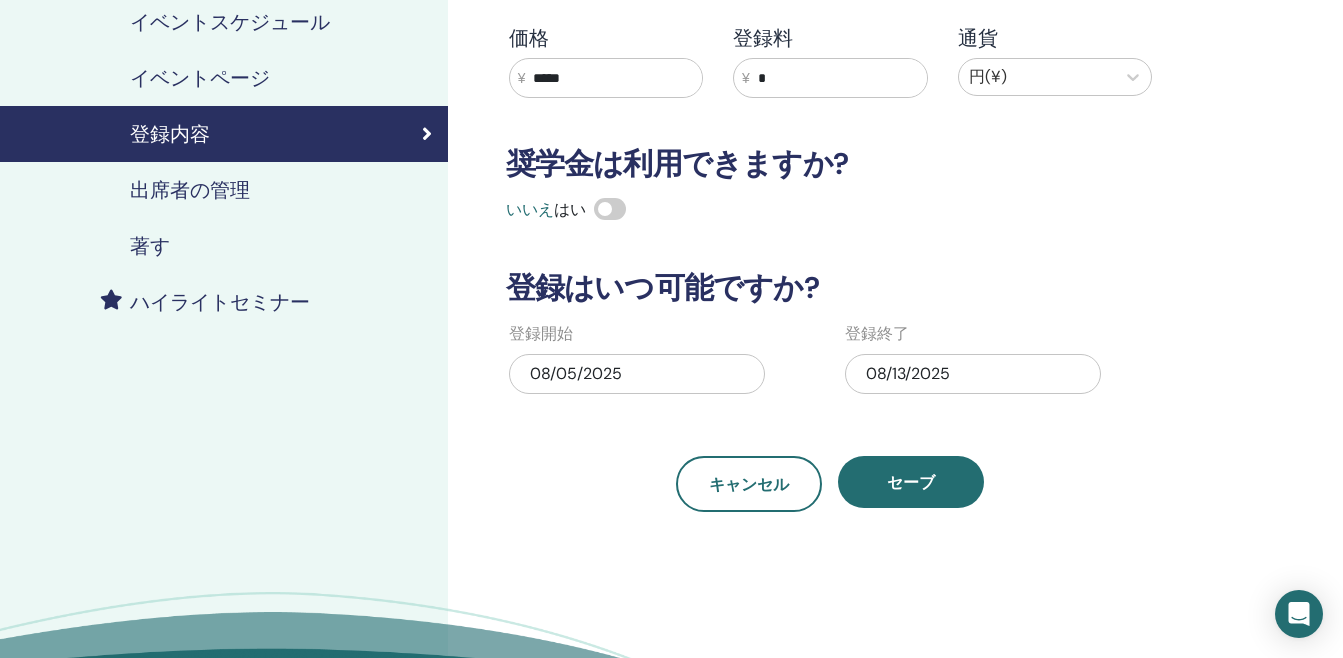 click on "Registration details Type In-Person Maximum Participants * 価格 ¥ ***** 登録料 ¥ * 通貨 円(¥) 奨学金は利用できますか? いいえ はい 登録はいつ可能ですか? 登録開始 08/05/2025 登録終了 08/13/2025 キャンセル セーブ" at bounding box center (830, 138) 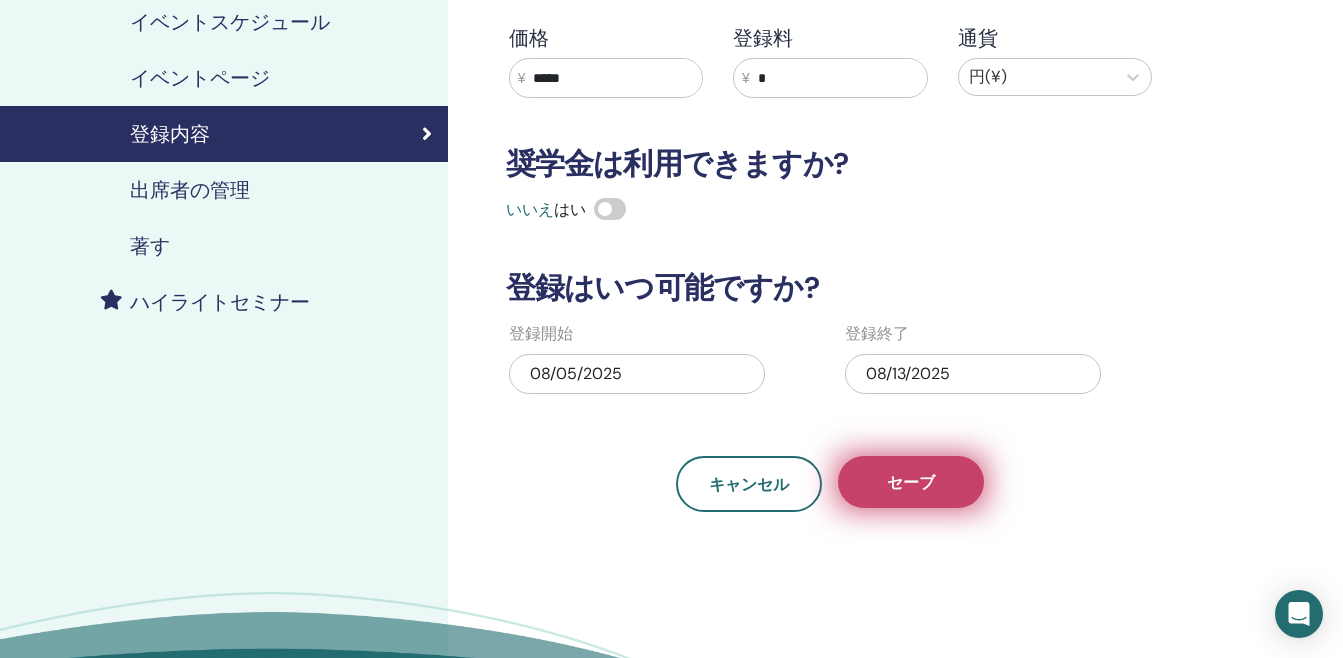 click on "セーブ" at bounding box center (911, 482) 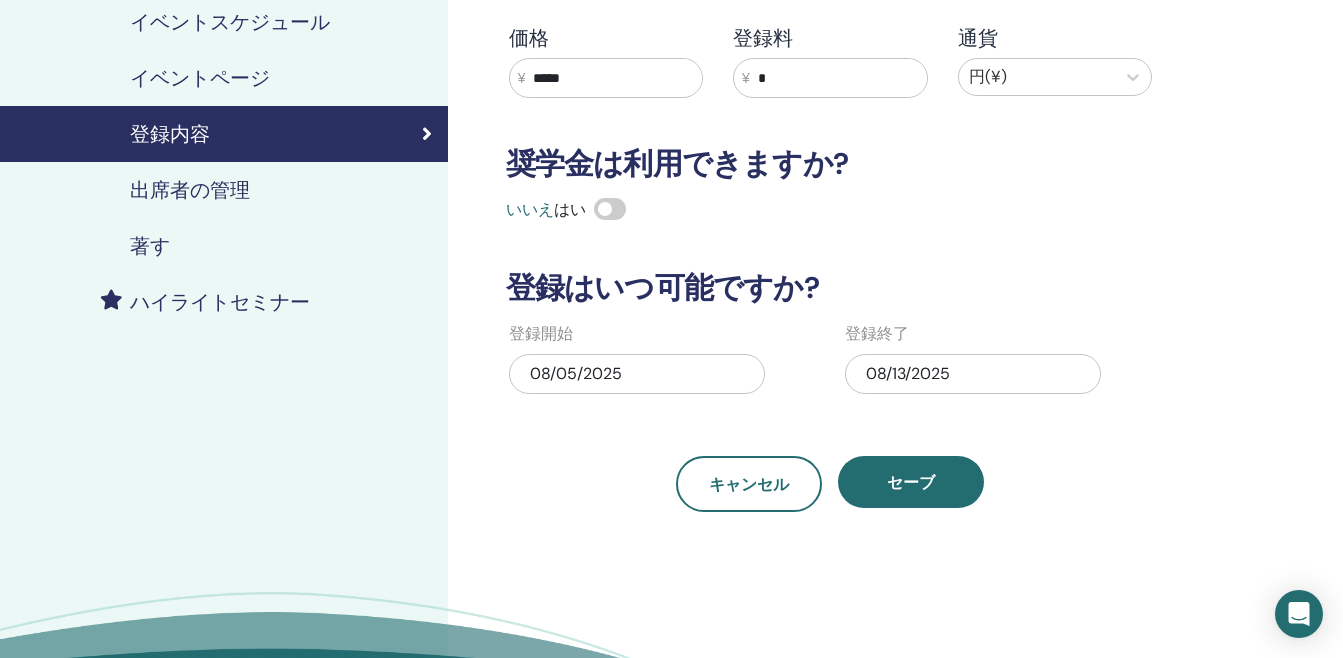 scroll, scrollTop: 0, scrollLeft: 0, axis: both 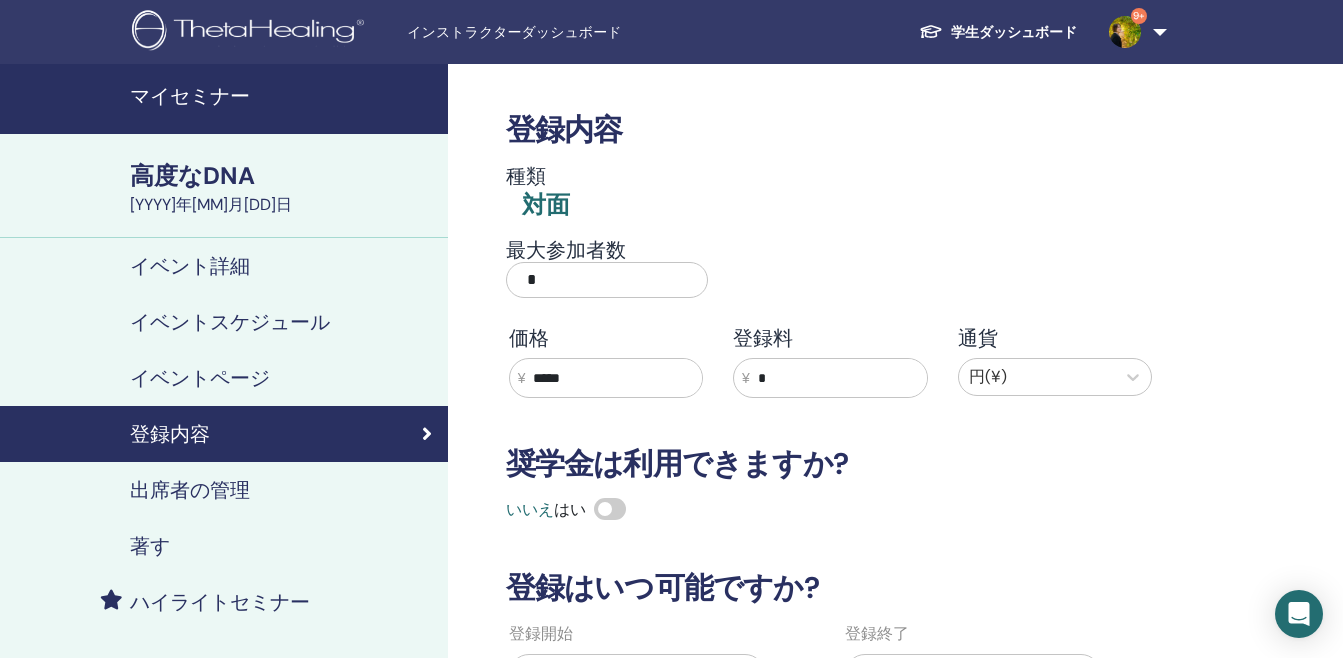 click on "9+" at bounding box center [1125, 31] 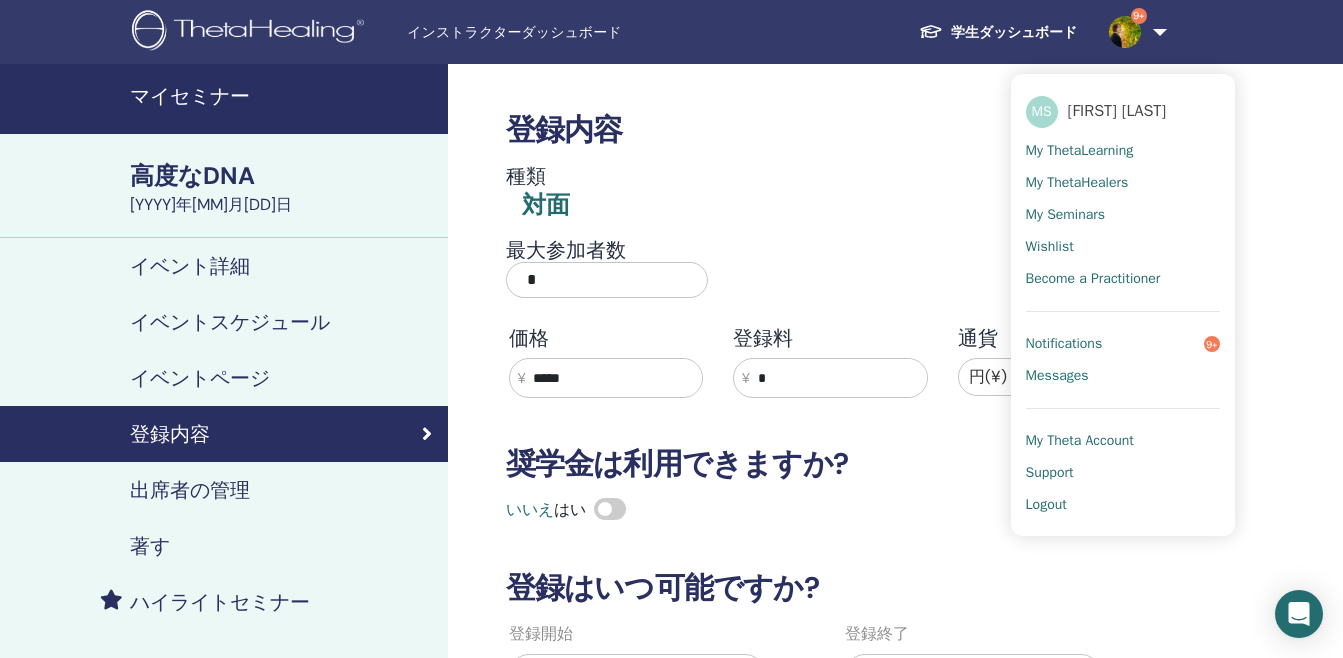click on "Logout" at bounding box center (1046, 505) 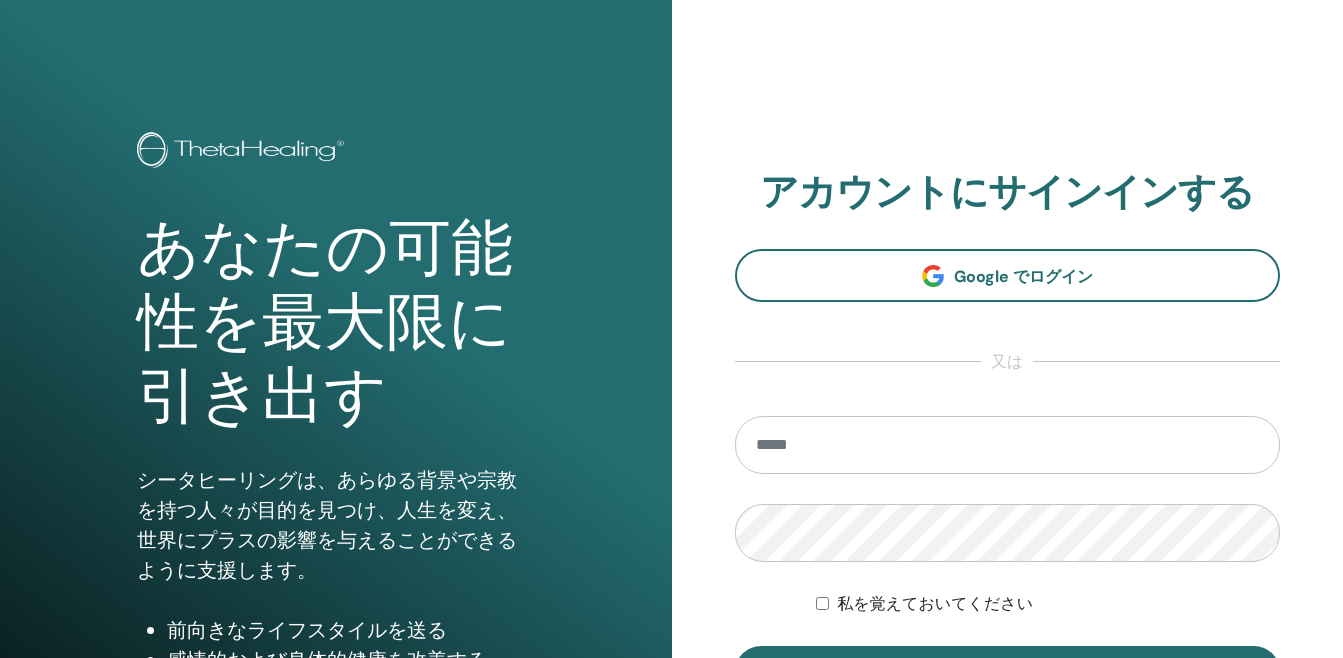 scroll, scrollTop: 300, scrollLeft: 0, axis: vertical 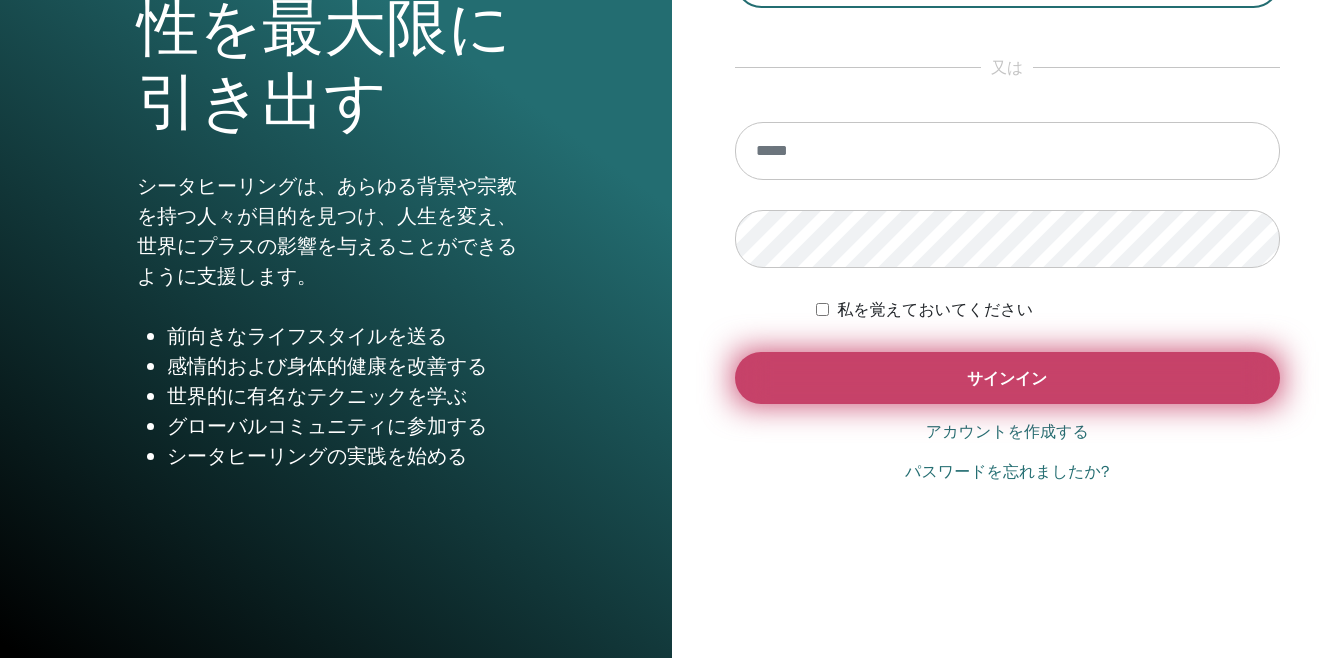 type on "**********" 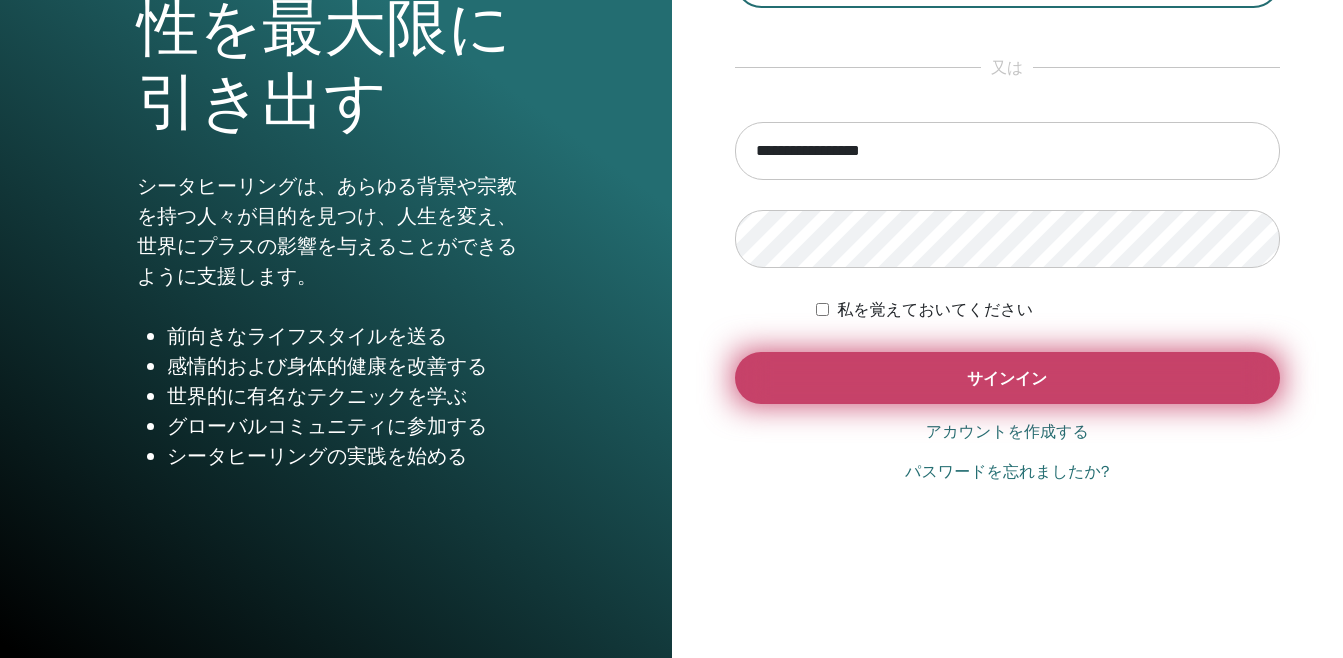 click on "サインイン" at bounding box center [1007, 378] 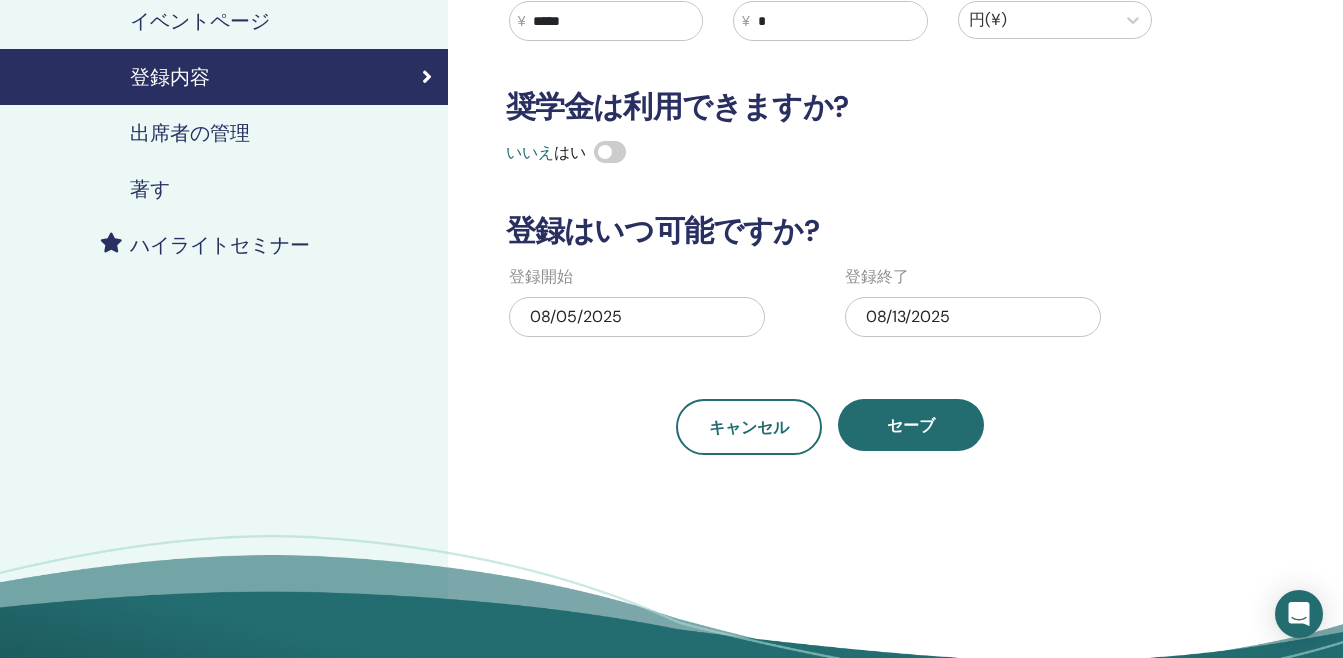 scroll, scrollTop: 400, scrollLeft: 0, axis: vertical 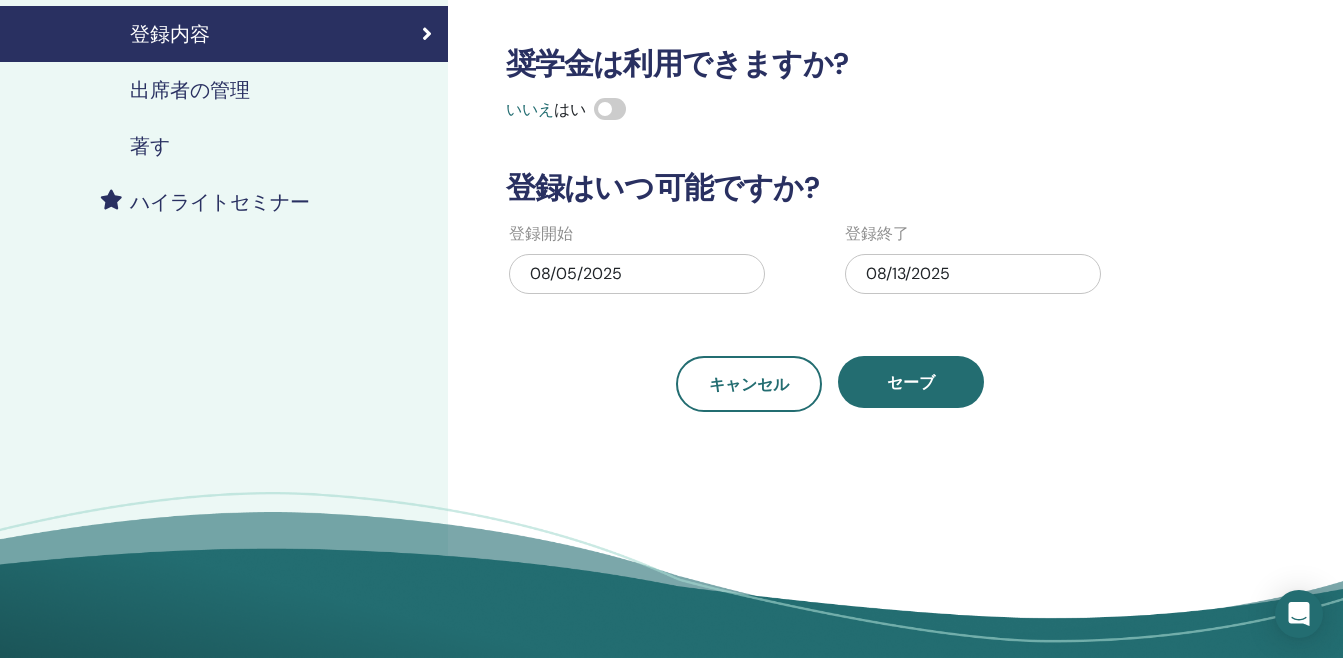 click on "著す" at bounding box center [224, 146] 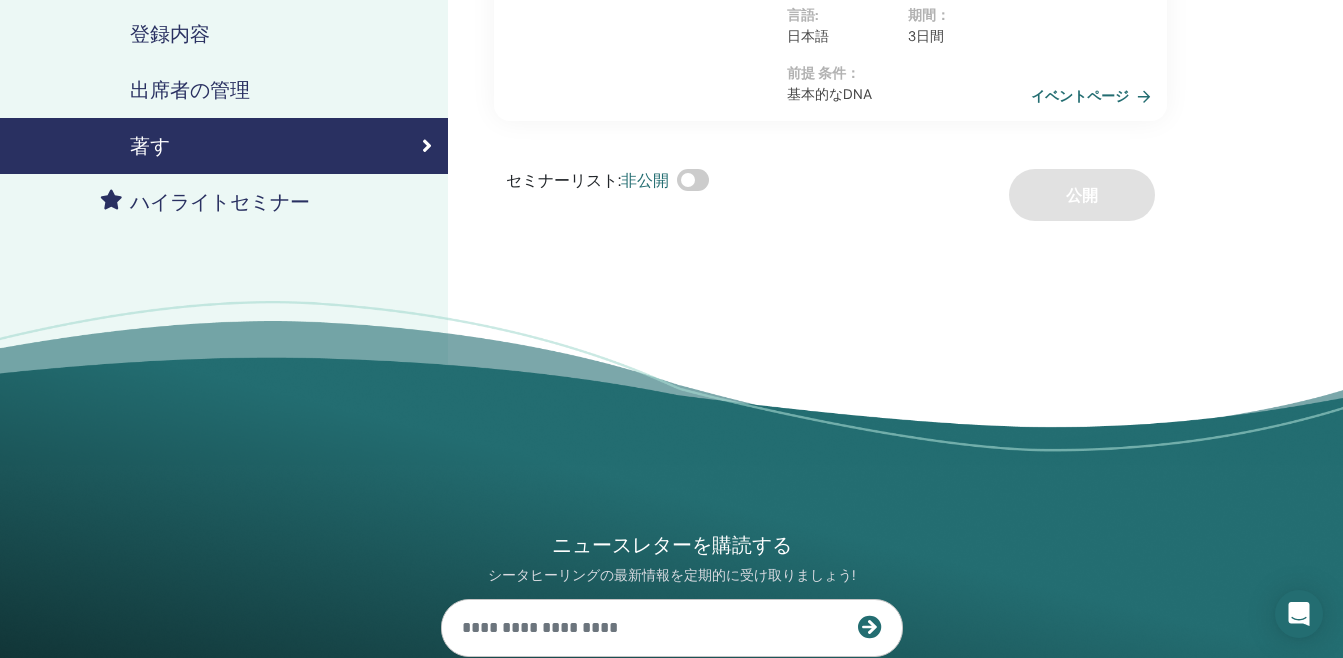 click on "イベントページ" at bounding box center [1095, 96] 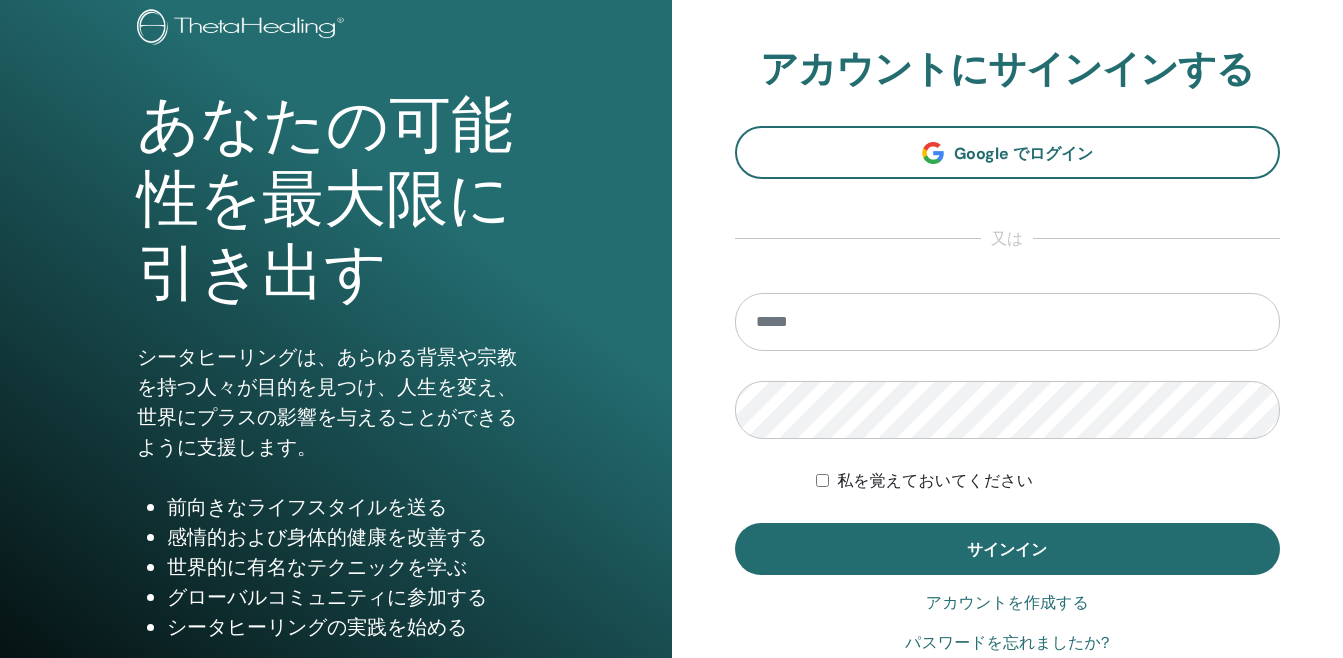 scroll, scrollTop: 200, scrollLeft: 0, axis: vertical 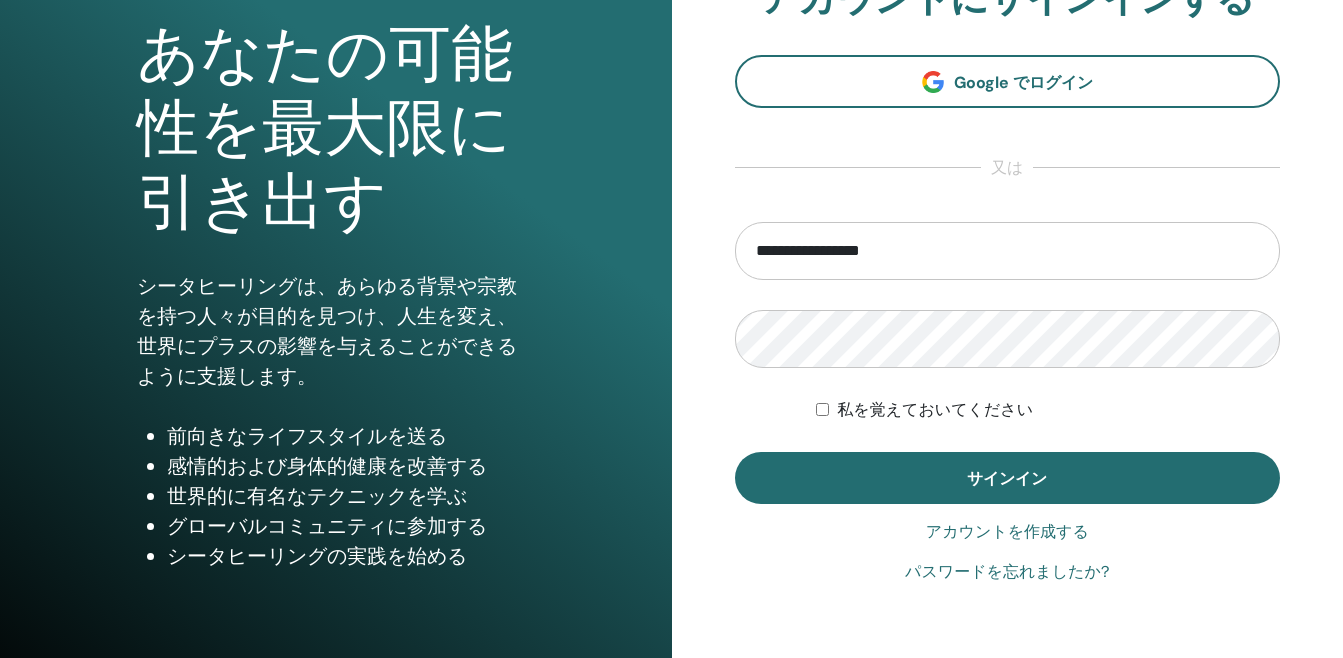 click on "**********" at bounding box center [1008, 251] 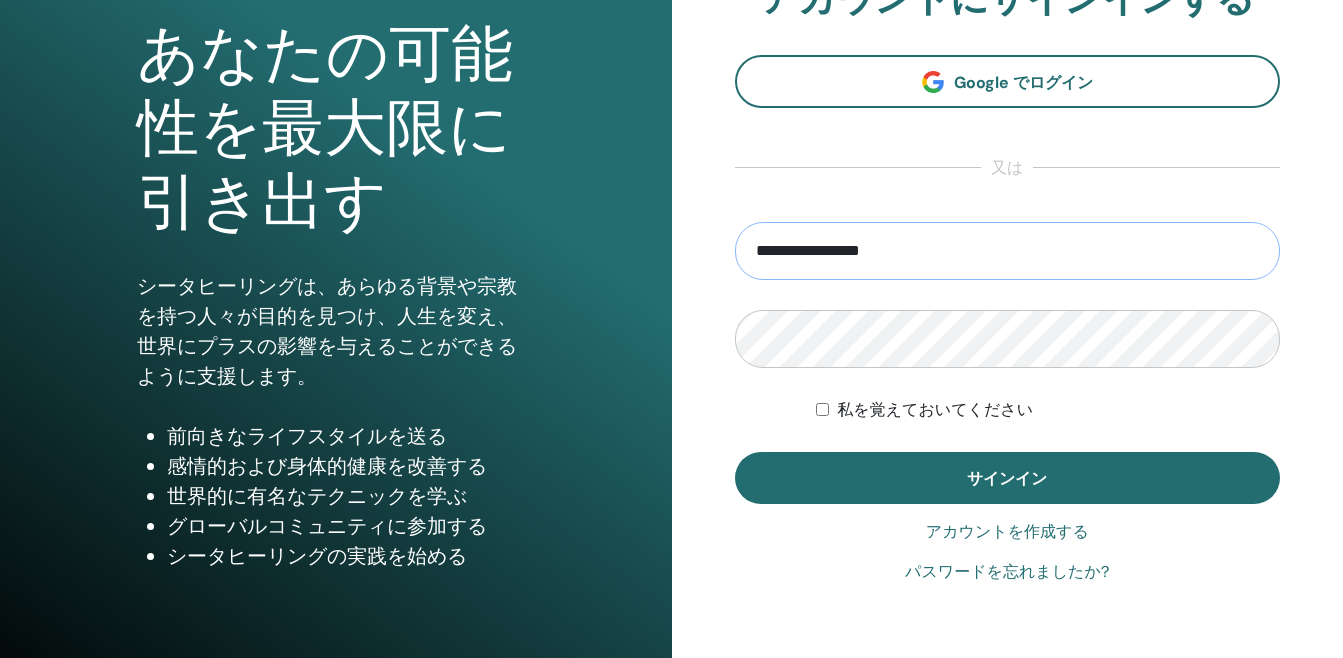 drag, startPoint x: 962, startPoint y: 254, endPoint x: 590, endPoint y: 254, distance: 372 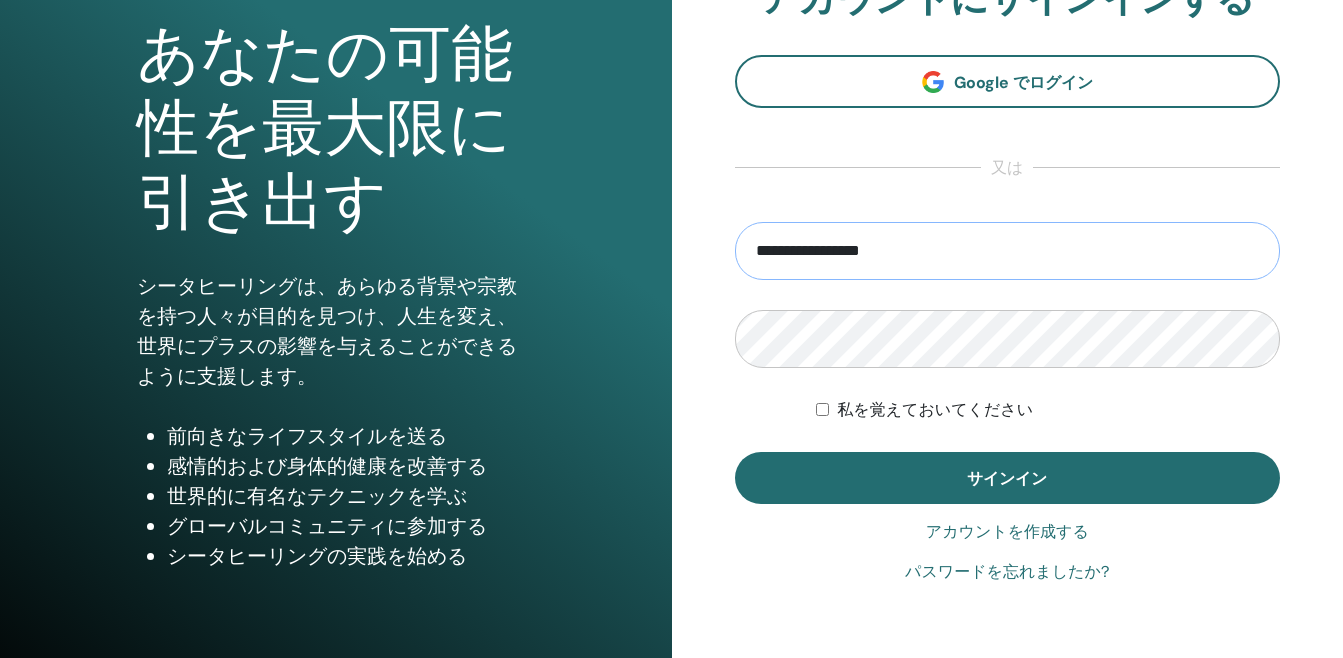 paste on "**********" 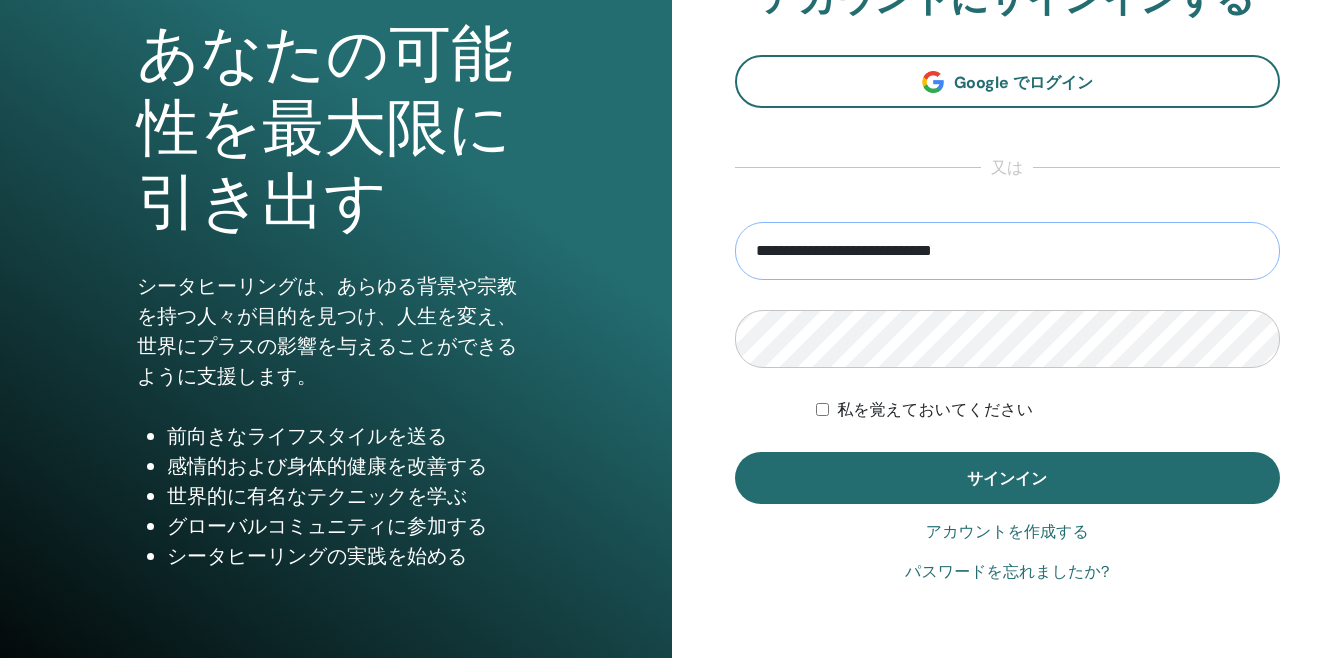 type on "**********" 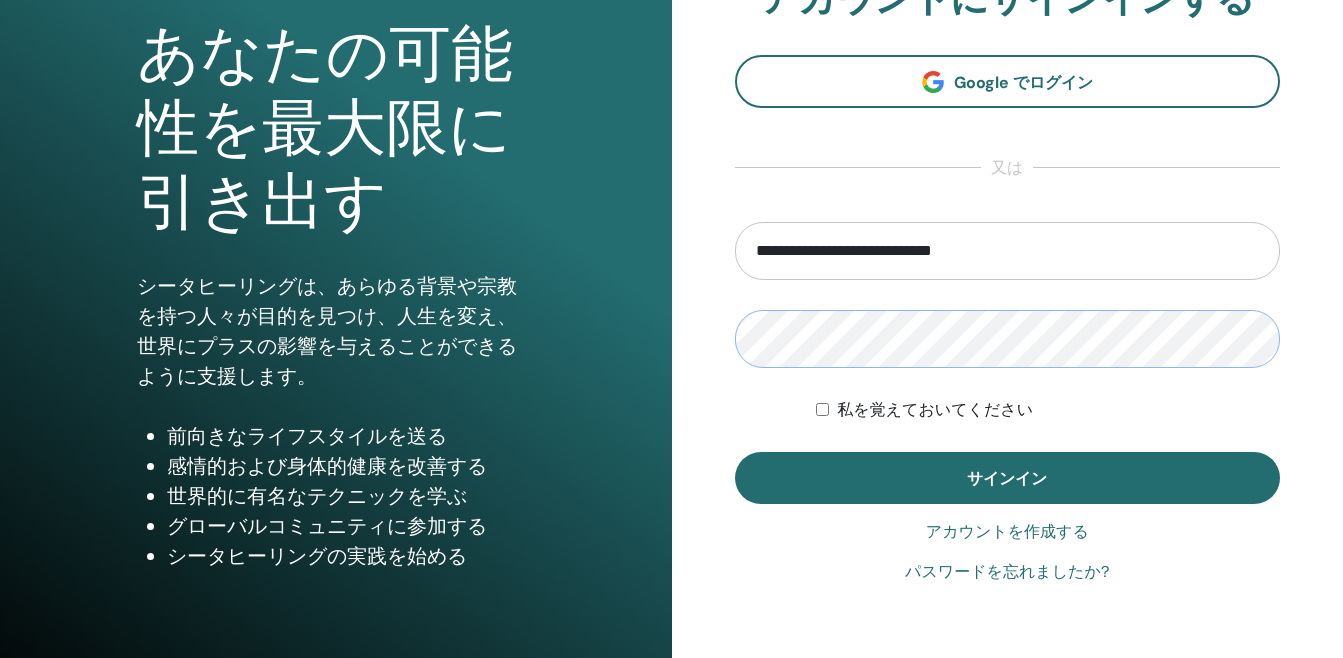 click on "あなたの可能性を最大限に引き出す
シータヒーリングは、あらゆる背景や宗教を持つ人々が目的を見つけ、人生を変え、世界にプラスの影響を与えることができるように支援します。
前向きなライフスタイルを送る
感情的および身体的健康を改善する
世界的に有名なテクニックを学ぶ
グローバルコミュニティに参加する
シータヒーリングの実践を始める
or" at bounding box center (671, 280) 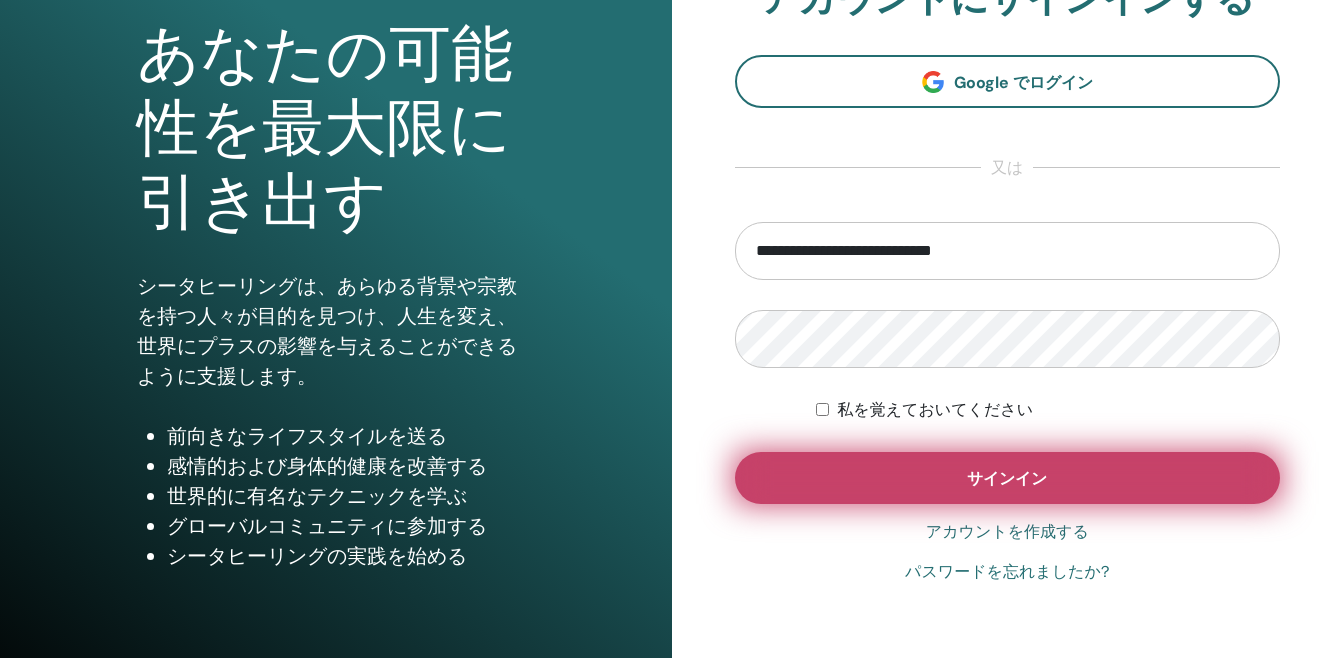 click on "サインイン" at bounding box center (1008, 478) 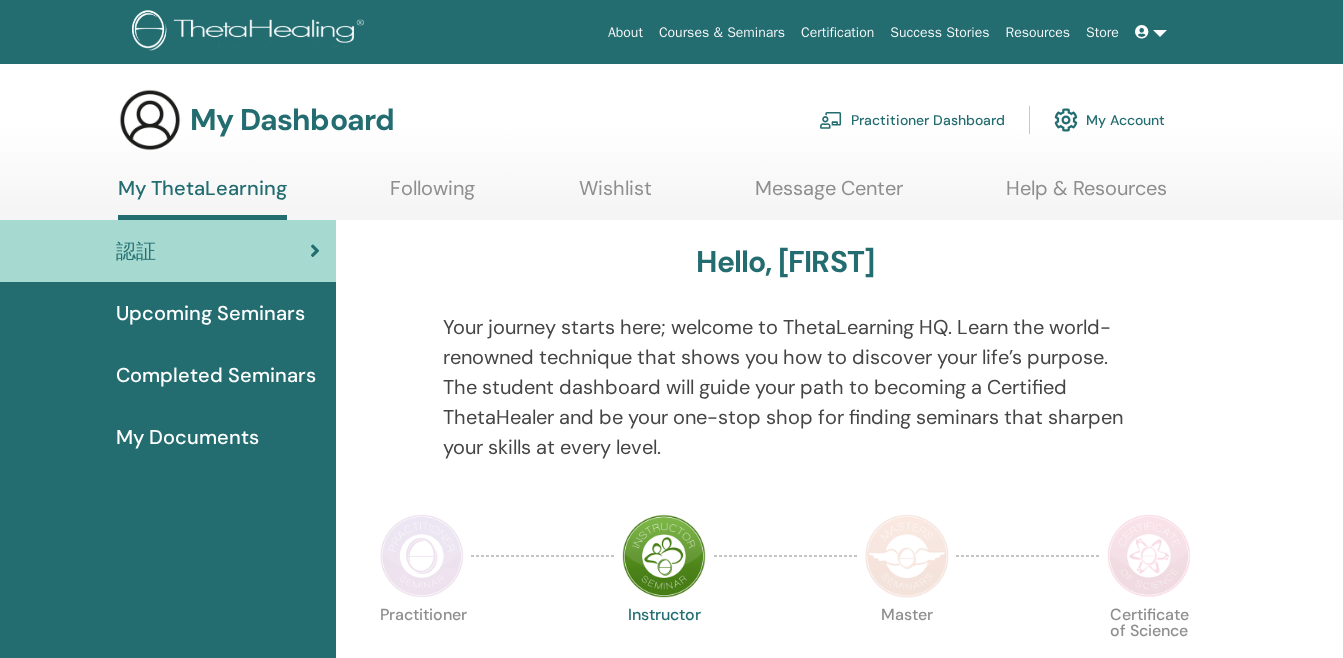 scroll, scrollTop: 0, scrollLeft: 0, axis: both 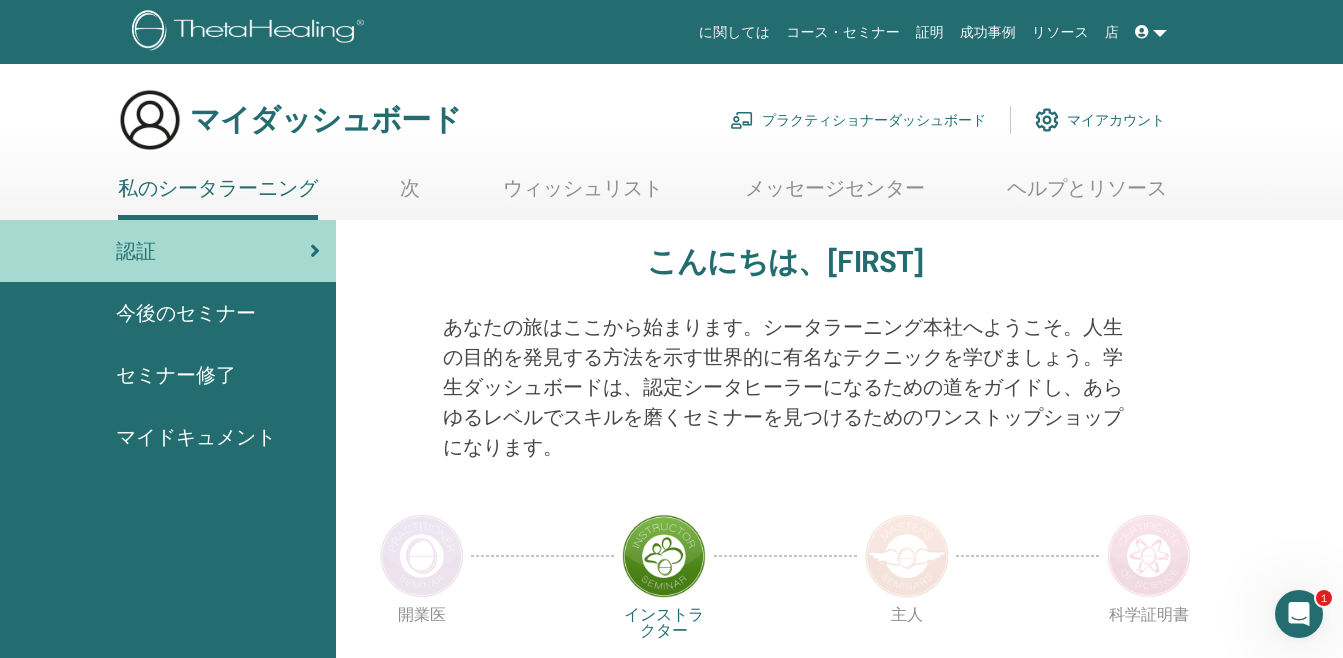 click at bounding box center [1151, 32] 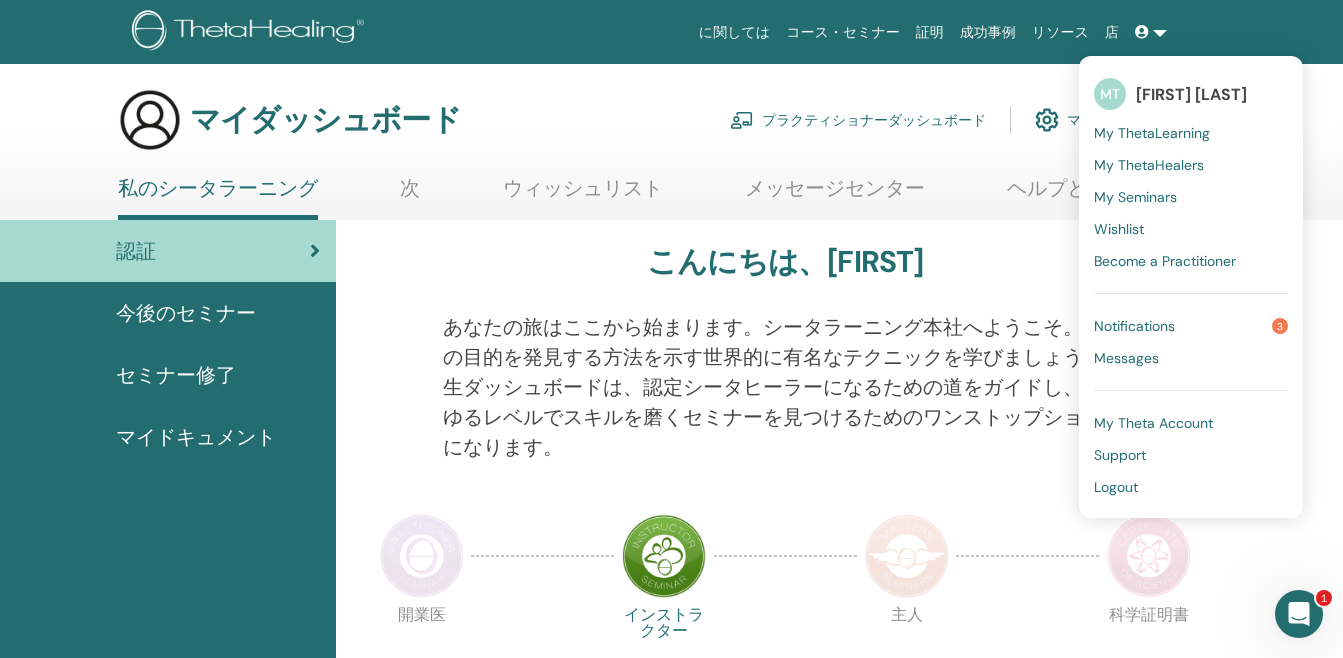 click on "Logout" at bounding box center (1191, 487) 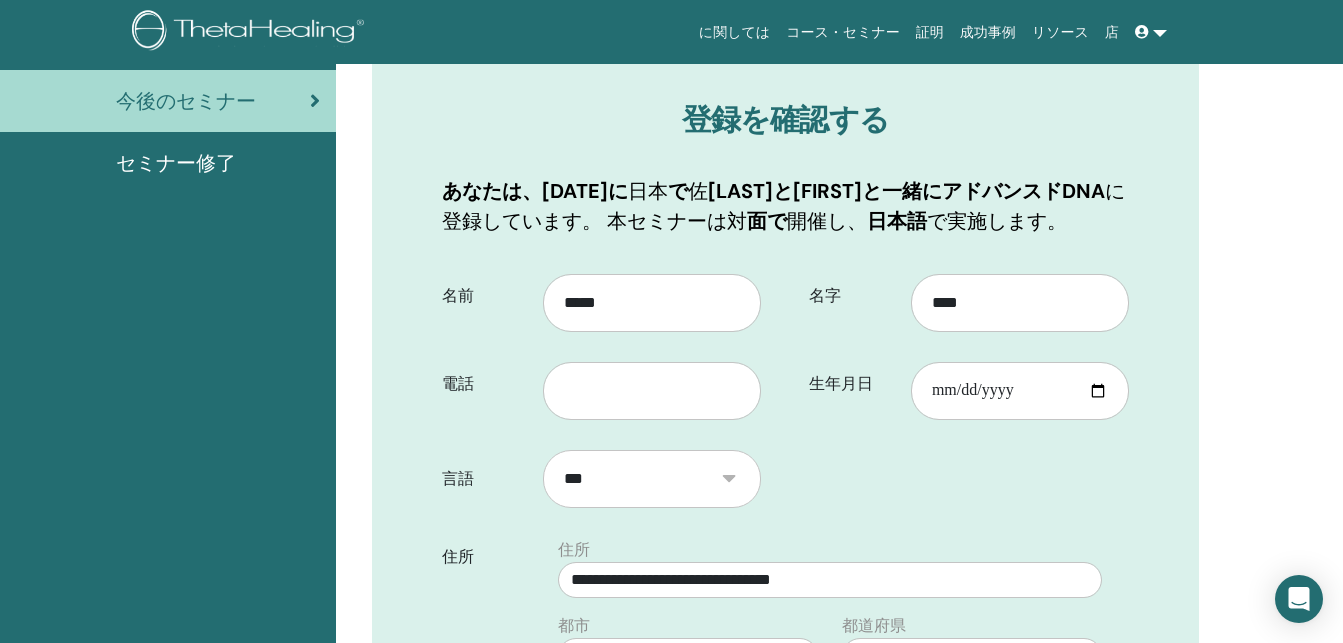 scroll, scrollTop: 348, scrollLeft: 0, axis: vertical 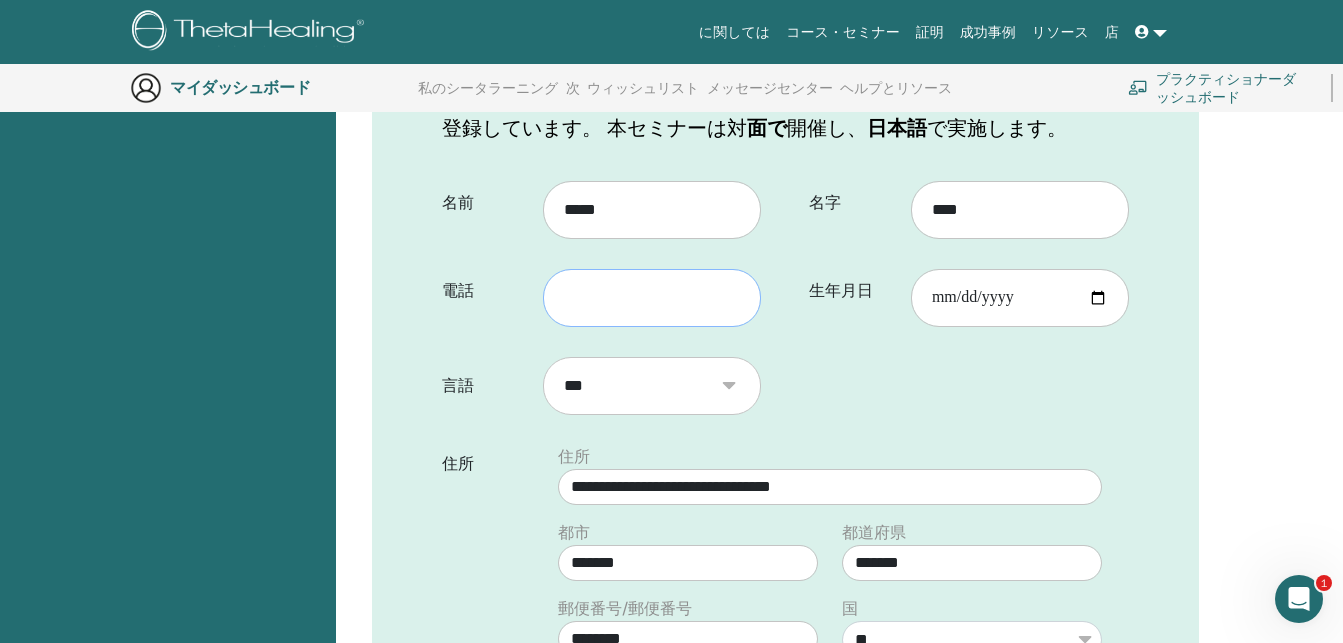 click at bounding box center (652, 298) 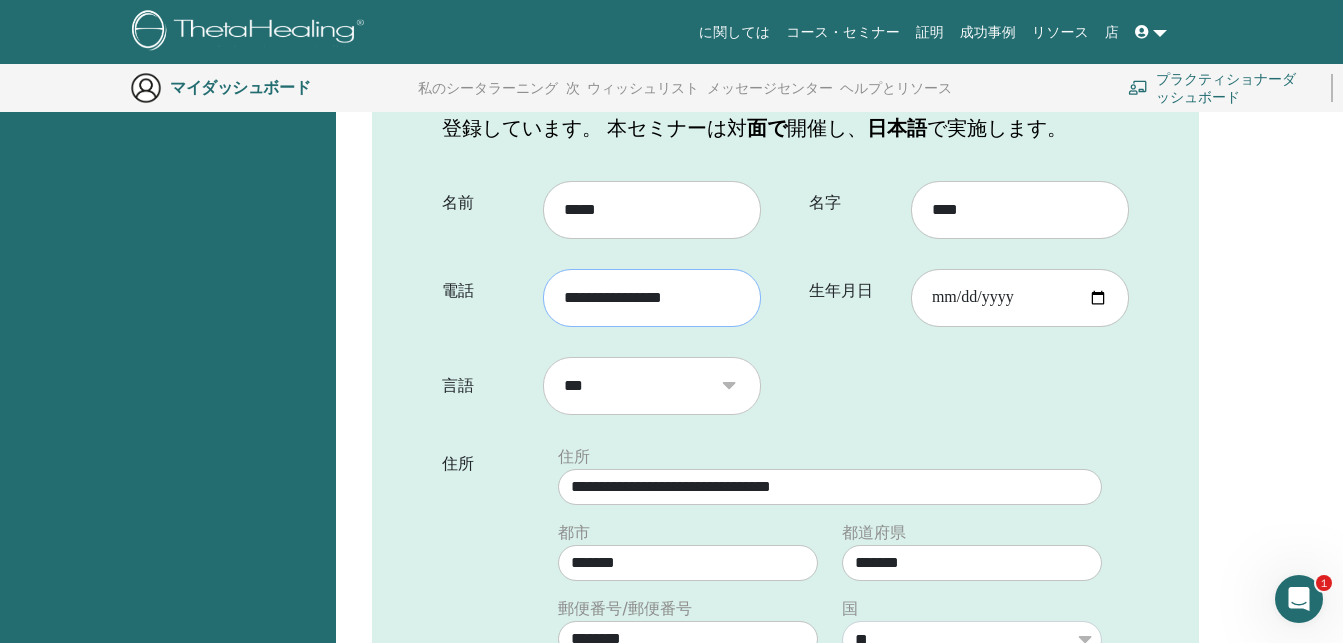 type on "**********" 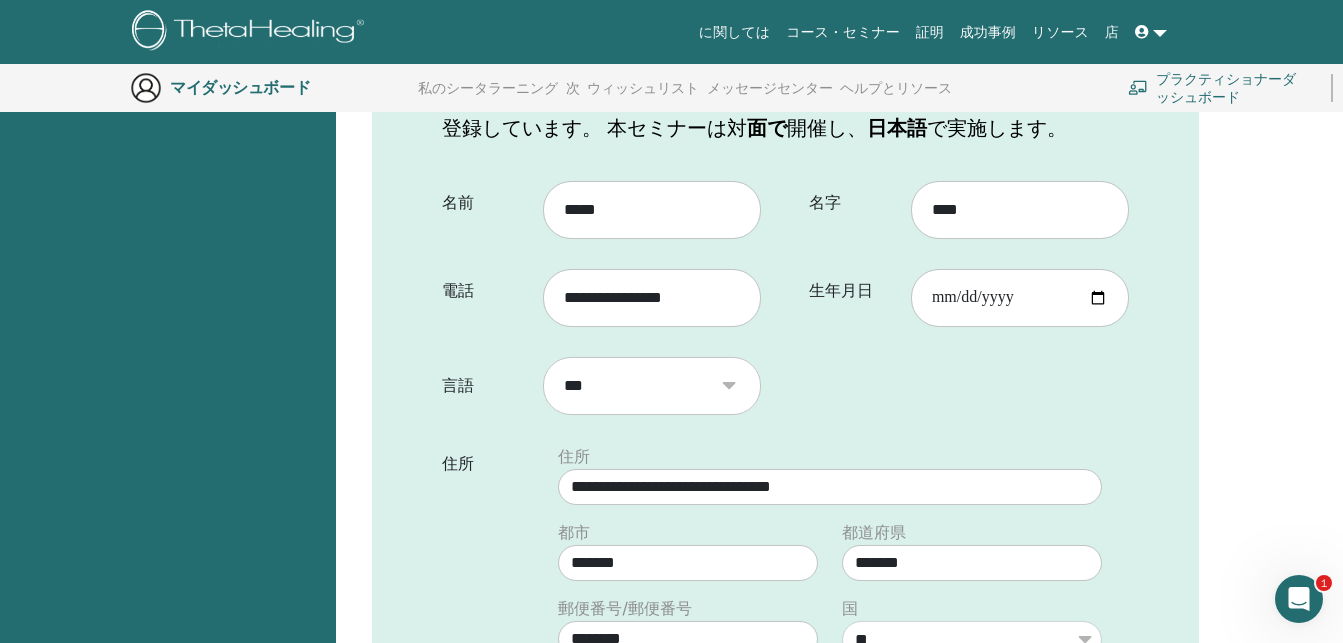 click on "**********" at bounding box center (785, 601) 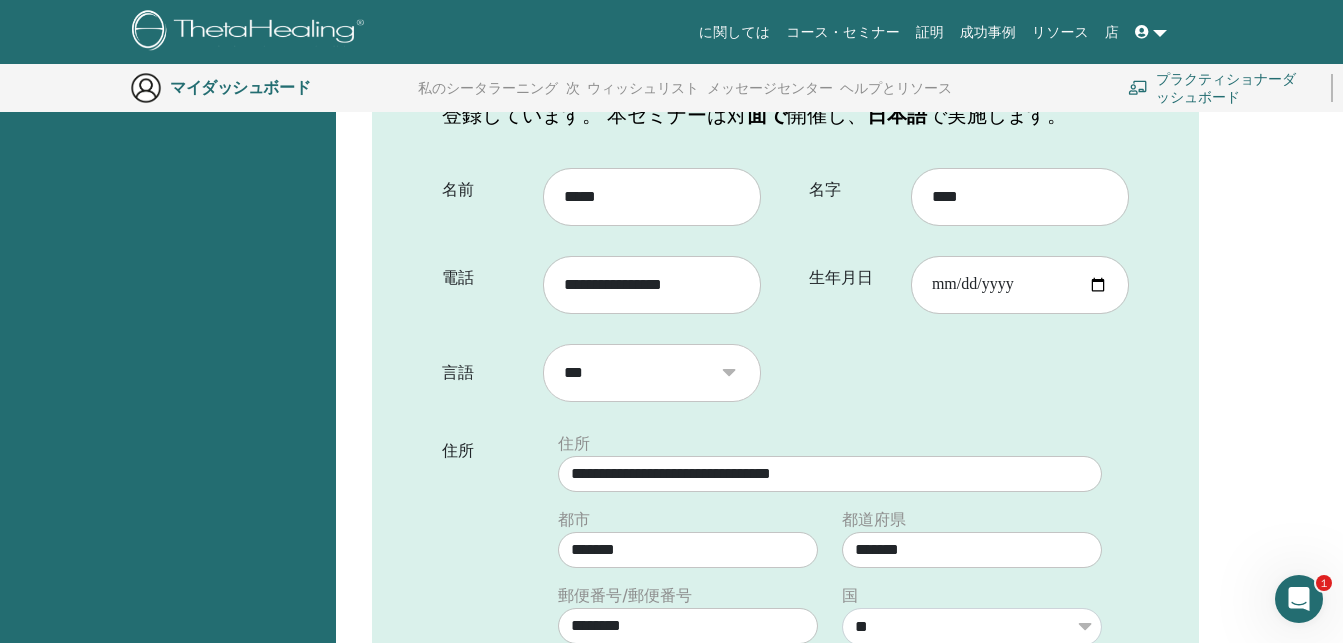 scroll, scrollTop: 348, scrollLeft: 0, axis: vertical 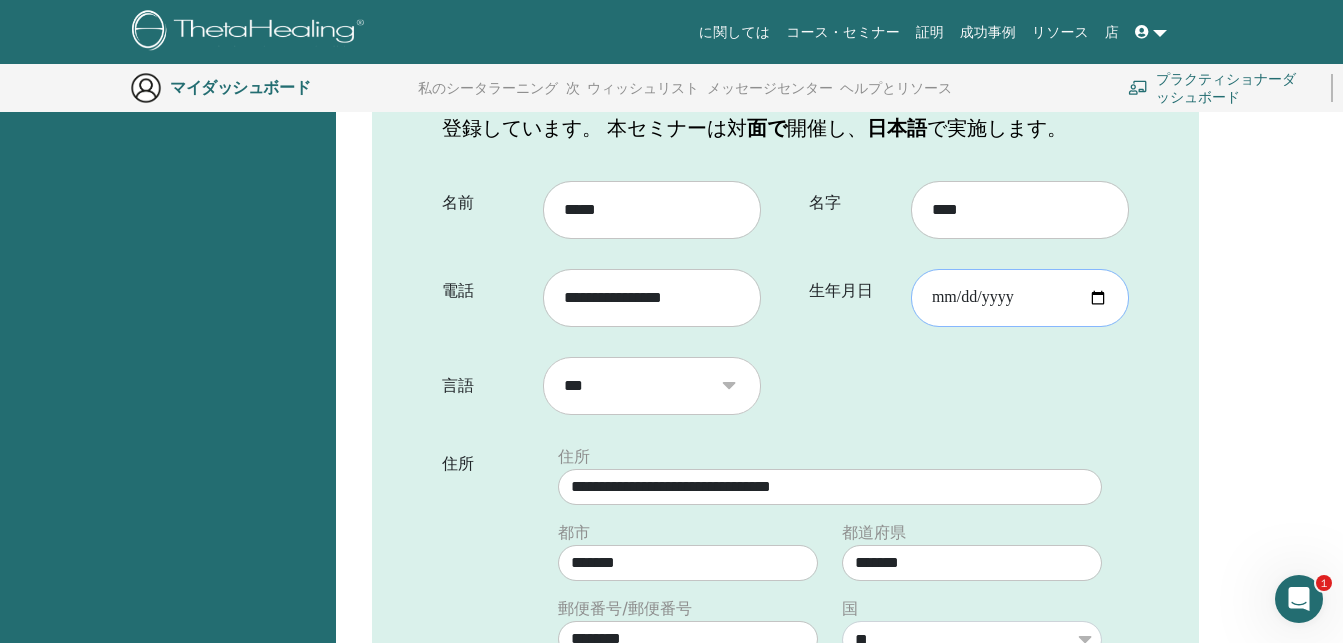 click on "生年月日" at bounding box center [1020, 298] 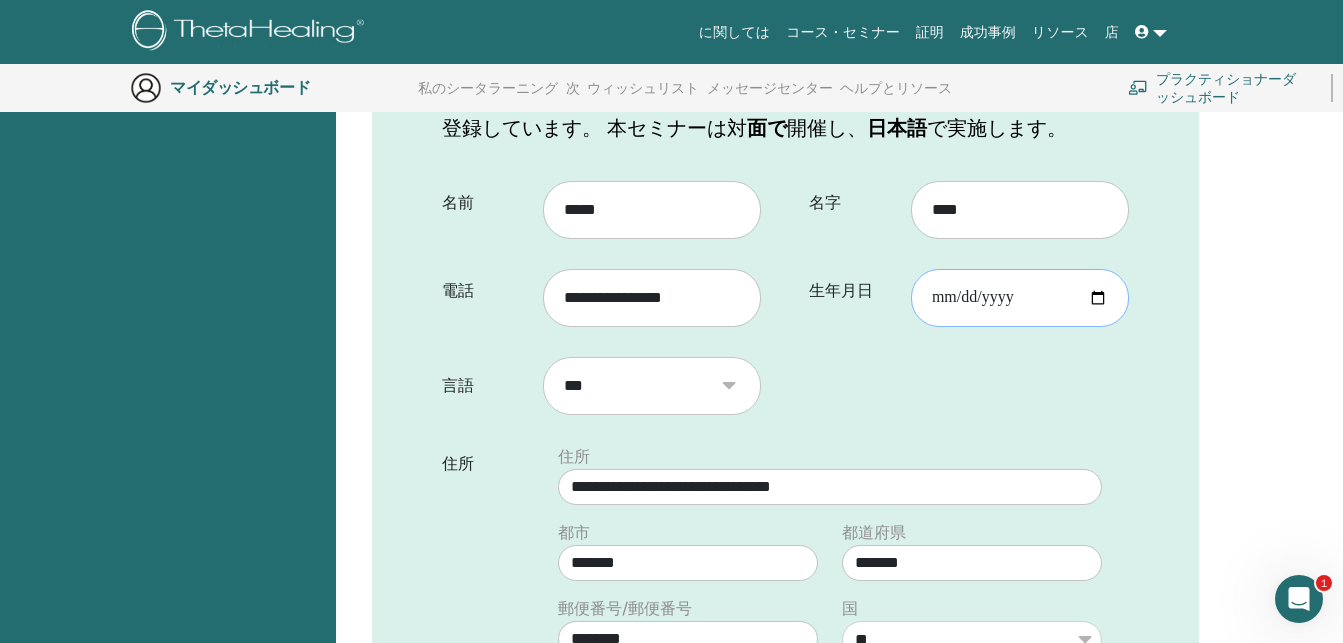 type on "**********" 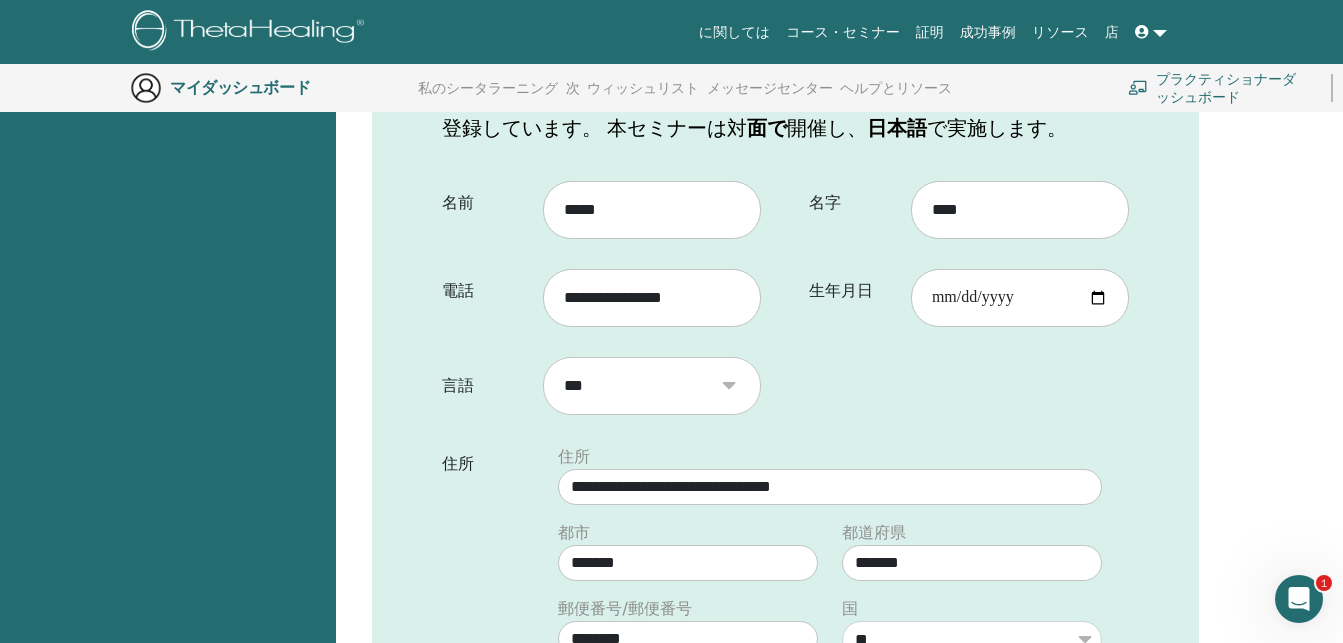 click on "**********" at bounding box center (785, 601) 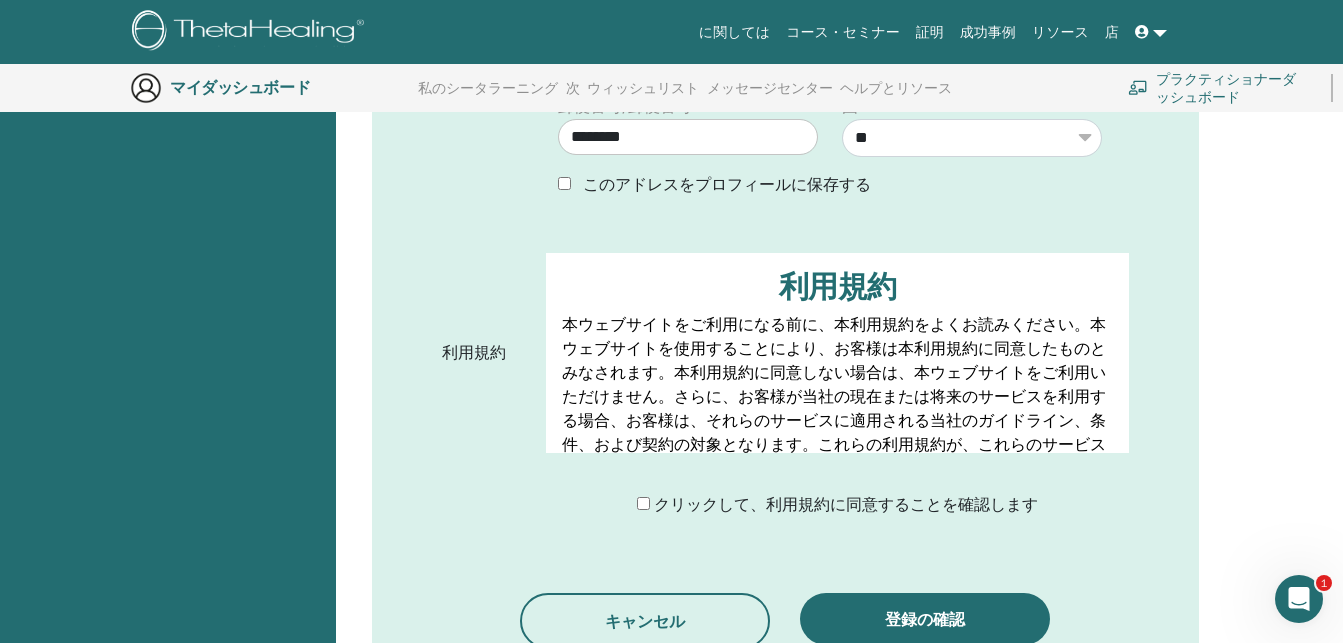 scroll, scrollTop: 748, scrollLeft: 0, axis: vertical 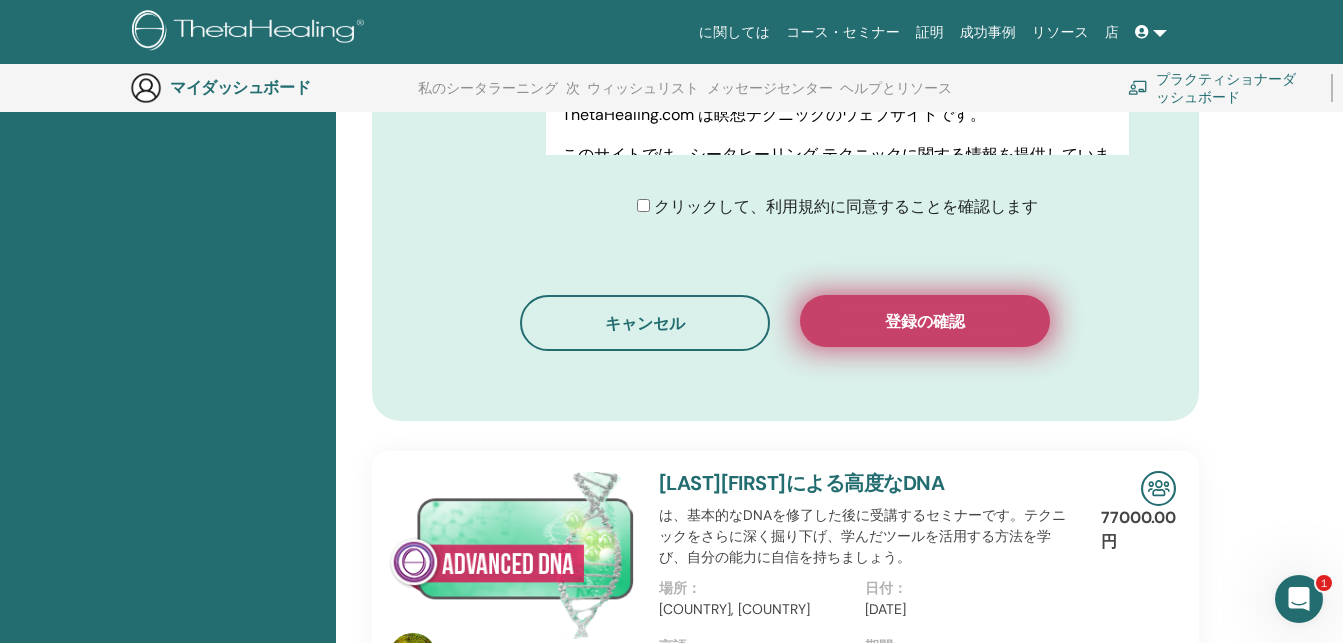 click on "登録の確認" at bounding box center (925, 321) 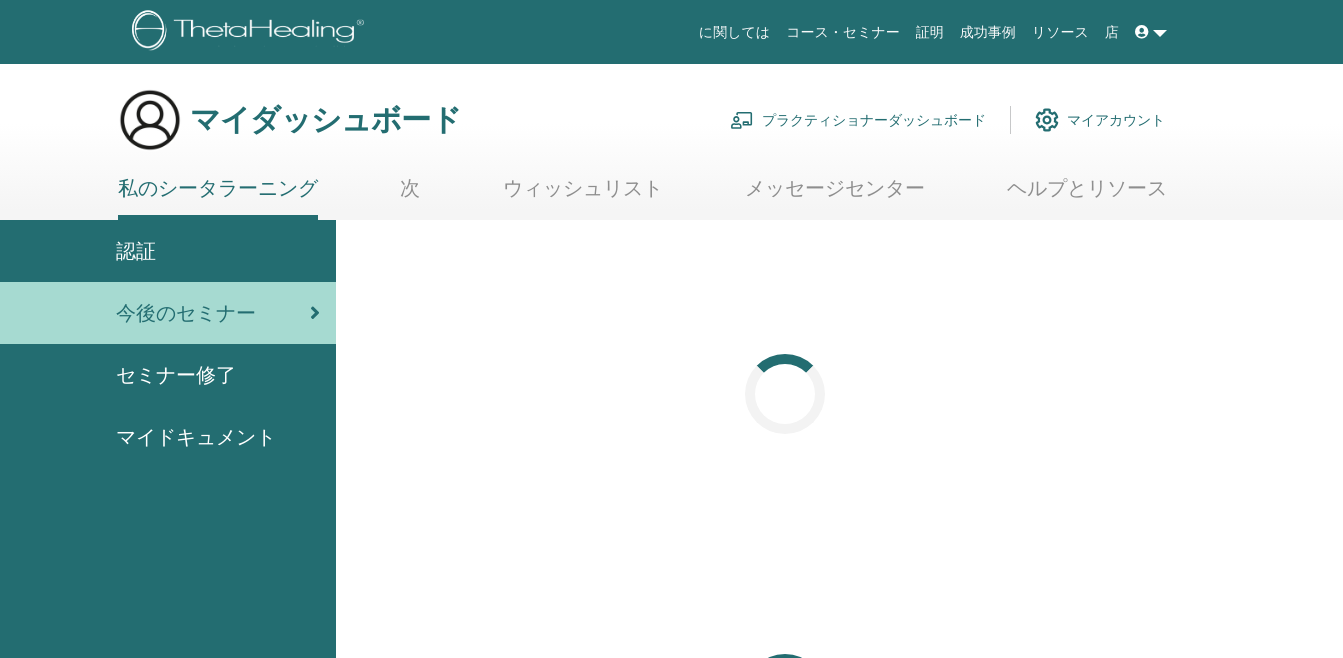 scroll, scrollTop: 0, scrollLeft: 0, axis: both 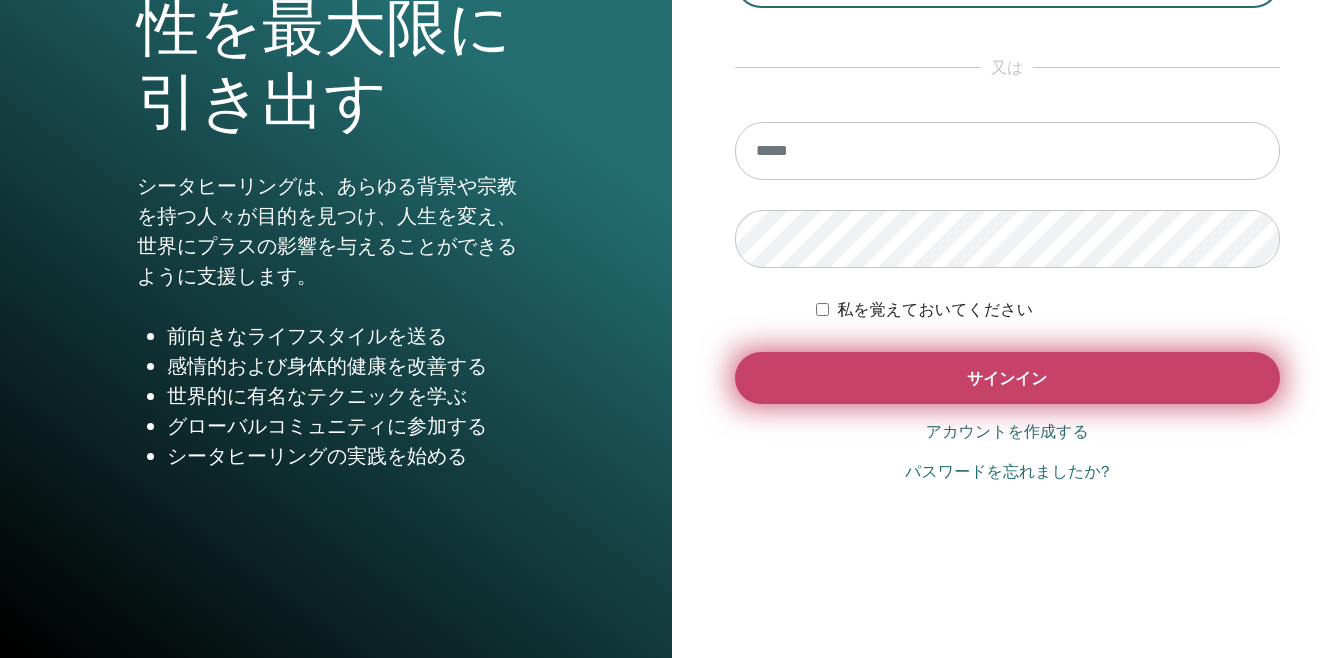type on "**********" 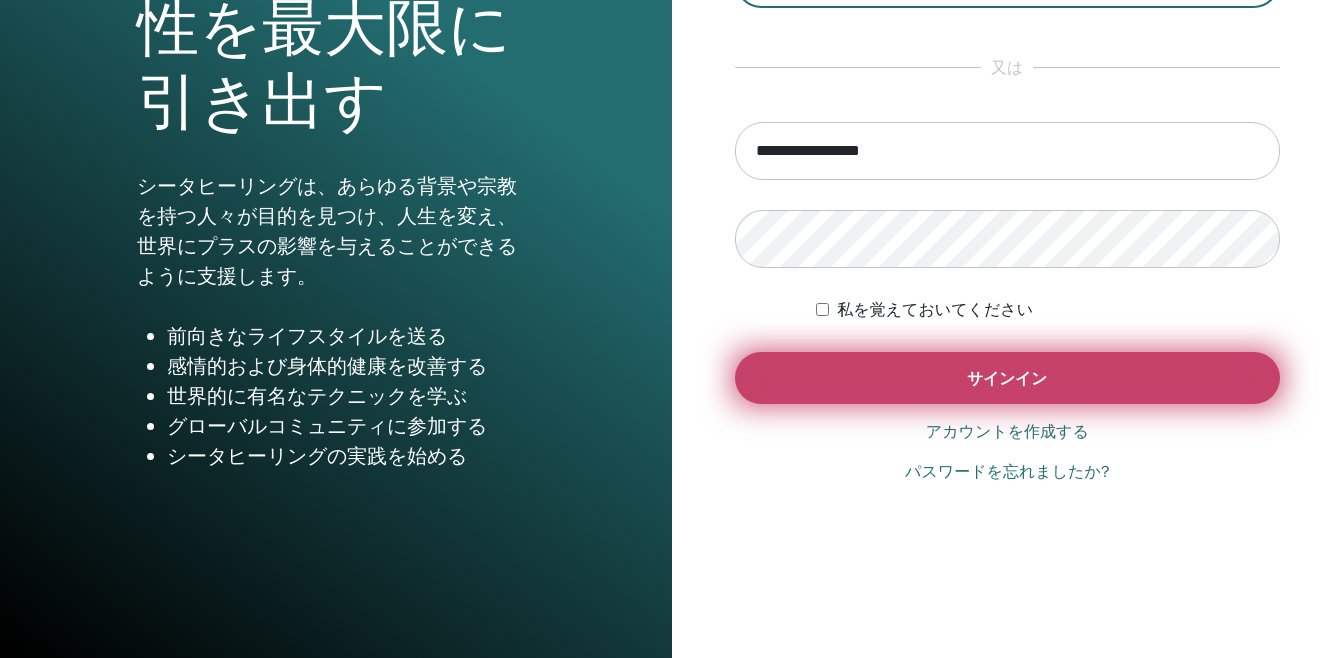 click on "サインイン" at bounding box center (1007, 378) 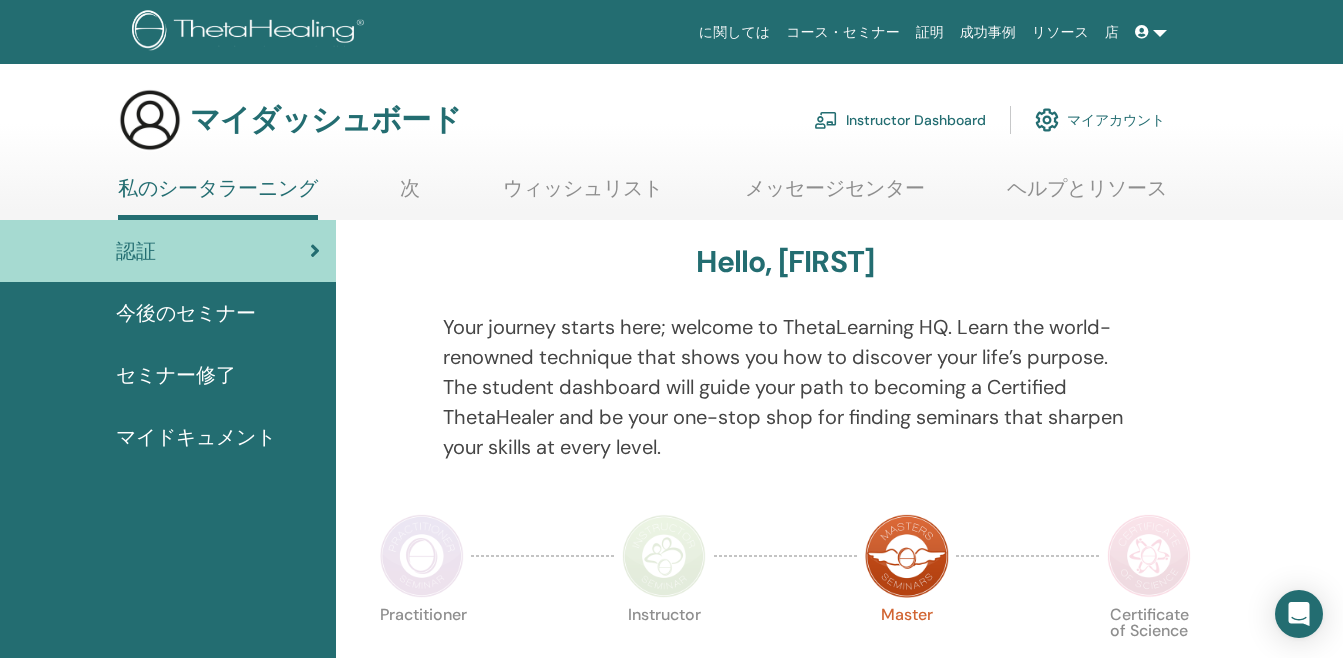 scroll, scrollTop: 0, scrollLeft: 0, axis: both 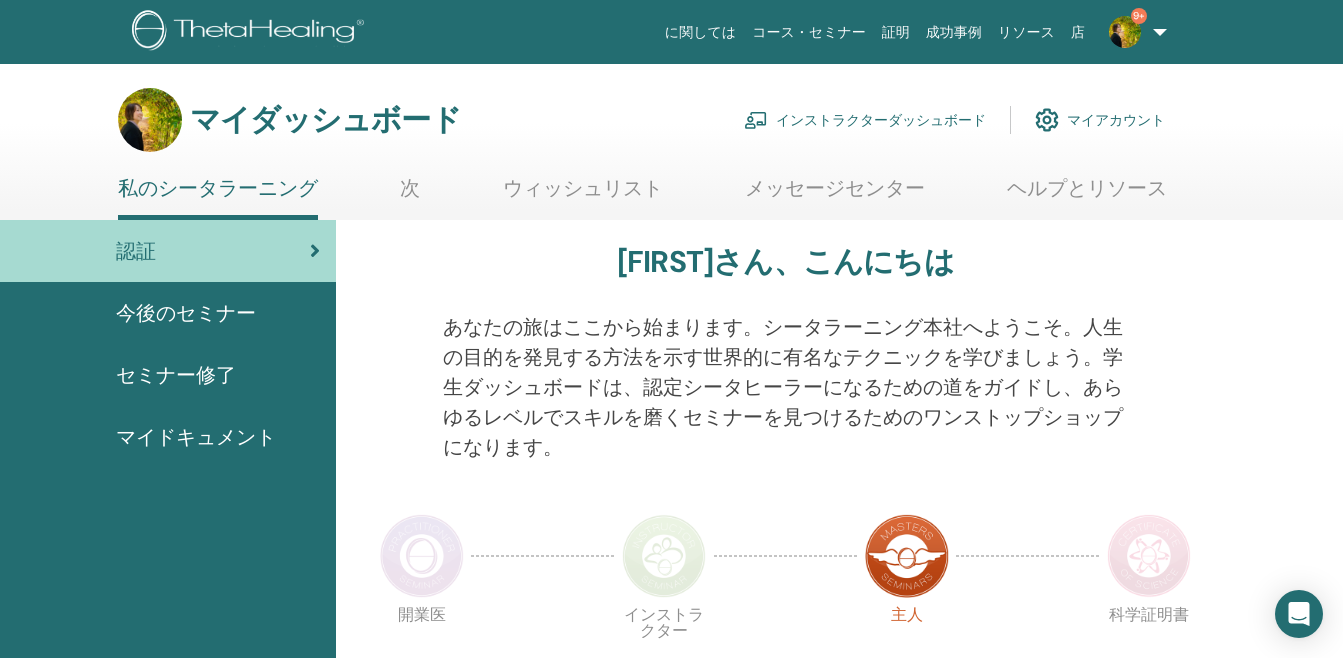 click on "インストラクターダッシュボード" at bounding box center [881, 120] 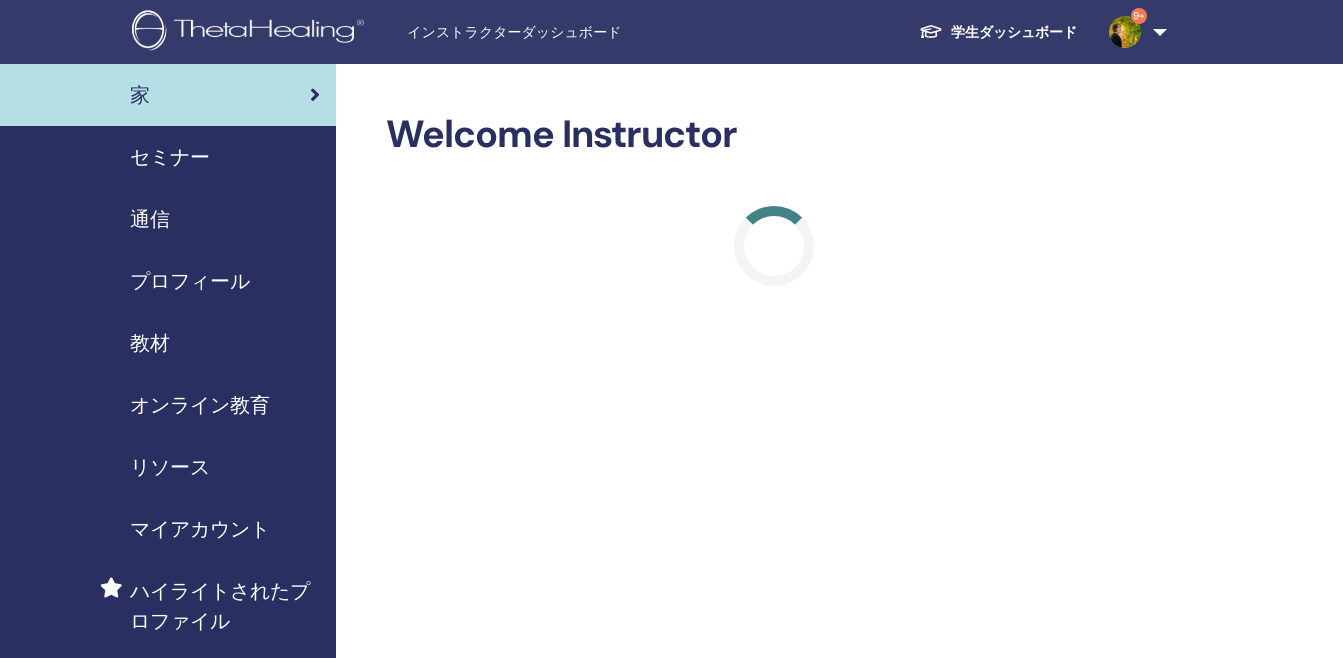 scroll, scrollTop: 0, scrollLeft: 0, axis: both 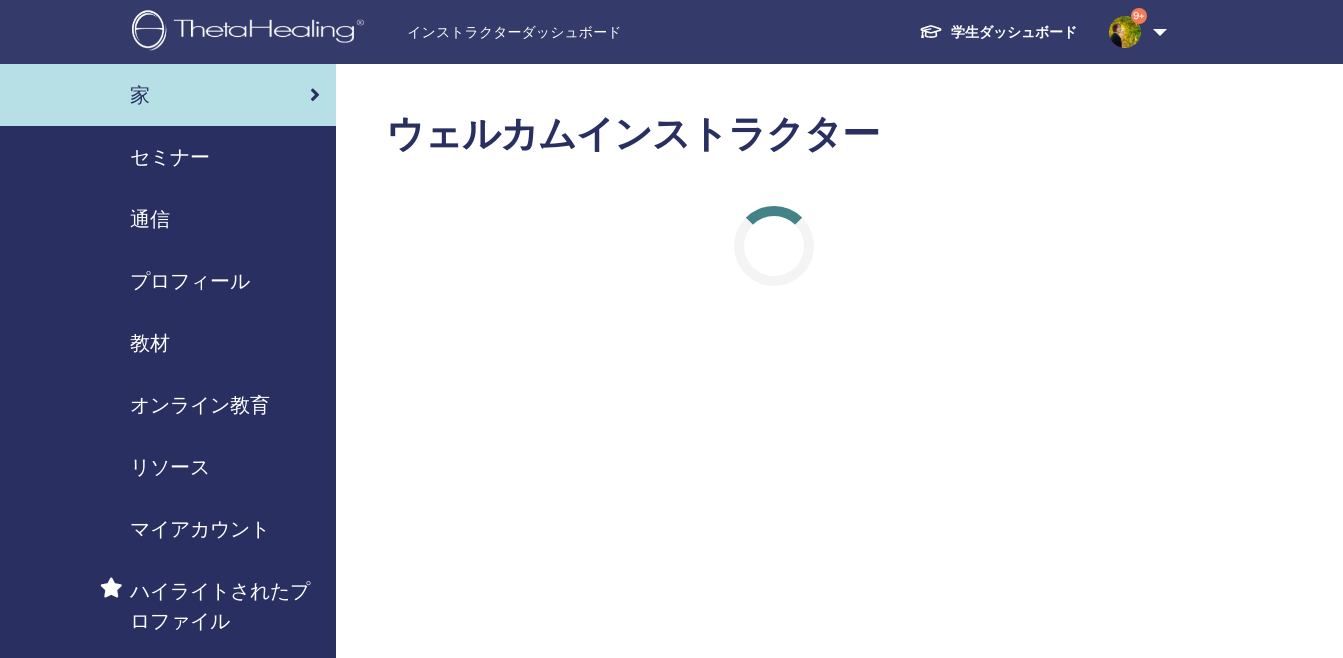 click on "セミナー" at bounding box center [170, 157] 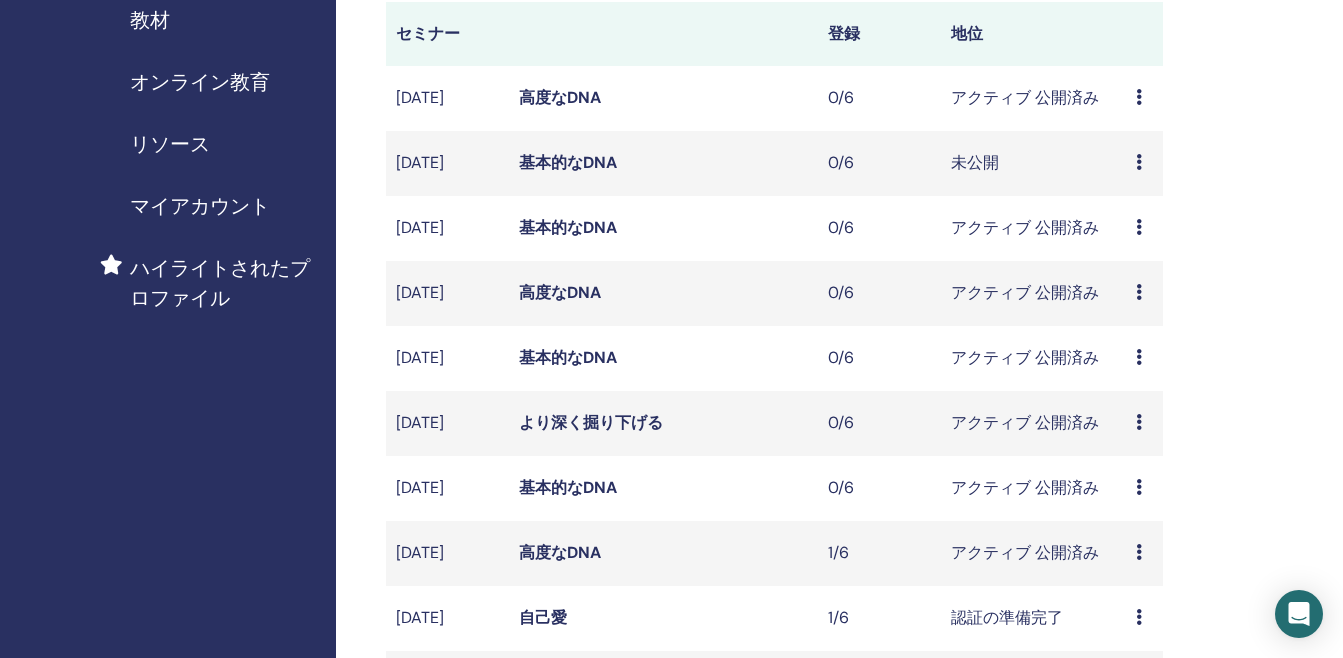 scroll, scrollTop: 500, scrollLeft: 0, axis: vertical 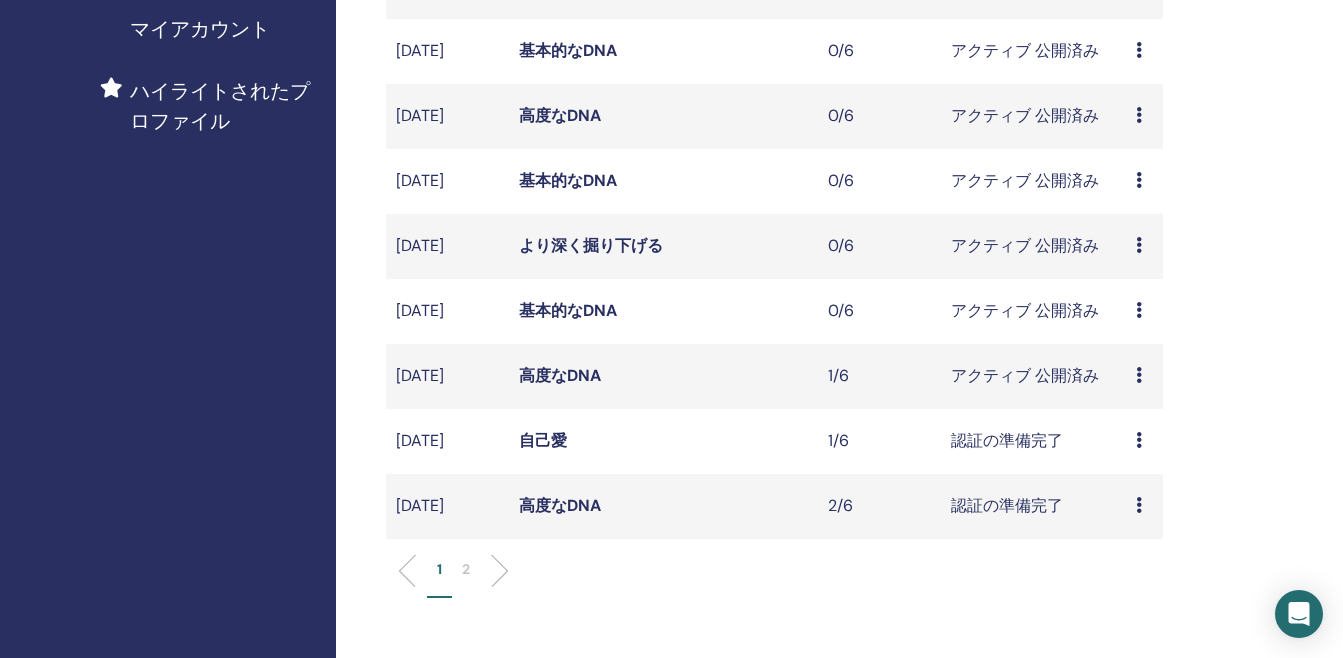 click on "高度なDNA" at bounding box center (560, 375) 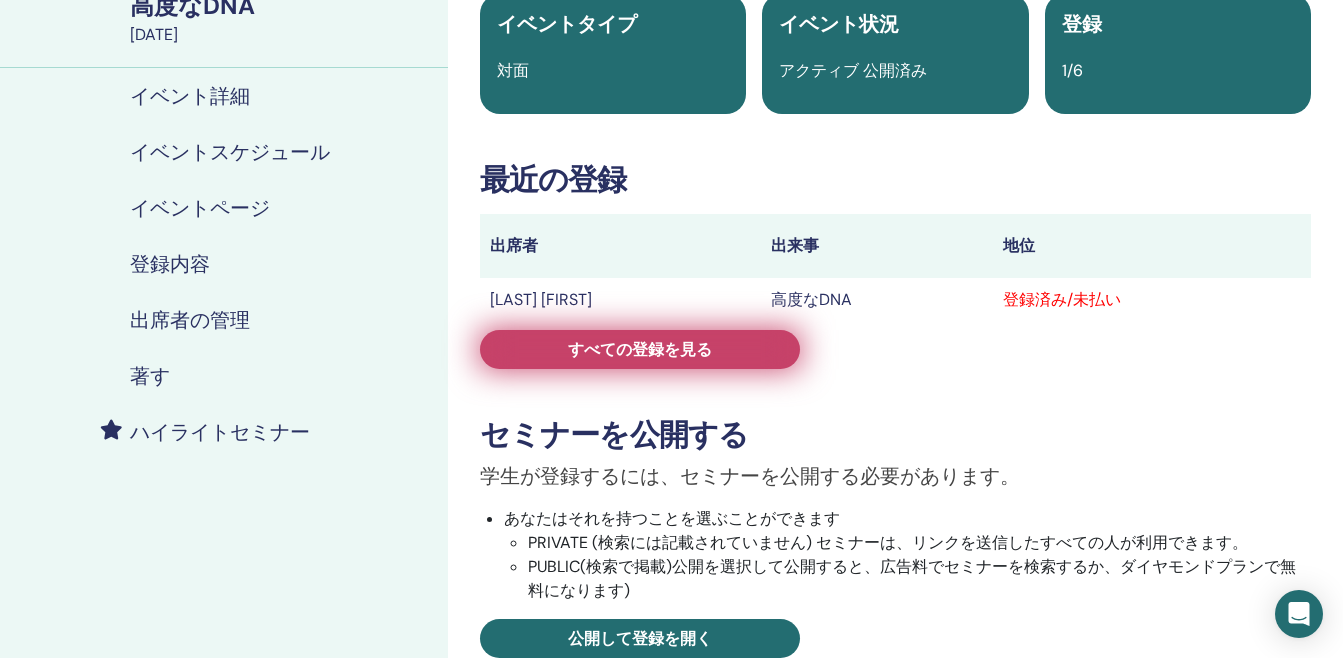 scroll, scrollTop: 200, scrollLeft: 0, axis: vertical 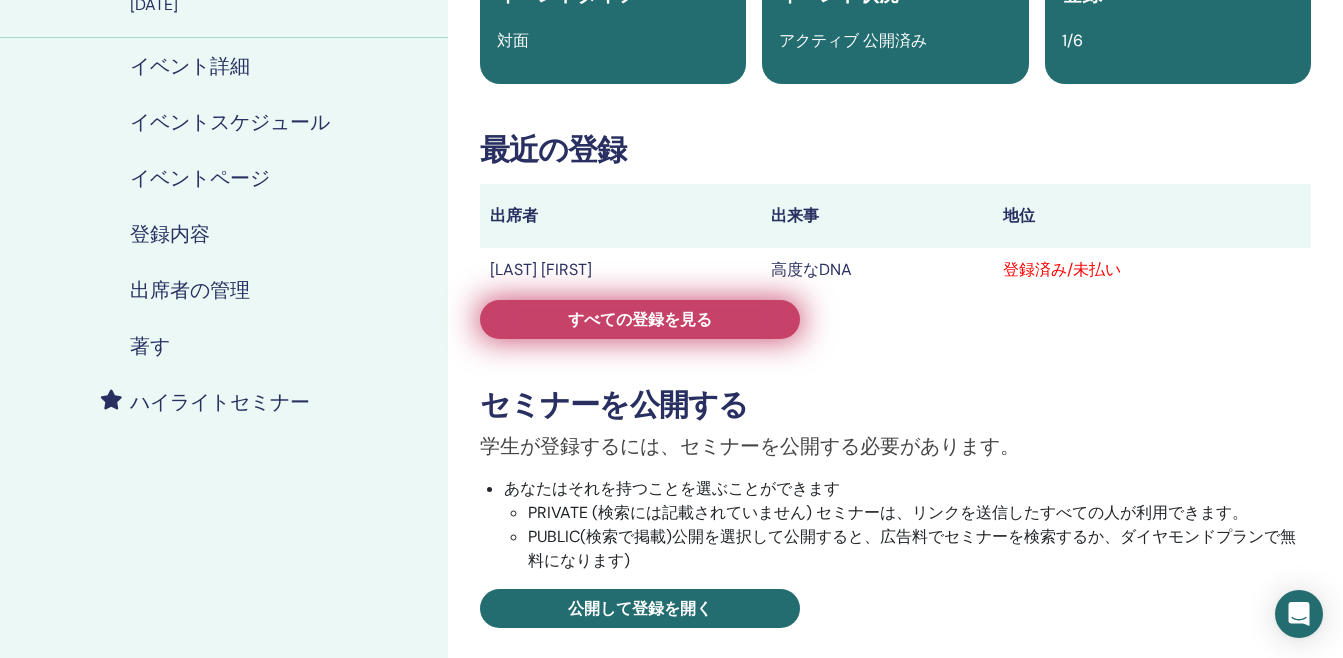 click on "すべての登録を見る" at bounding box center (640, 319) 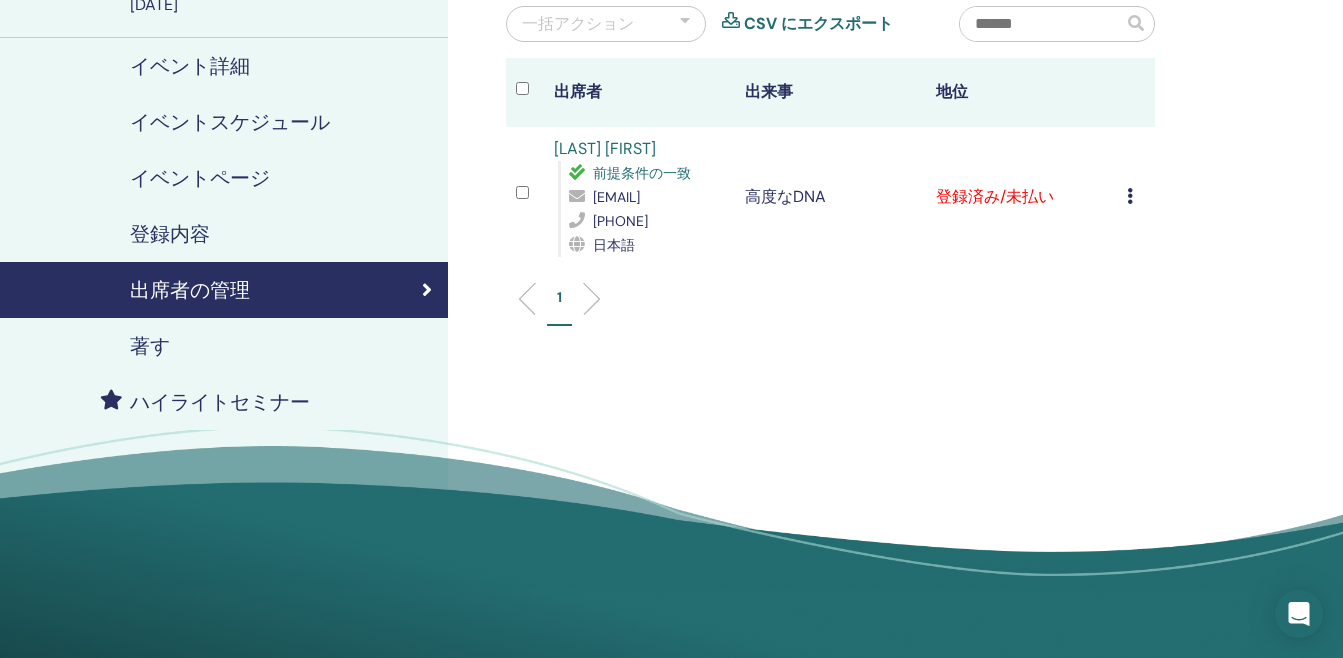 click on "Cancel Registration Do not auto-certify Mark as Paid Mark as Unpaid Mark as Absent Complete and Certify Download Certificate" at bounding box center [1136, 197] 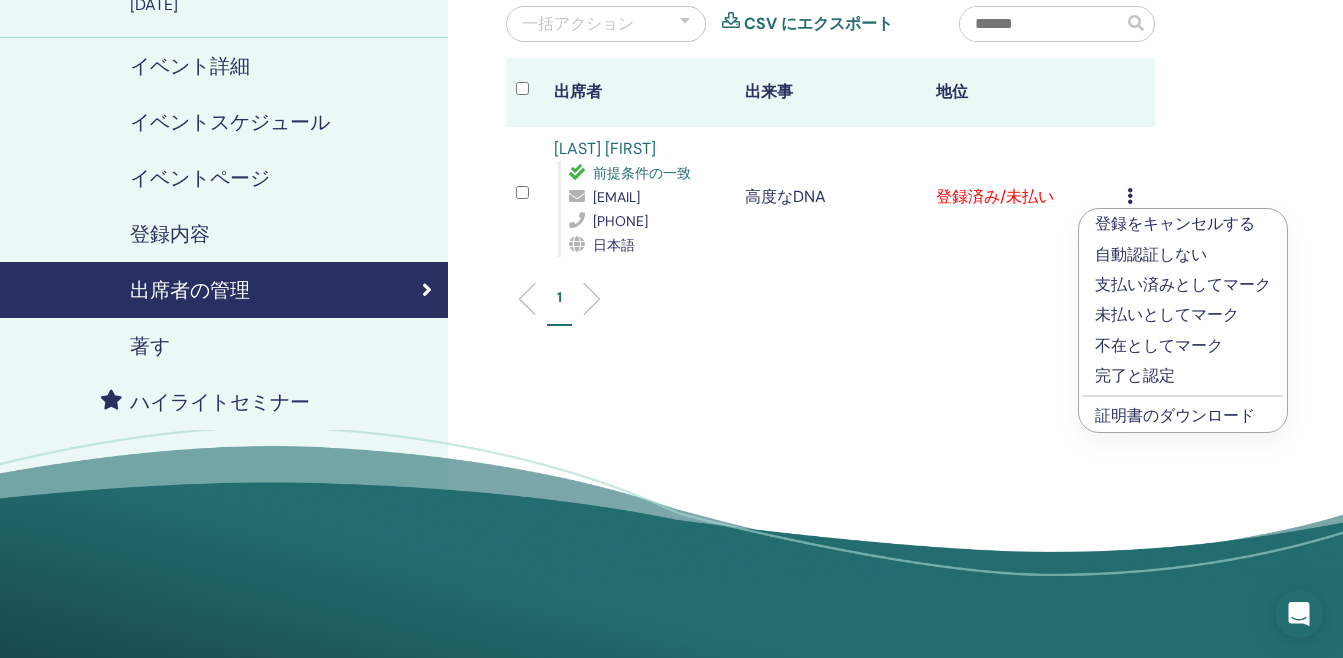 click on "支払い済みとしてマーク" at bounding box center (1183, 285) 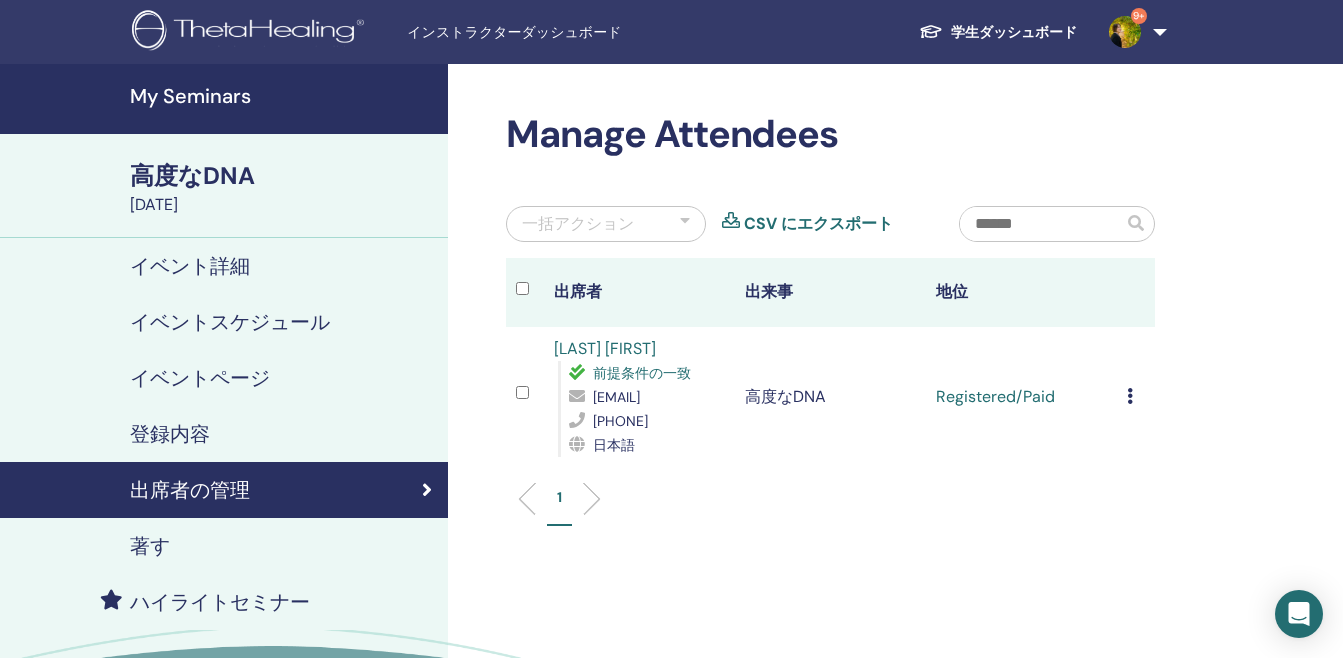 scroll, scrollTop: 200, scrollLeft: 0, axis: vertical 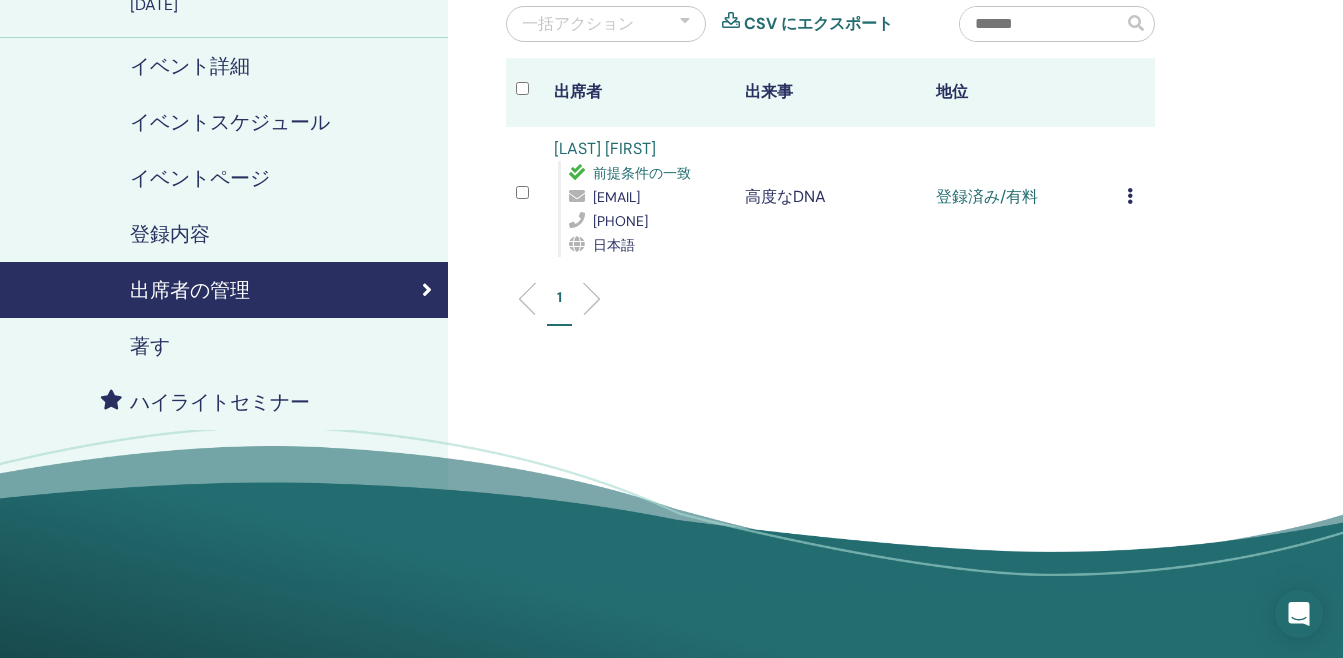 click on "Cancel Registration Do not auto-certify Mark as Paid Mark as Unpaid Mark as Absent Complete and Certify Download Certificate" at bounding box center (1136, 197) 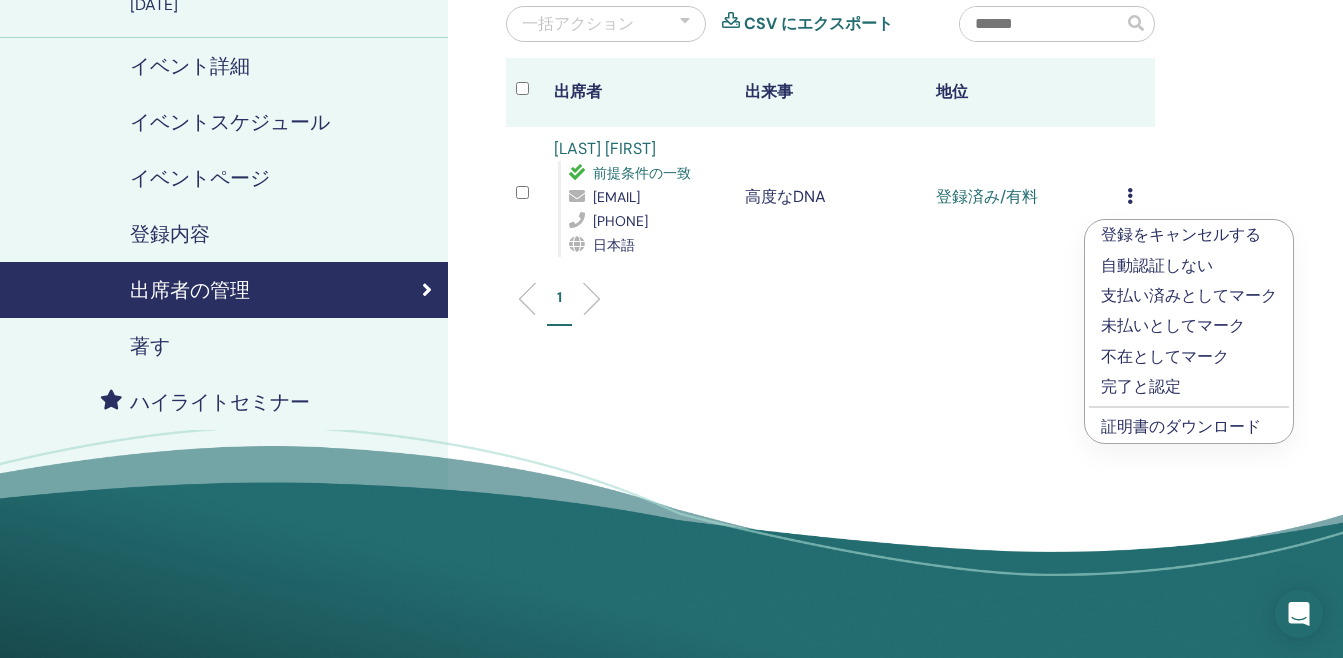 click on "証明書のダウンロード" at bounding box center [1189, 427] 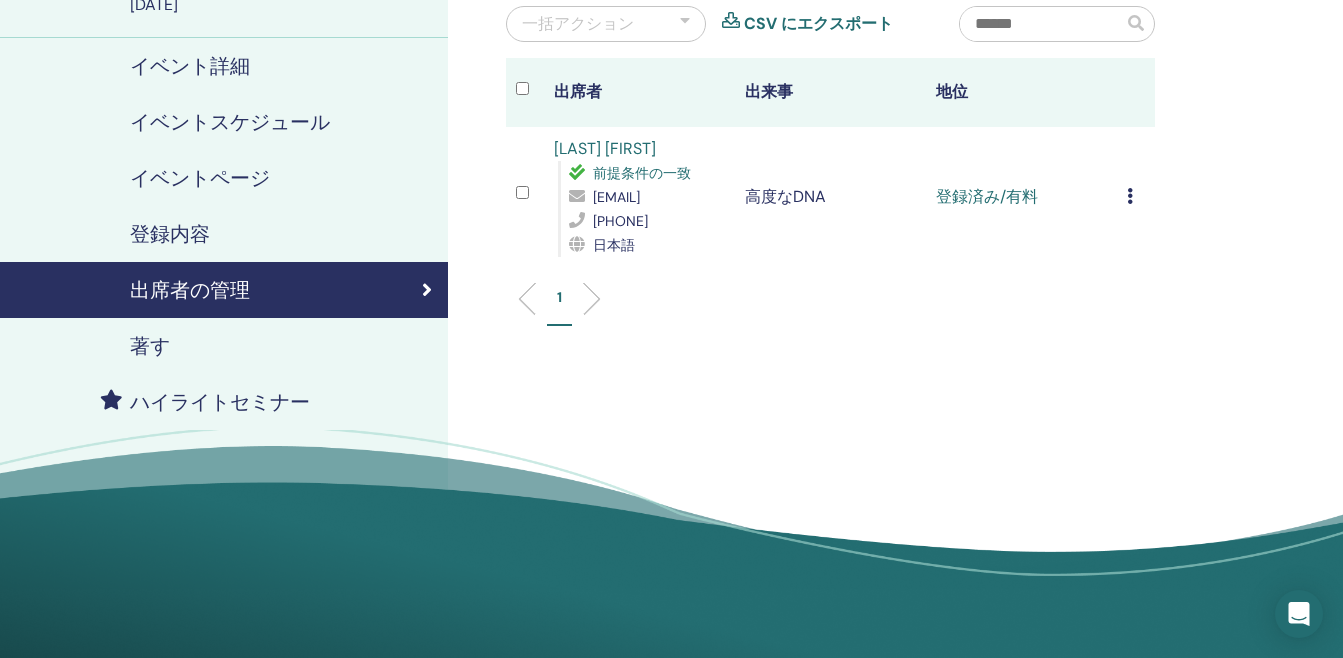 click on "登録をキャンセルする 自動認証しない 支払い済みとしてマーク 未払いとしてマーク 不在としてマーク 完了と認定 証明書のダウンロード" at bounding box center [1136, 197] 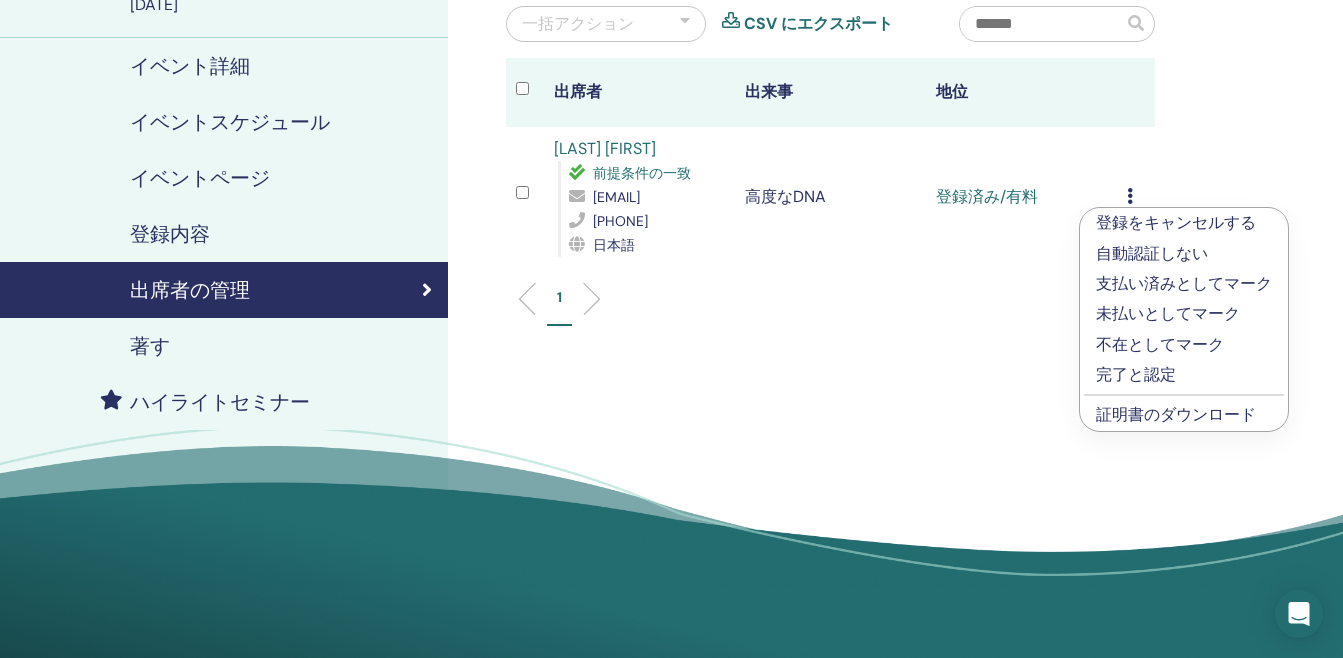 click on "証明書のダウンロード" at bounding box center (1176, 414) 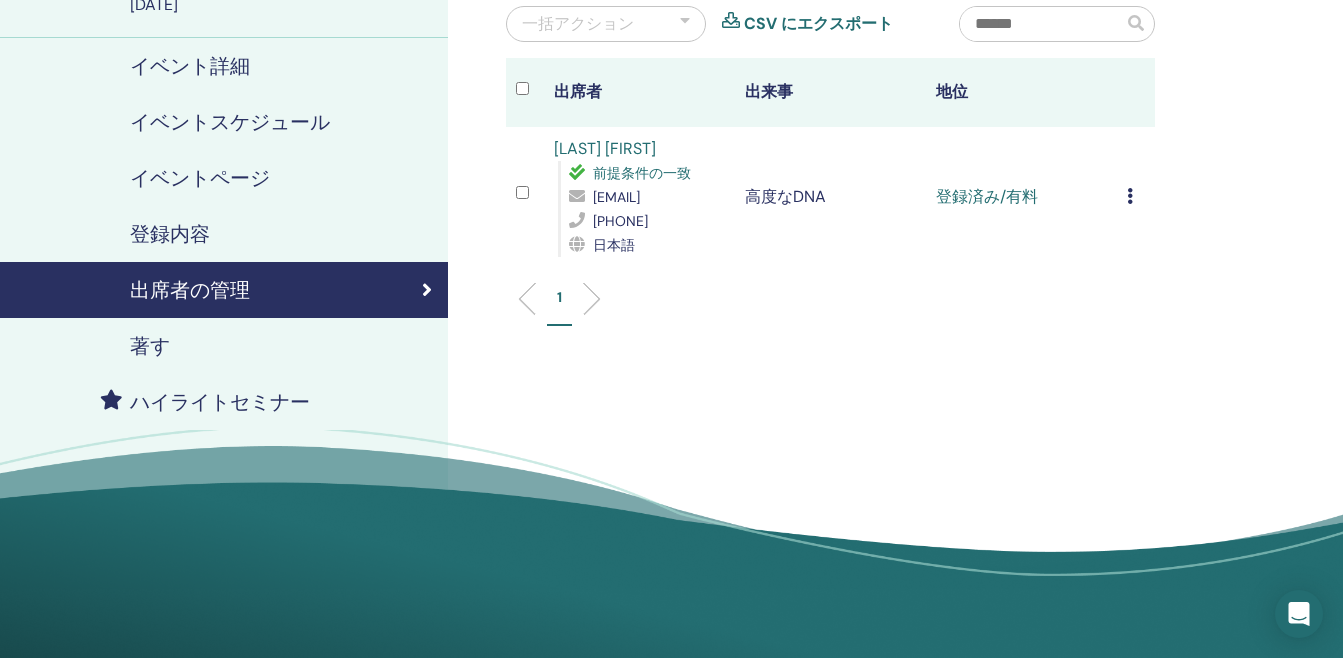 click on "Manage Attendees 一括アクション CSV にエクスポート 出席者 出来事 地位 多田麻衣子 前提条件の一致 little.miss.jester@icloud.com +81(0)9063420601 日本語 高度なDNA 登録済み/有料 登録をキャンセルする 自動認証しない 支払い済みとしてマーク 未払いとしてマーク 不在としてマーク 完了と認定 証明書のダウンロード 1" at bounding box center (895, 245) 